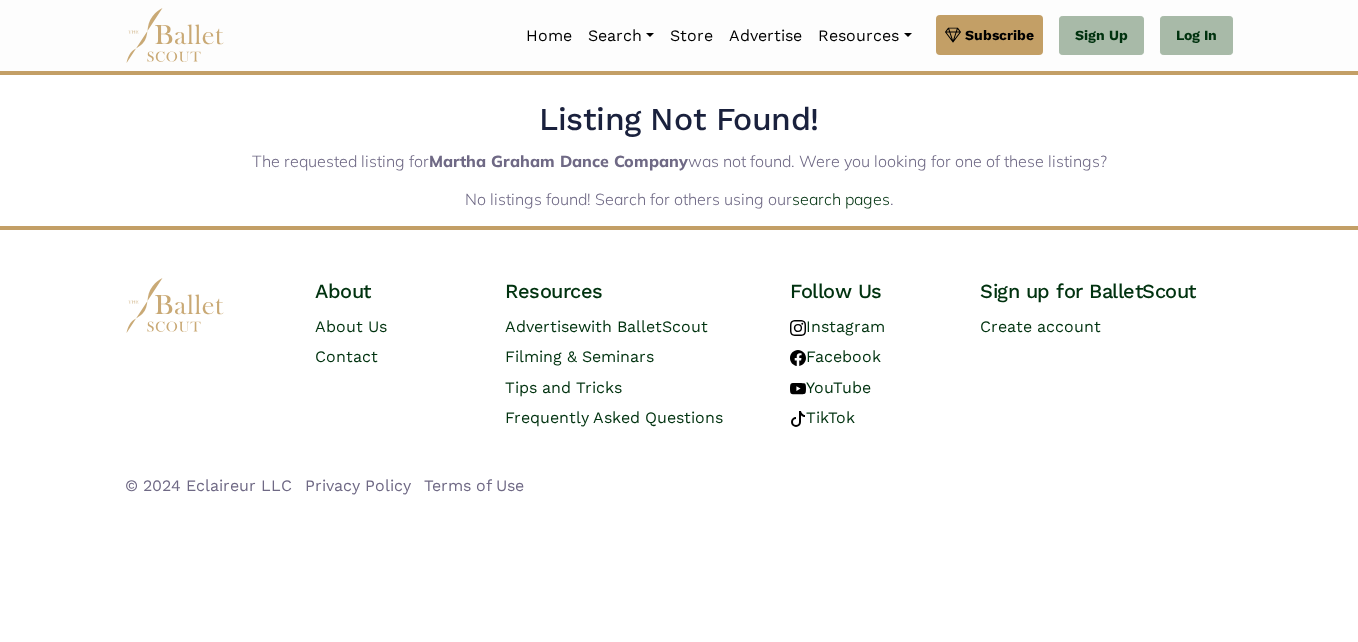 scroll, scrollTop: 0, scrollLeft: 0, axis: both 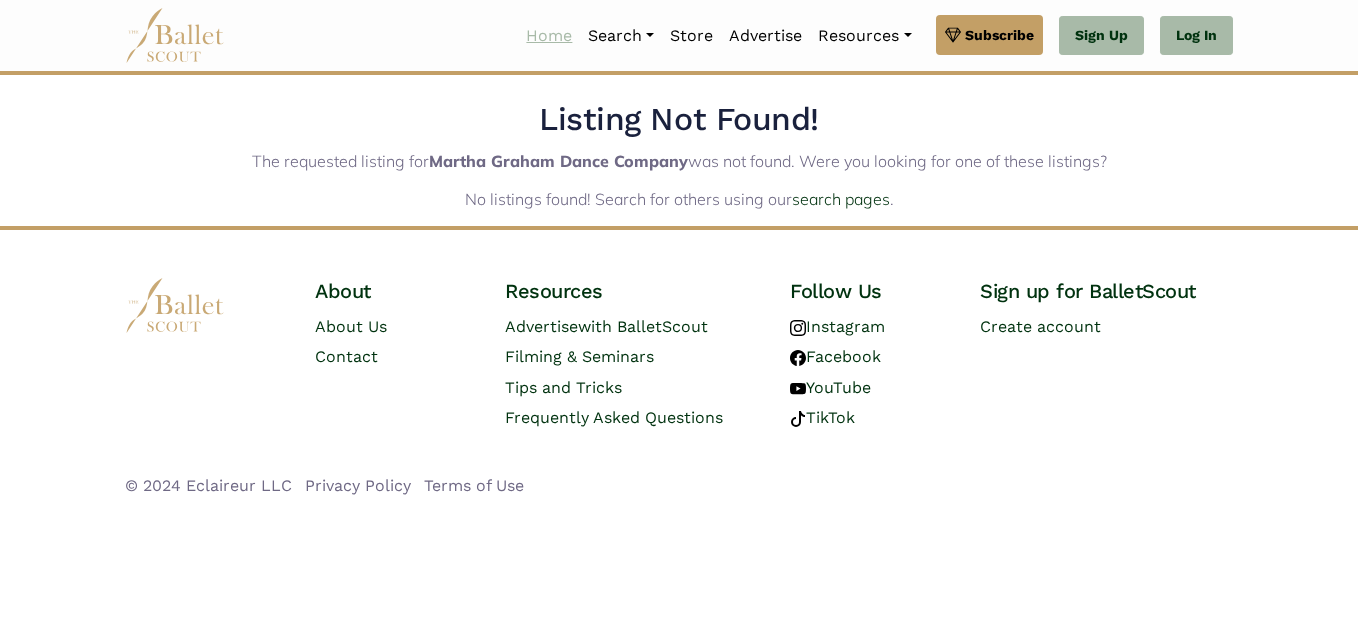 click on "Home" at bounding box center [549, 36] 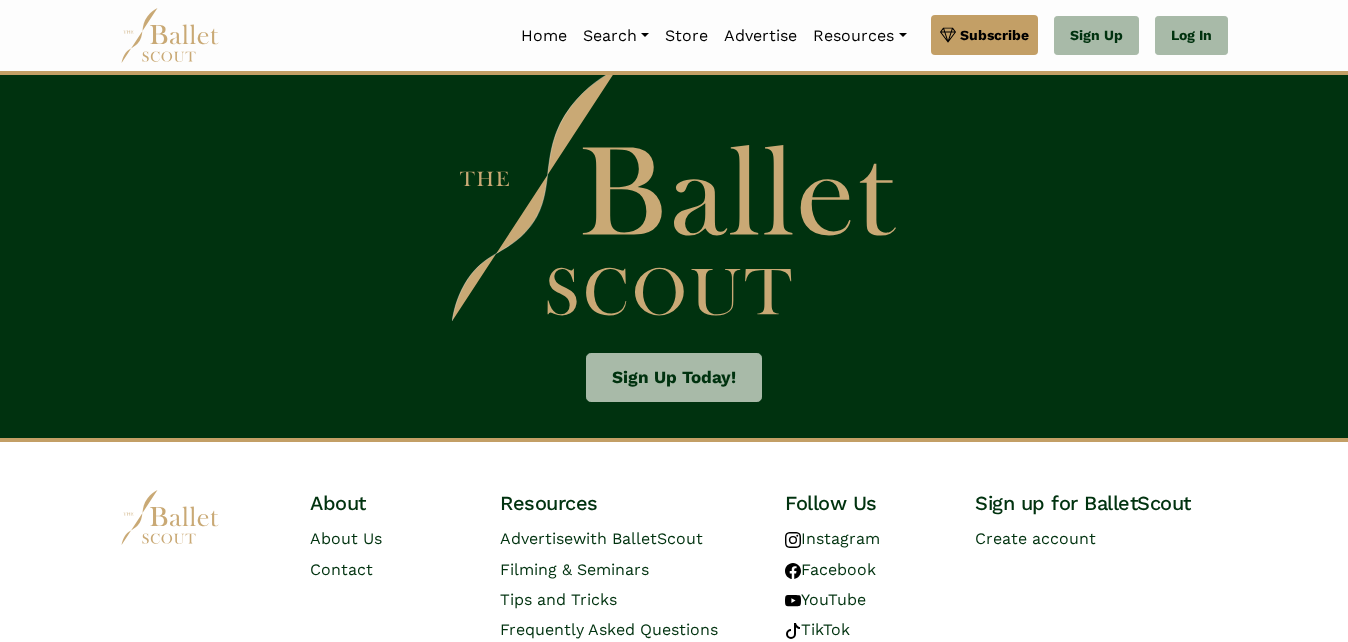 scroll, scrollTop: 3200, scrollLeft: 0, axis: vertical 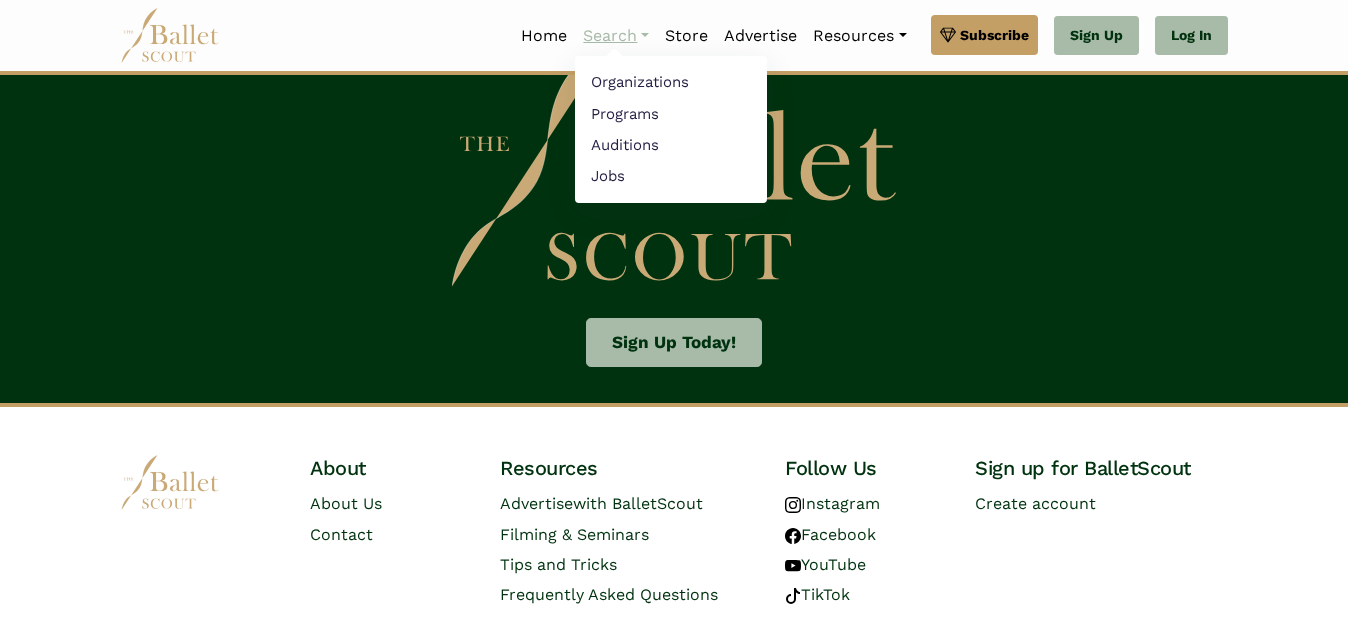 click on "Search" at bounding box center (616, 36) 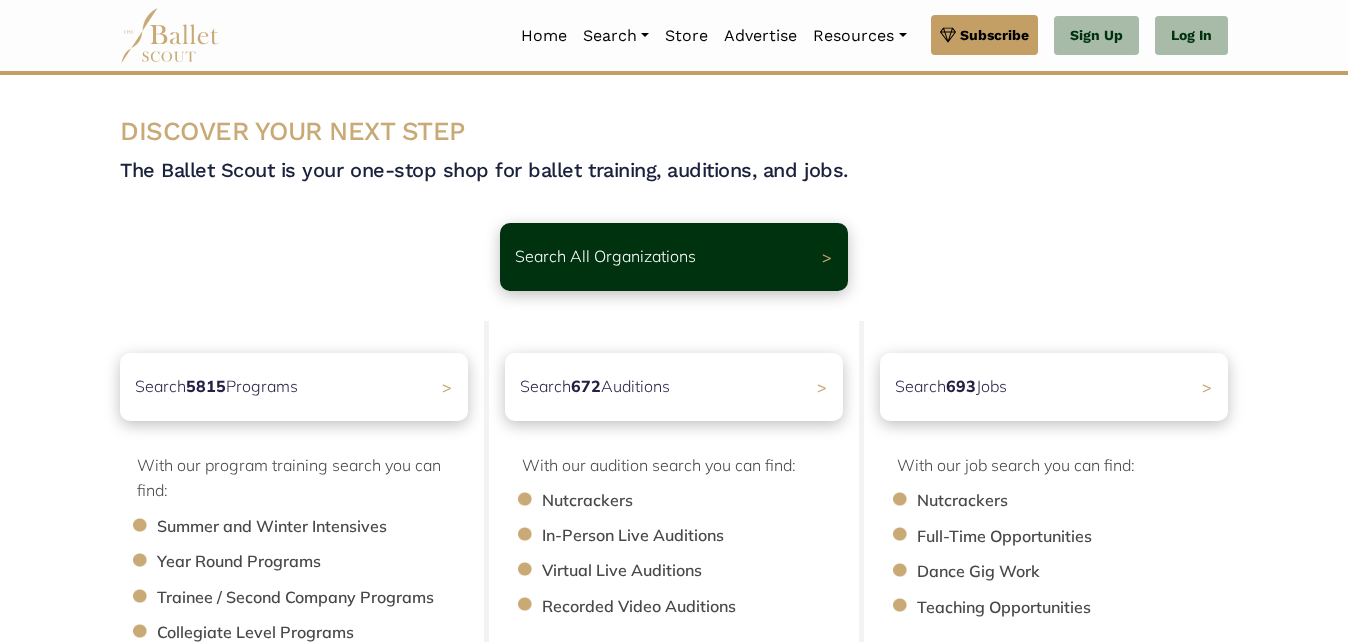 scroll, scrollTop: 0, scrollLeft: 0, axis: both 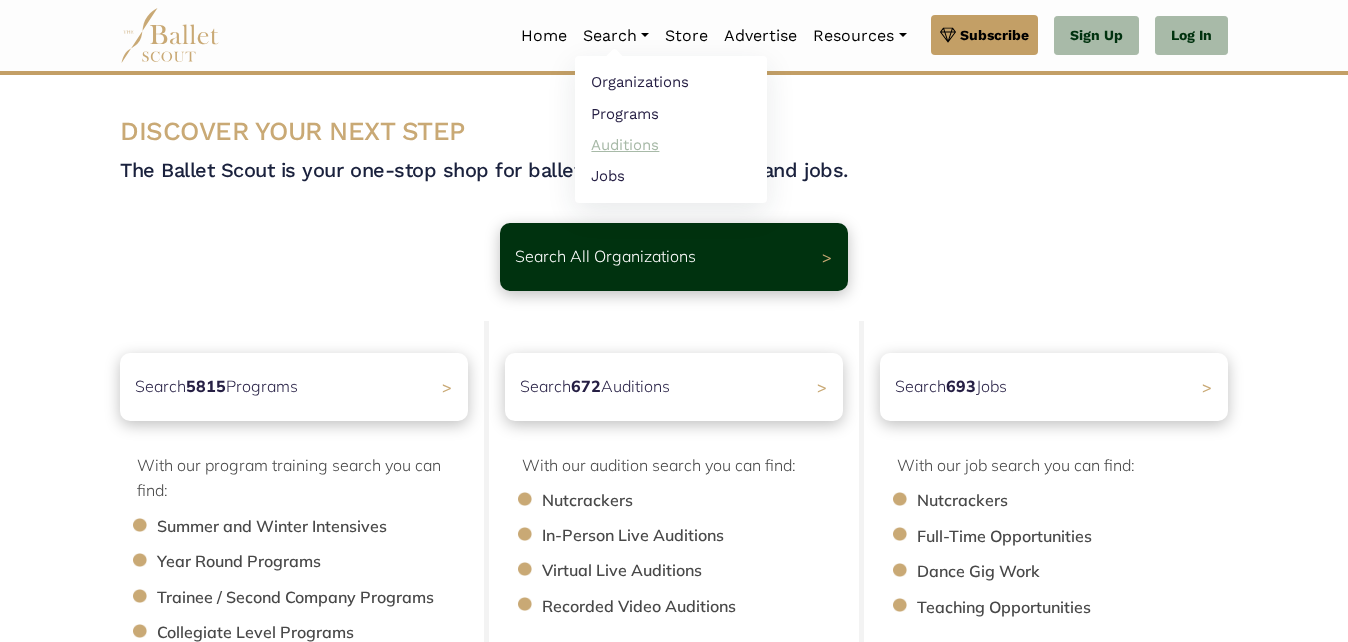 click on "Auditions" at bounding box center [671, 144] 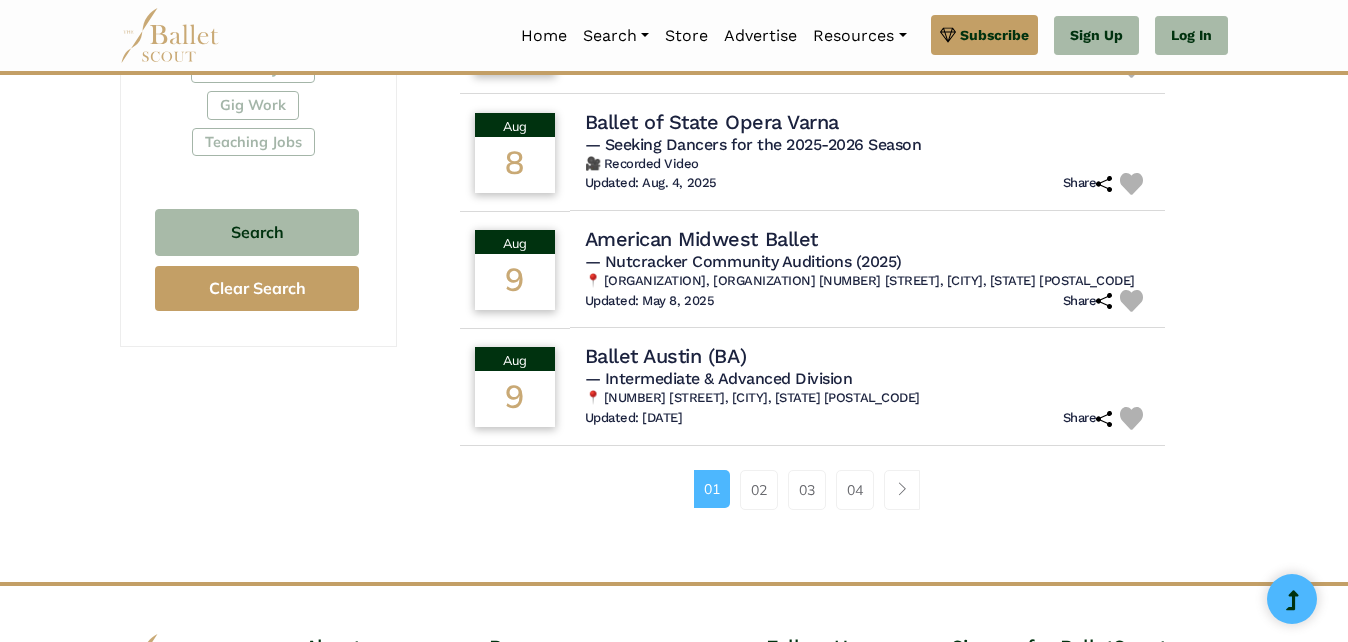 scroll, scrollTop: 1280, scrollLeft: 0, axis: vertical 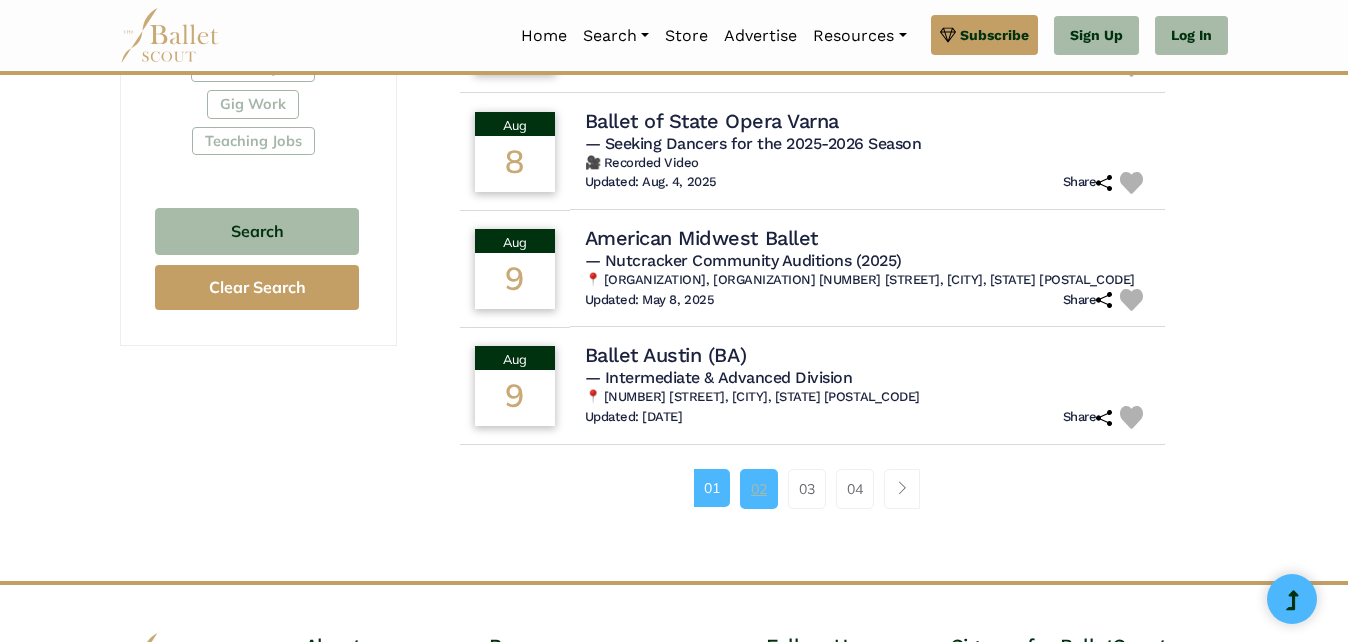 click on "02" at bounding box center (759, 489) 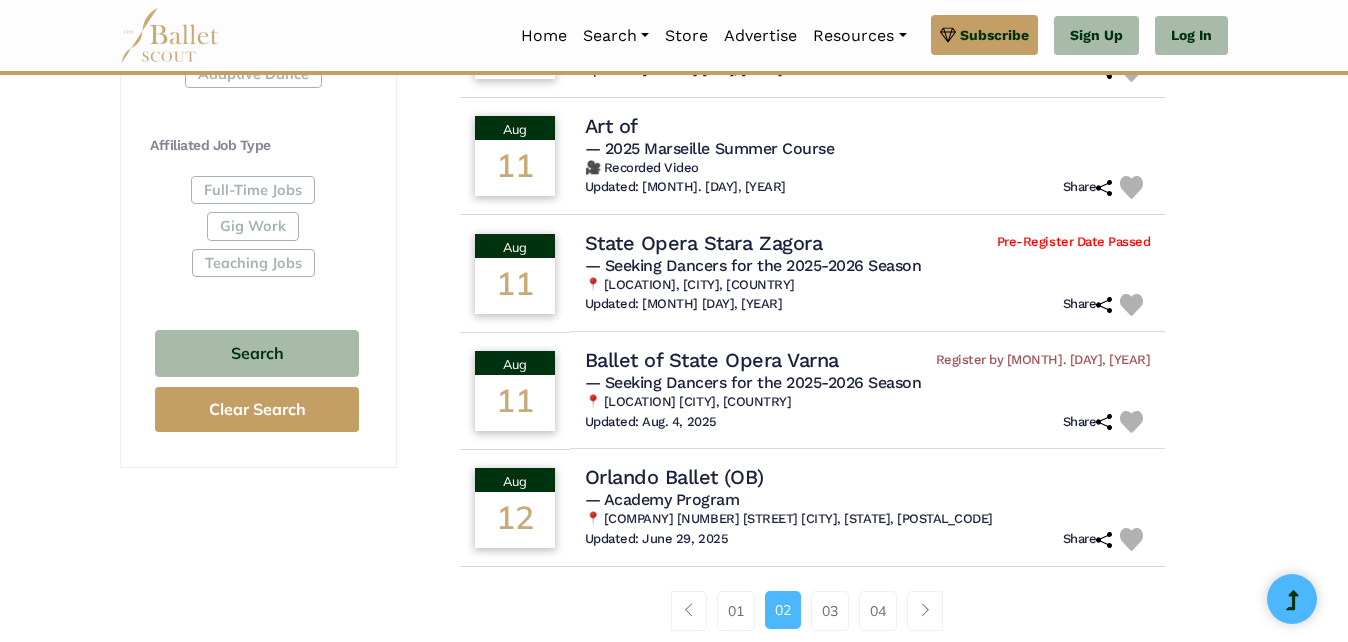 scroll, scrollTop: 1160, scrollLeft: 0, axis: vertical 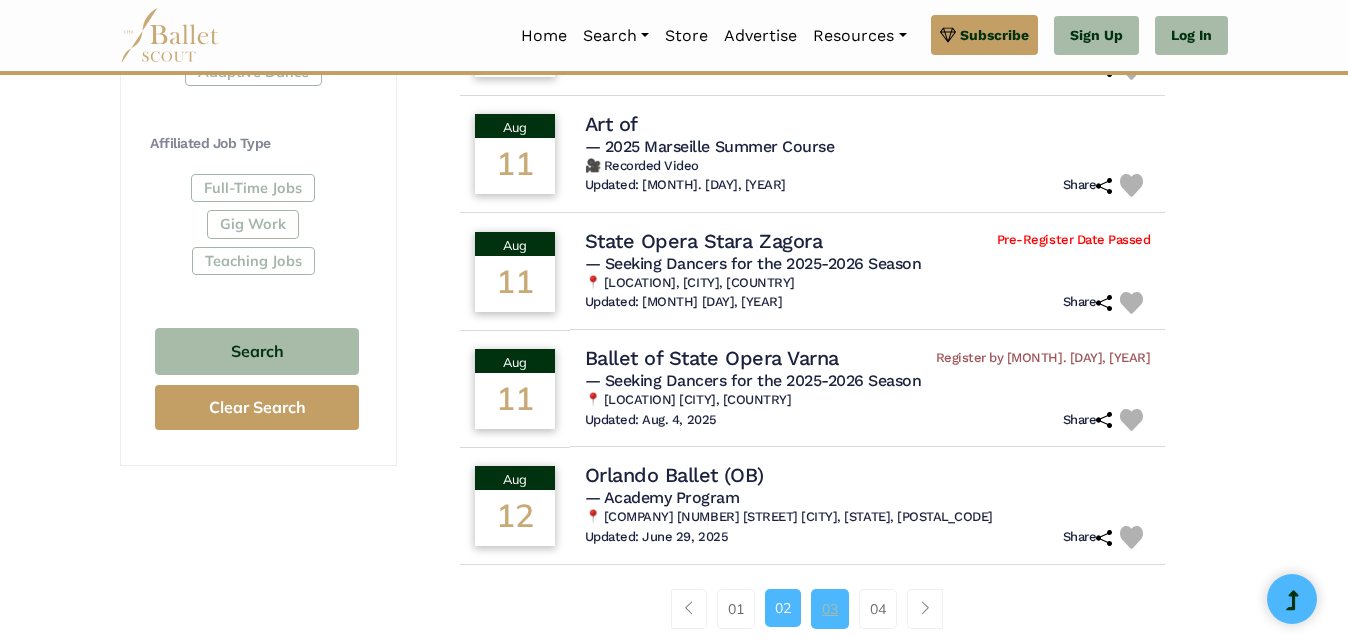 click on "03" at bounding box center (830, 609) 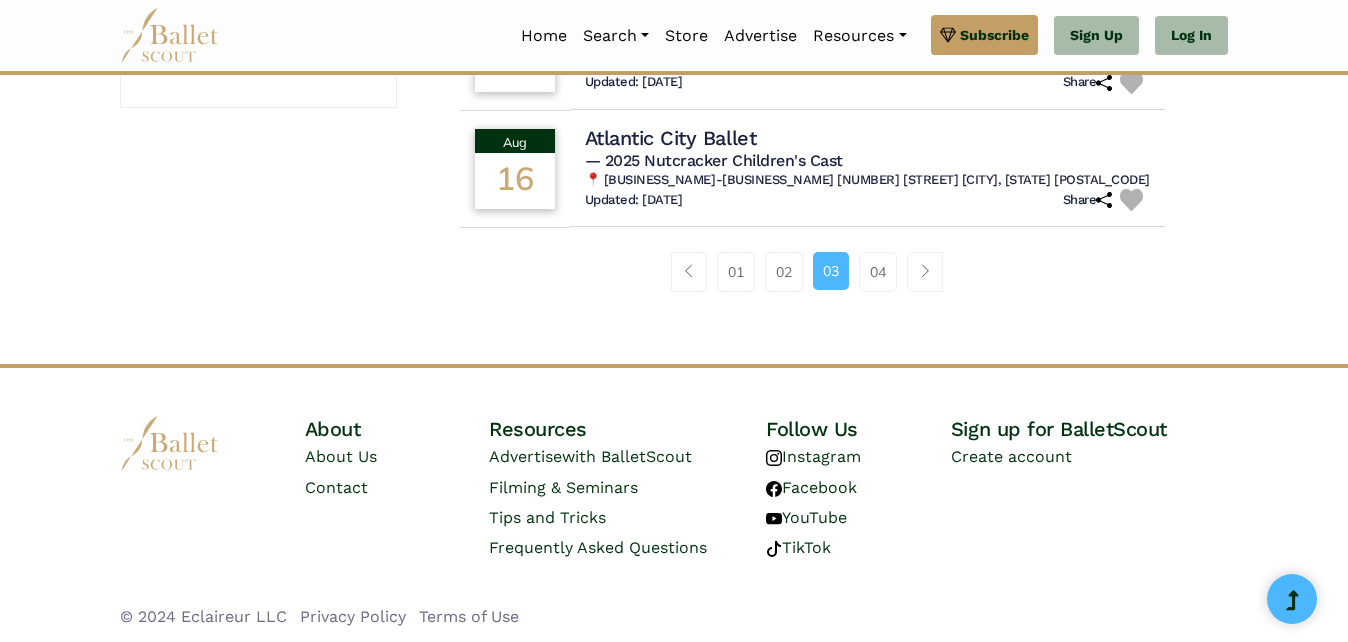scroll, scrollTop: 1521, scrollLeft: 0, axis: vertical 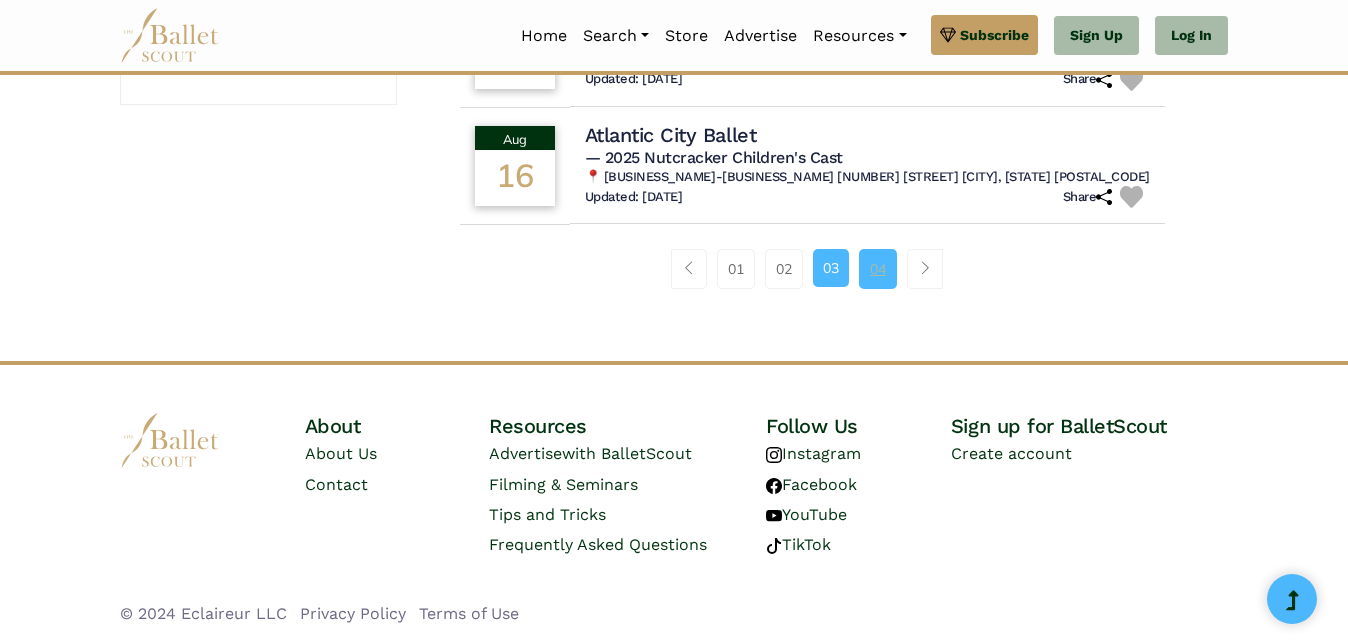 click on "04" at bounding box center [878, 269] 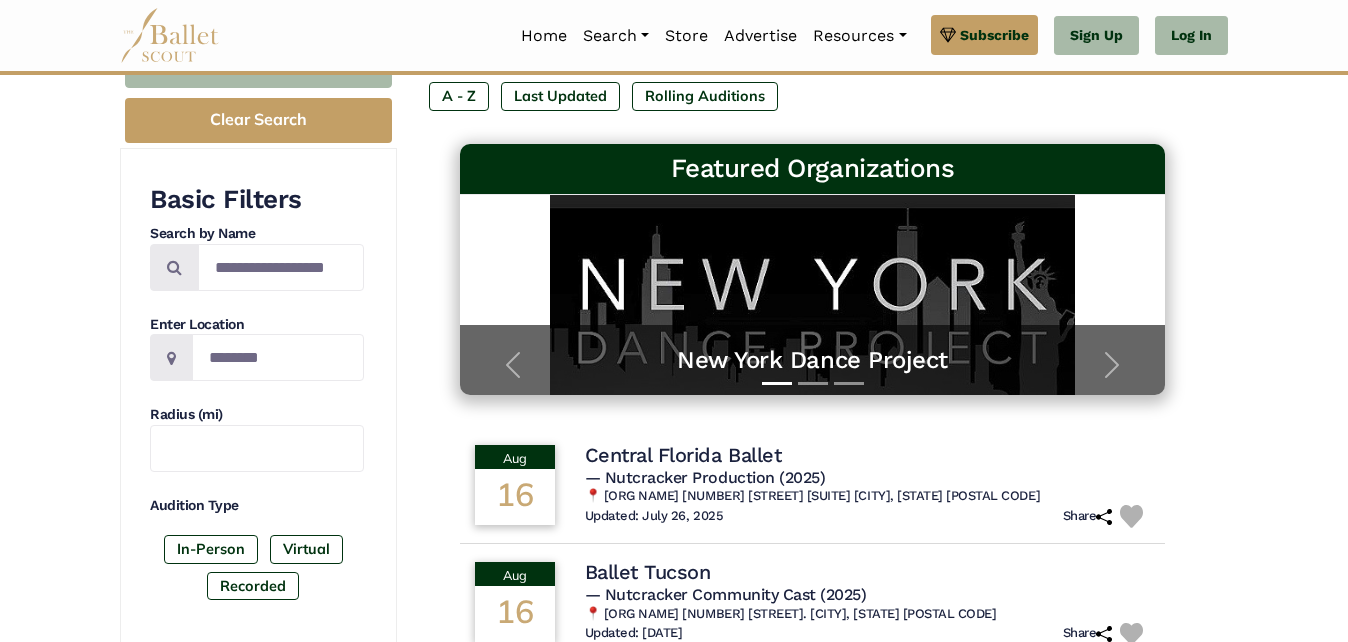 scroll, scrollTop: 240, scrollLeft: 0, axis: vertical 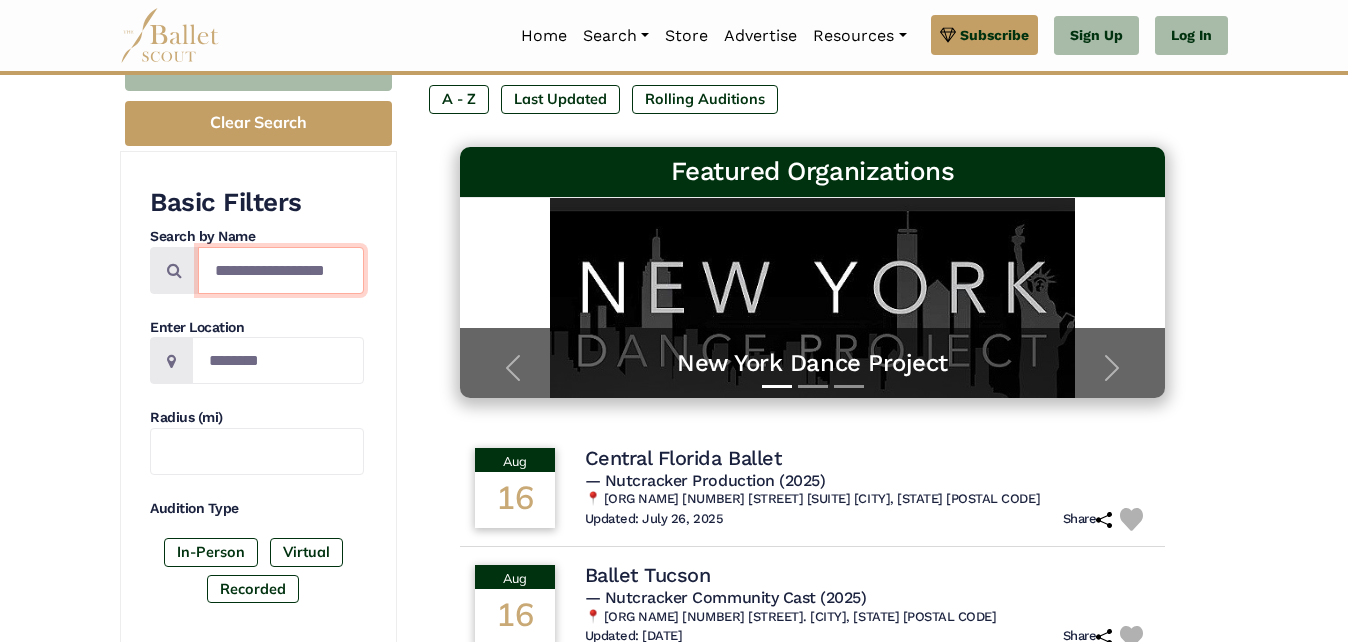 click at bounding box center [281, 270] 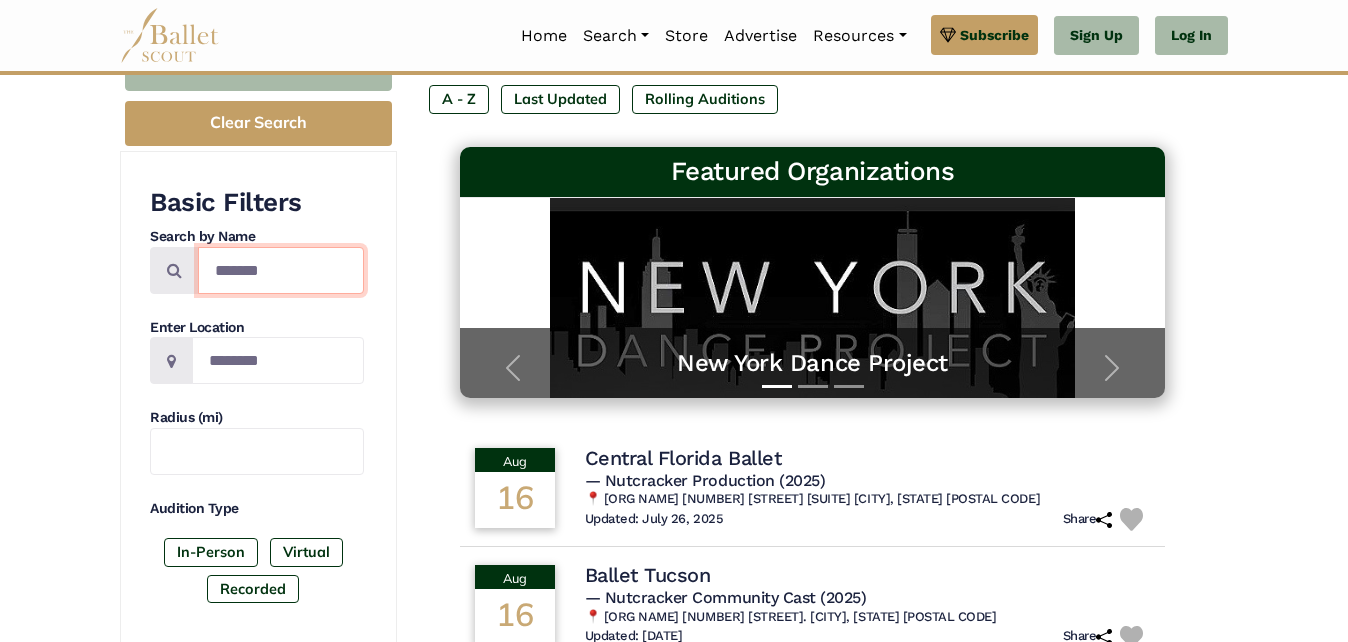 click on "*******" at bounding box center (281, 270) 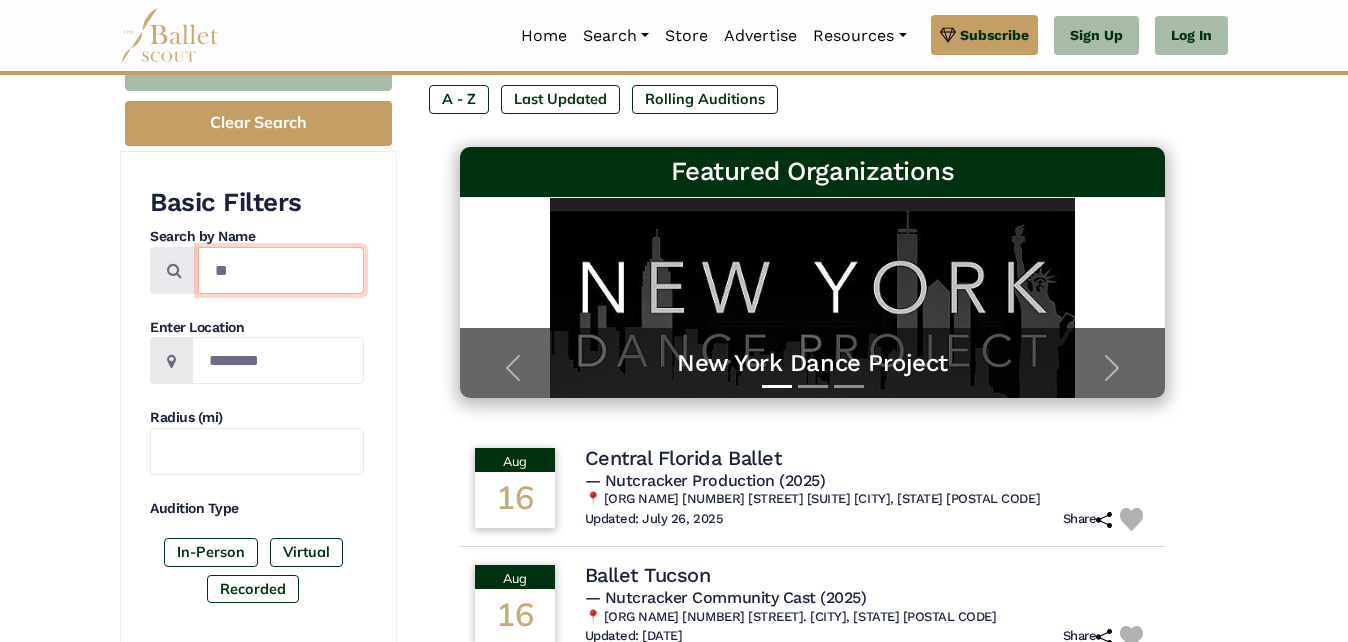 type on "*" 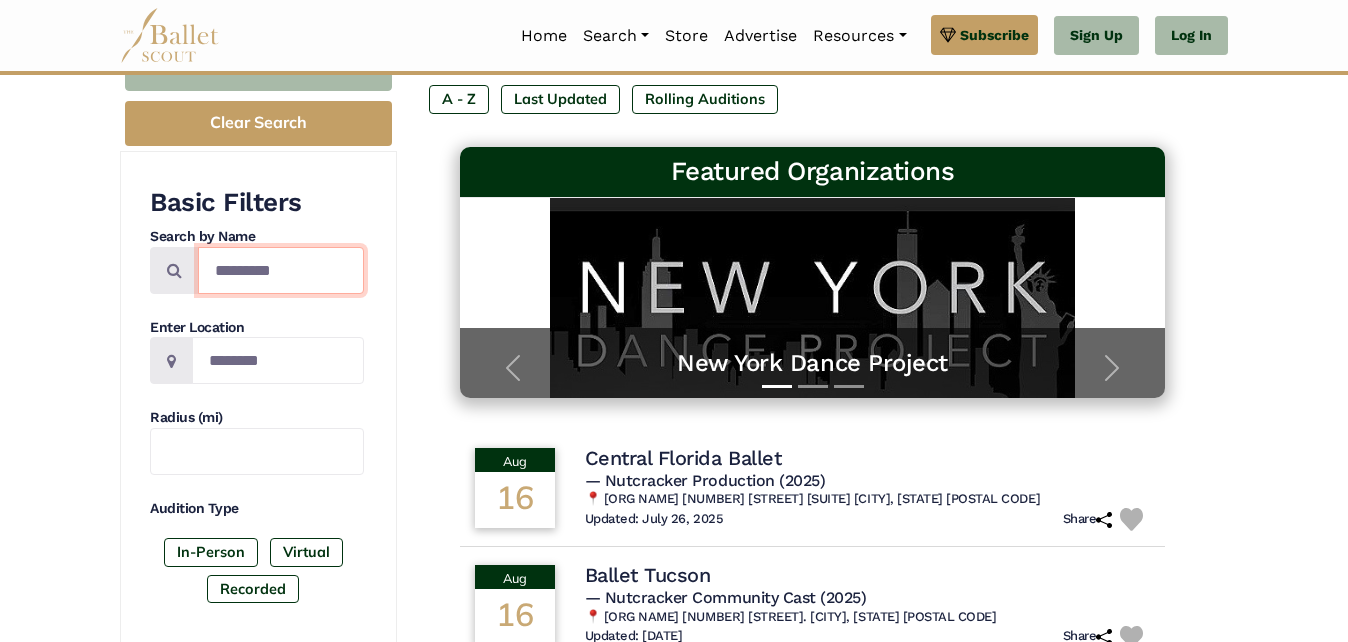 type on "*********" 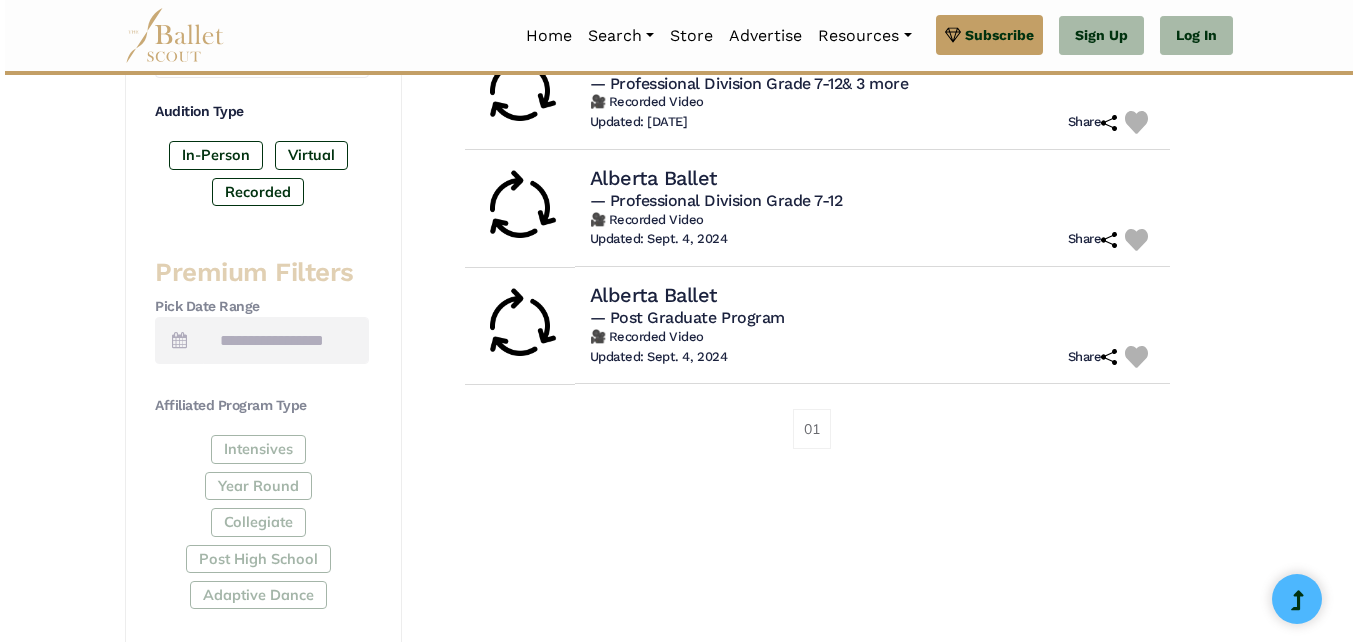 scroll, scrollTop: 640, scrollLeft: 0, axis: vertical 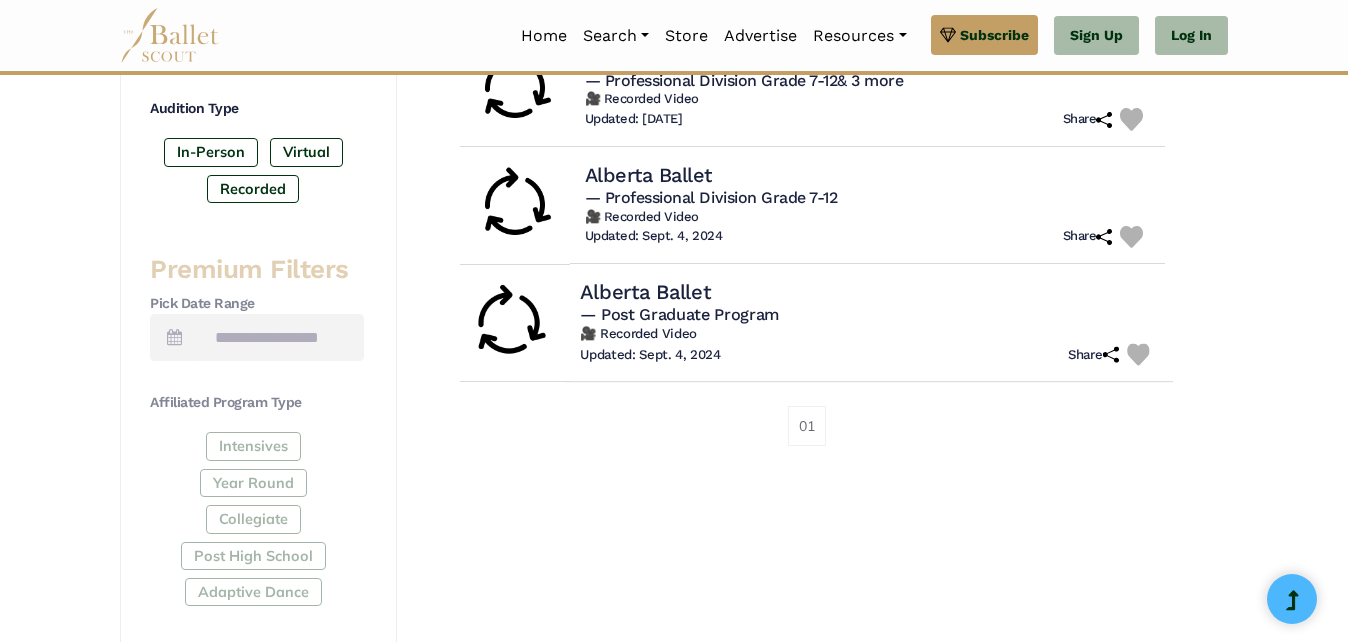 click on "— Post Graduate Program" at bounding box center [679, 314] 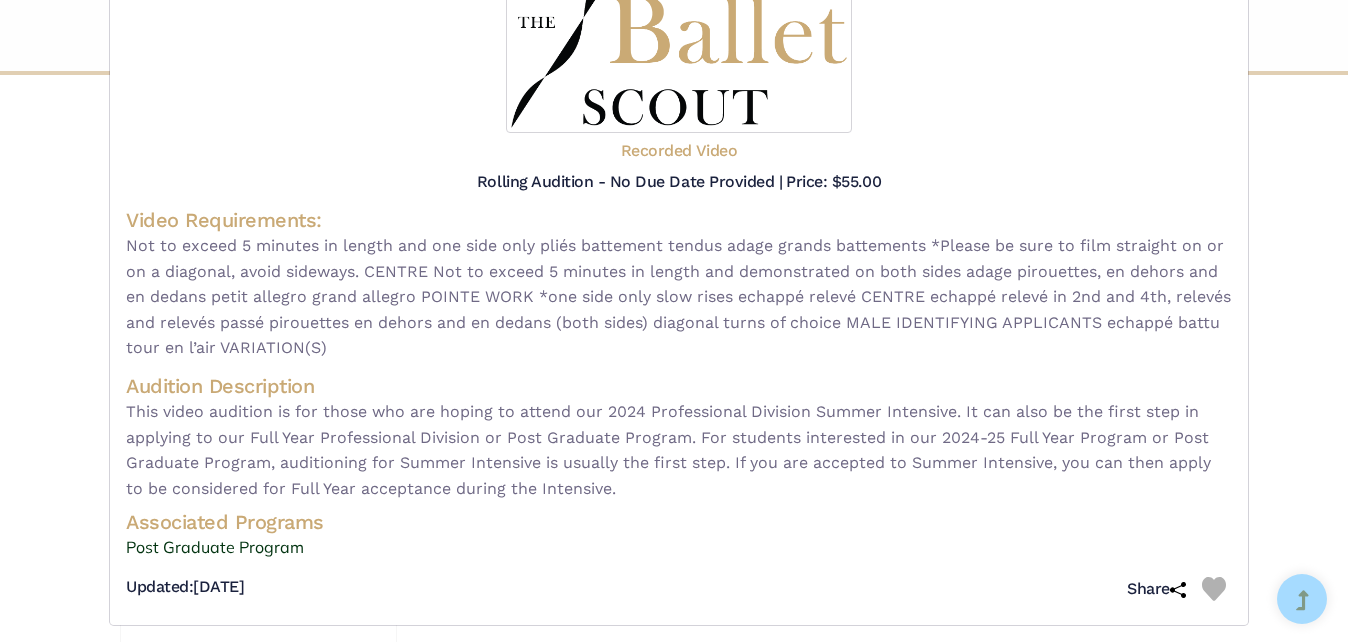 scroll, scrollTop: 216, scrollLeft: 0, axis: vertical 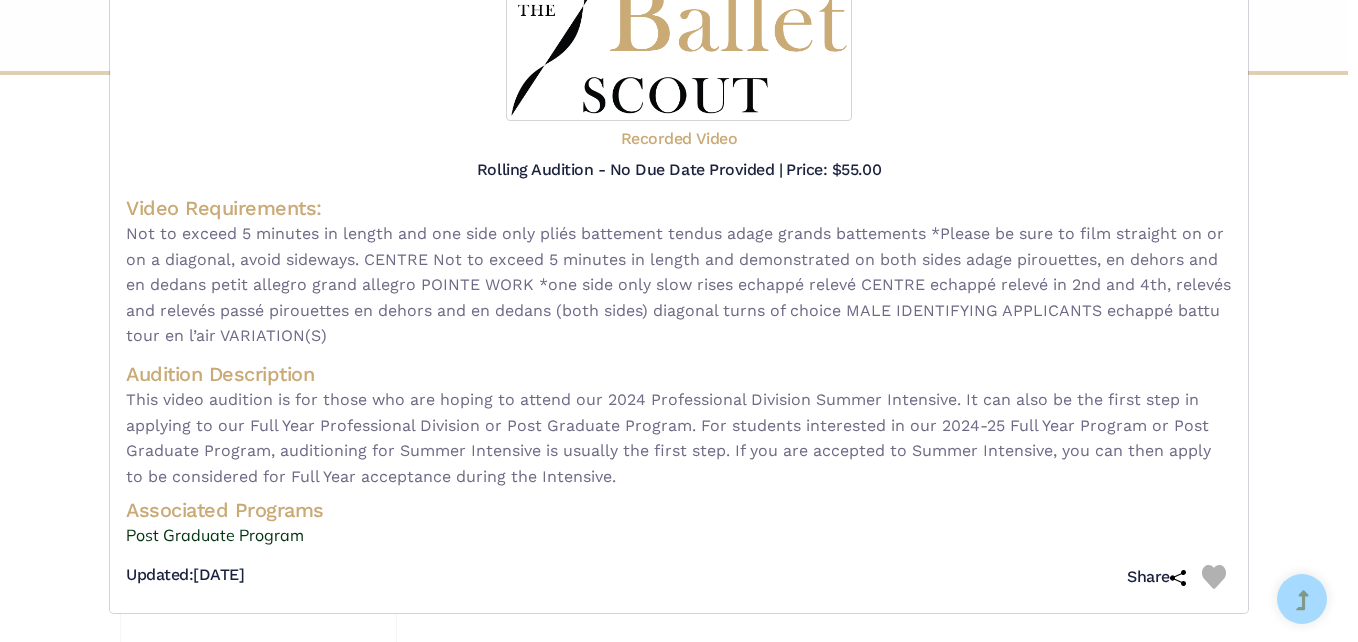 click on "Associated Programs" at bounding box center [679, 510] 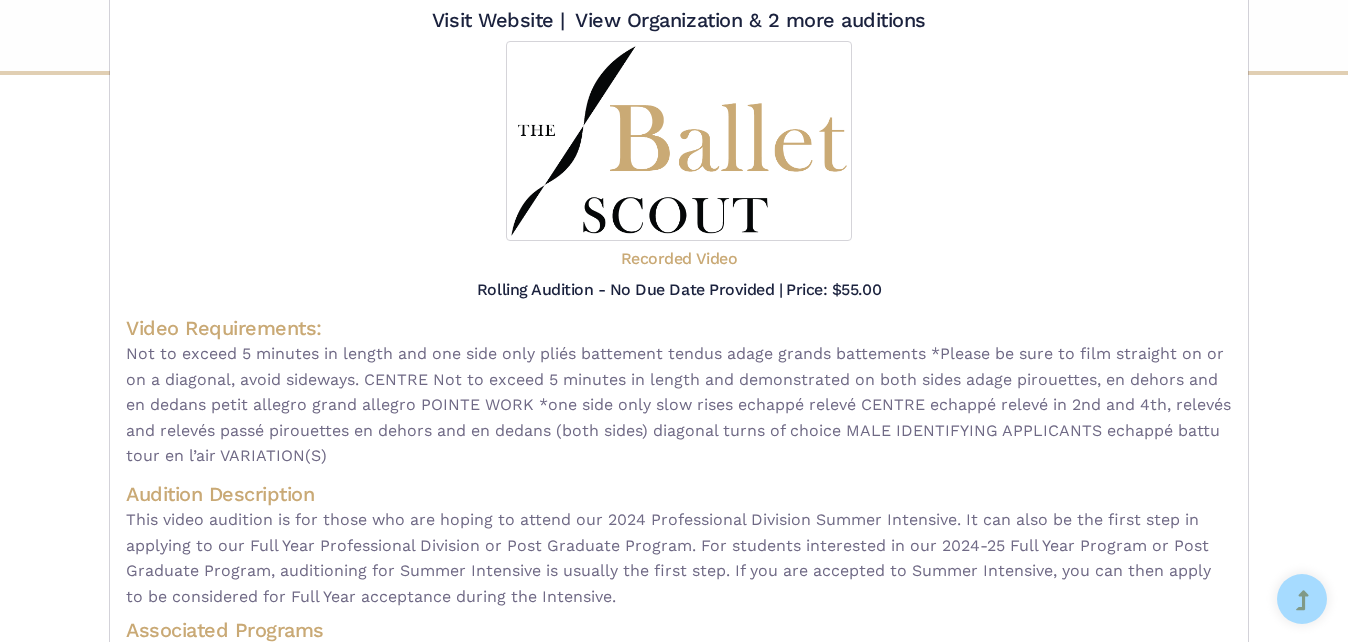 scroll, scrollTop: 216, scrollLeft: 0, axis: vertical 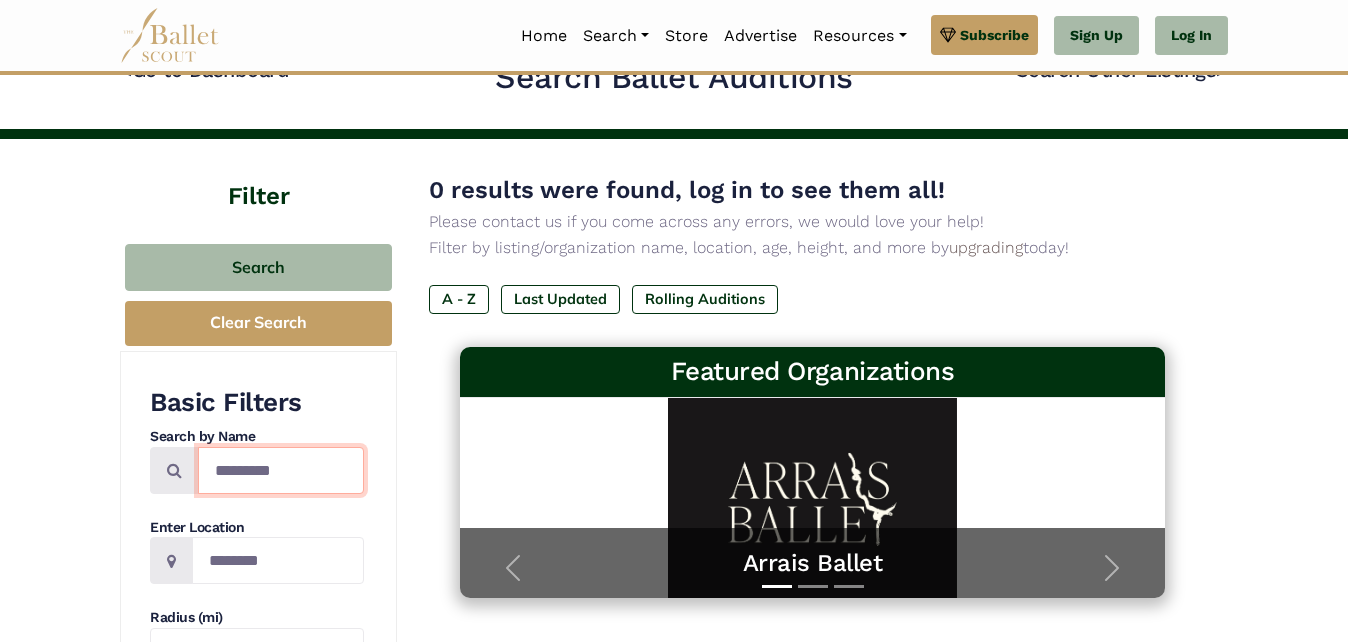 click on "*********" at bounding box center (281, 470) 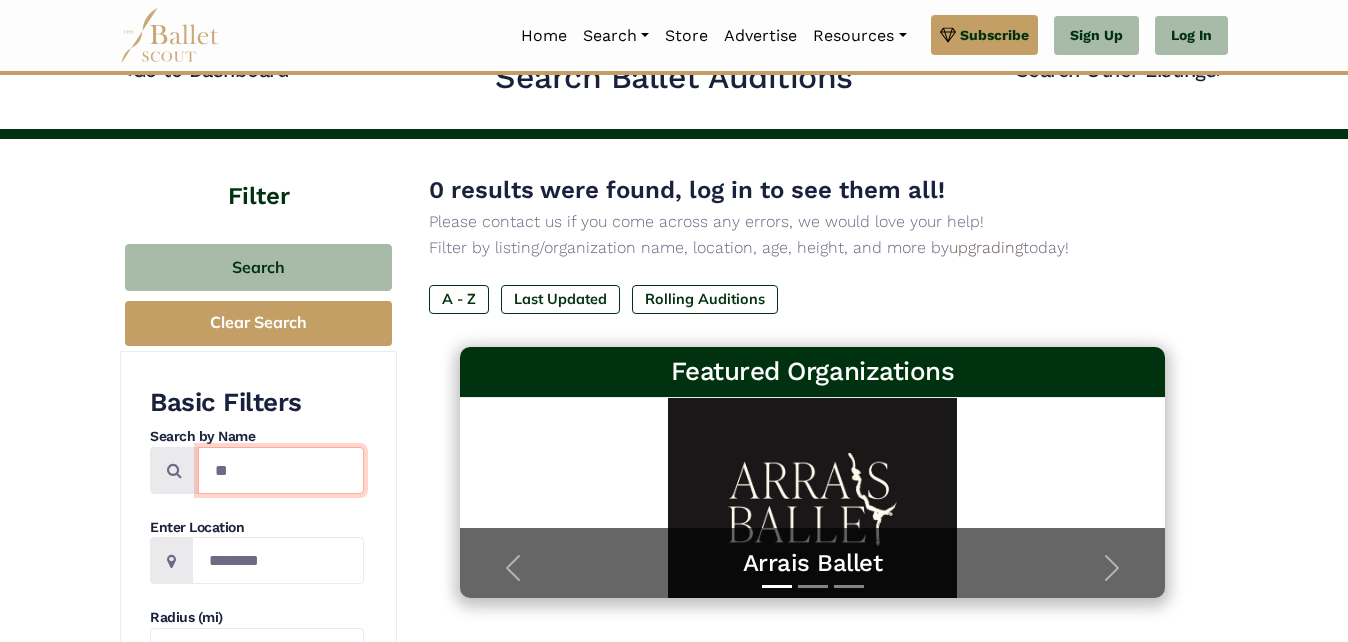 type on "*" 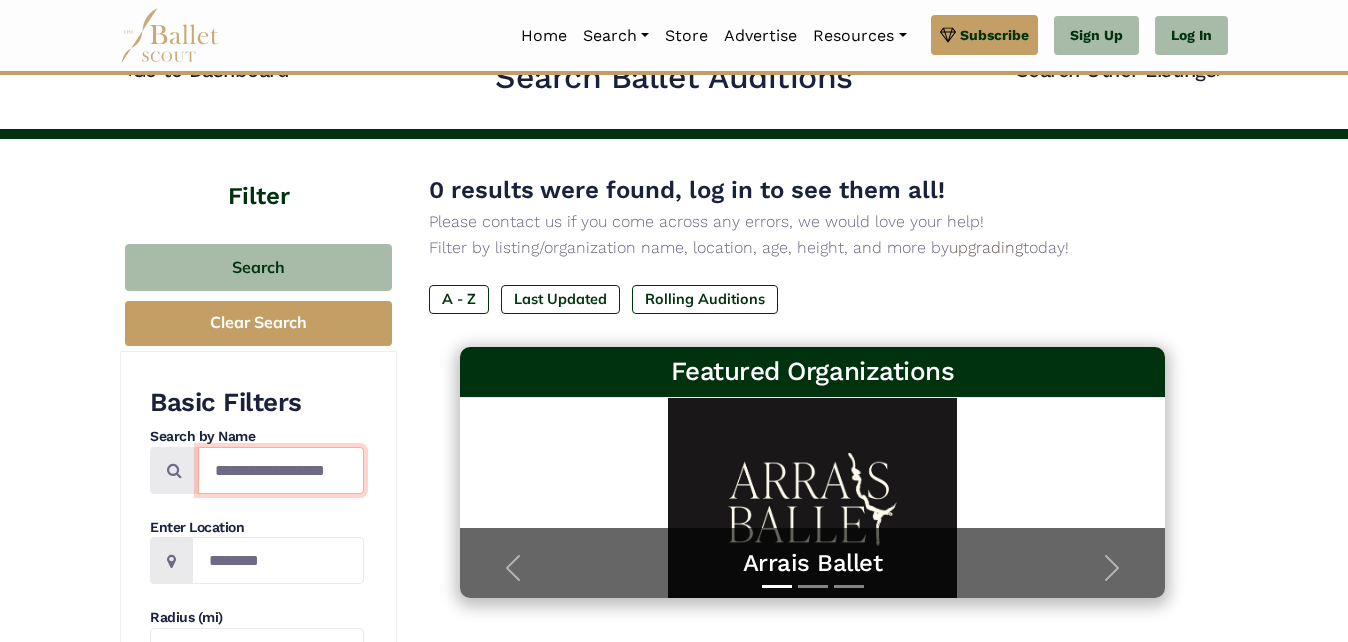 type 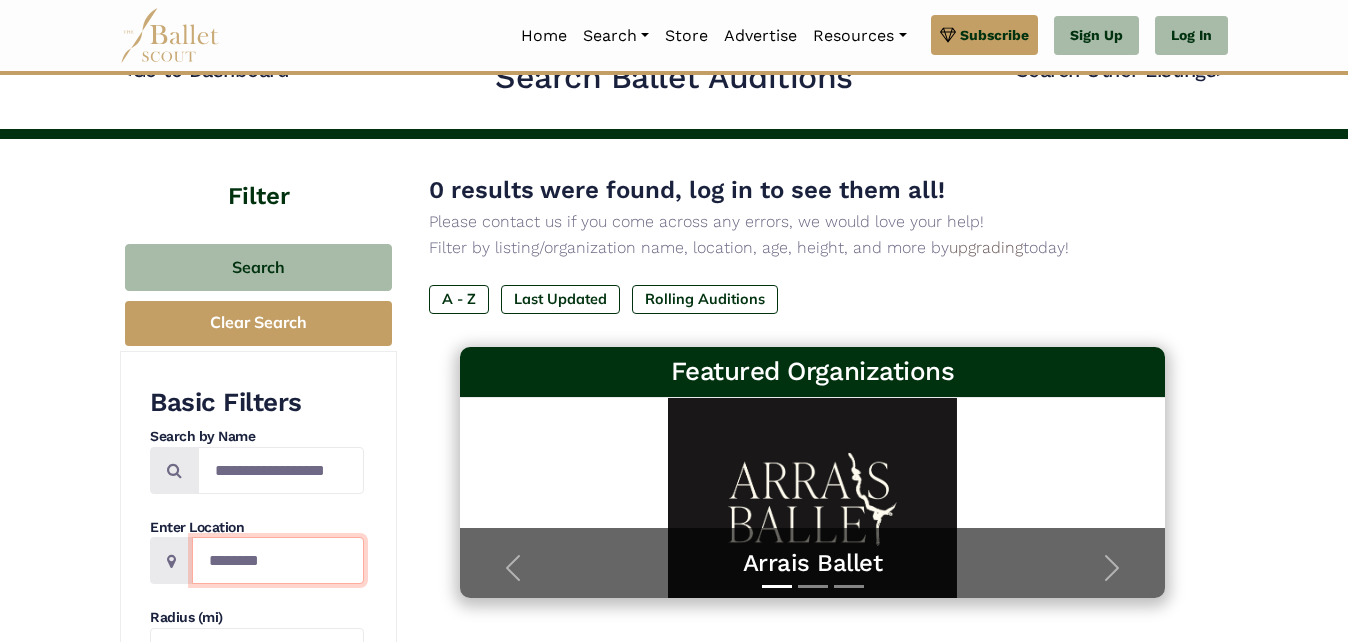 click at bounding box center [278, 560] 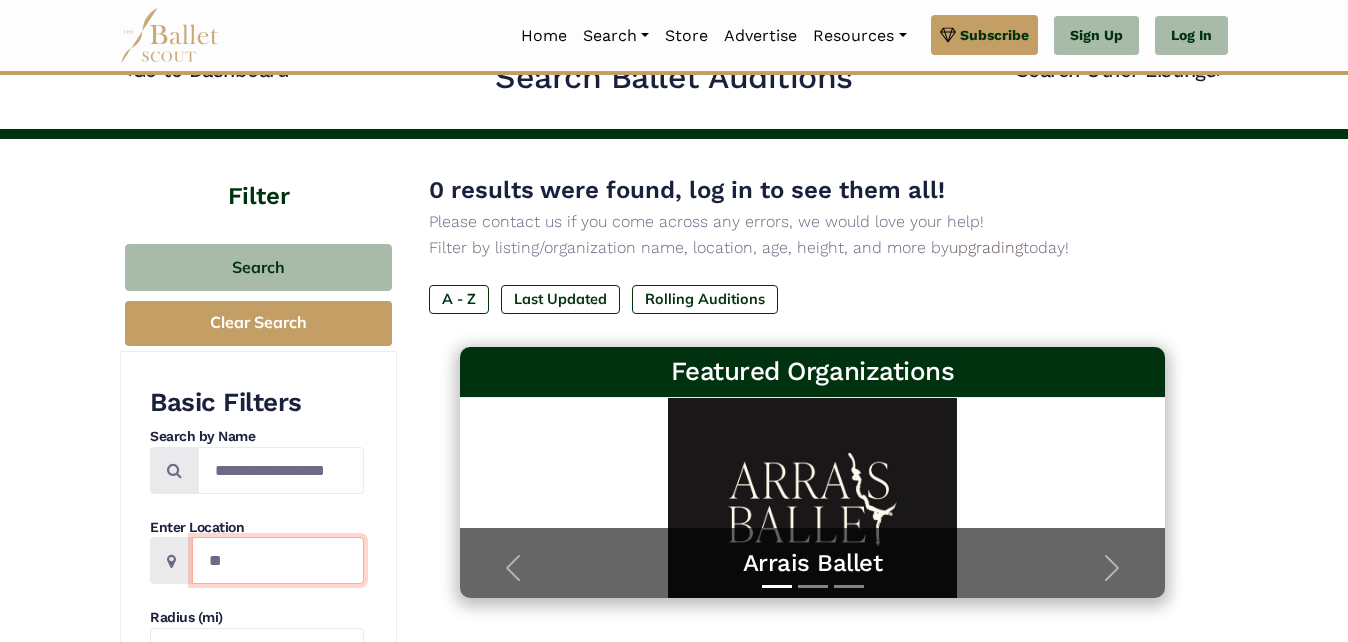click on "**" at bounding box center [278, 560] 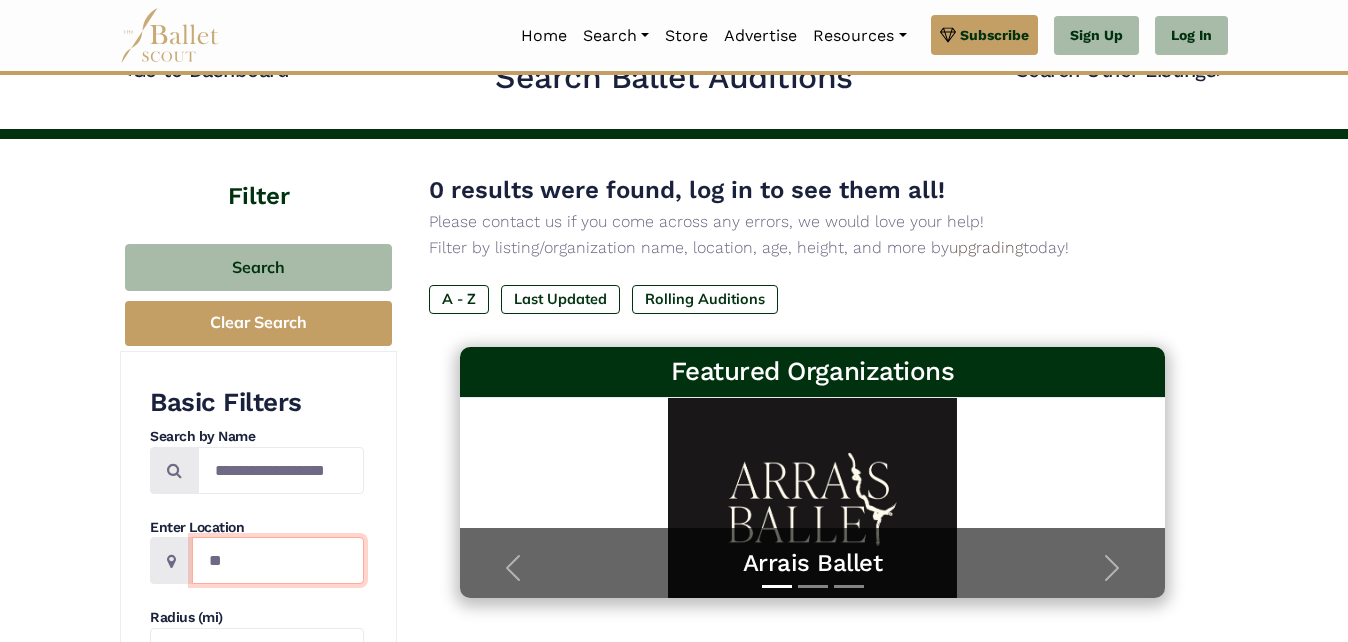 type on "*" 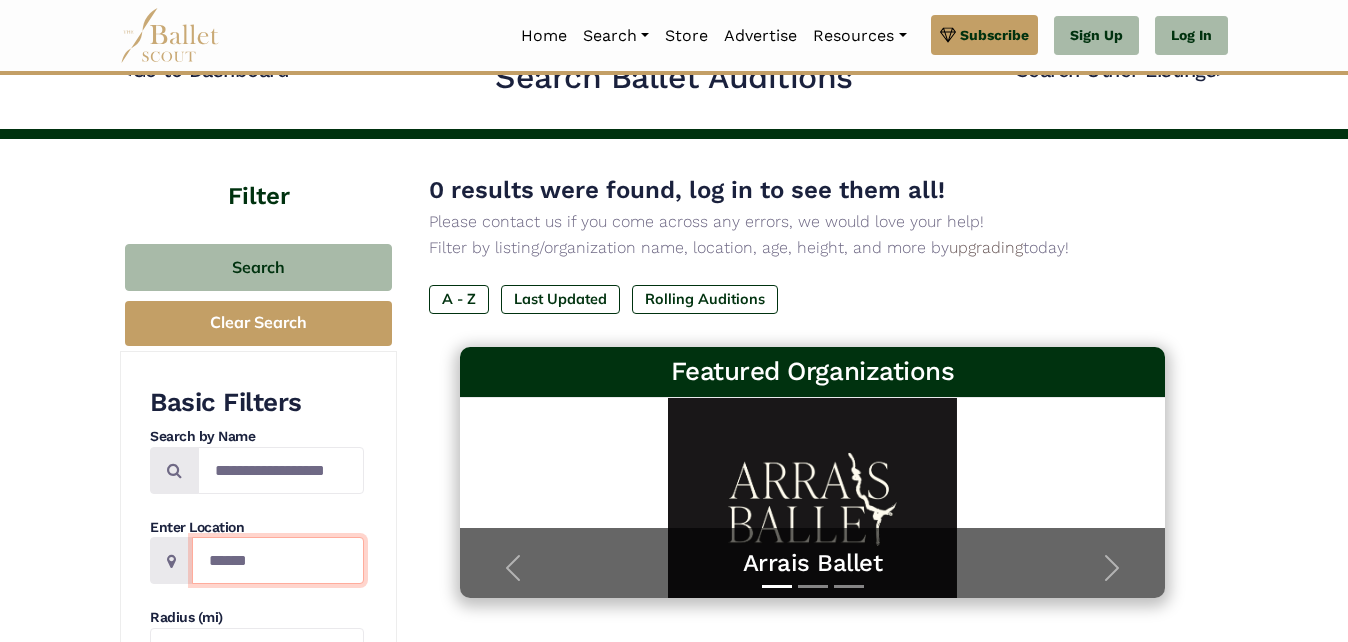 type on "******" 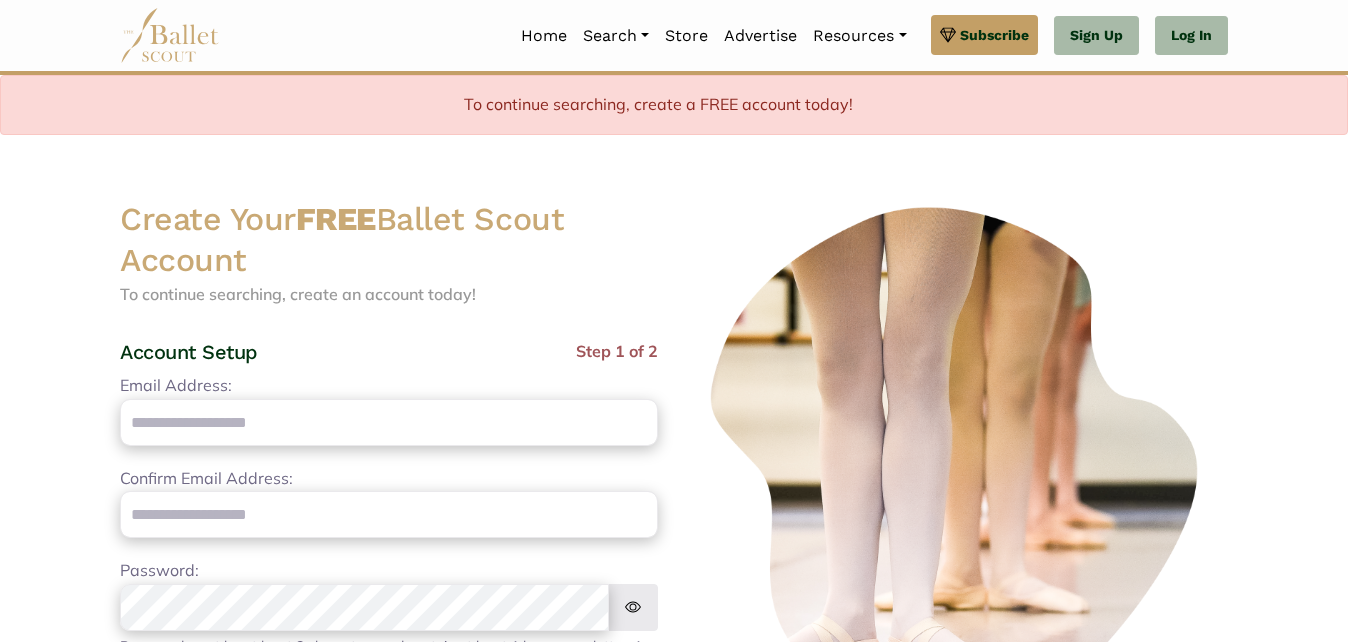 scroll, scrollTop: 0, scrollLeft: 0, axis: both 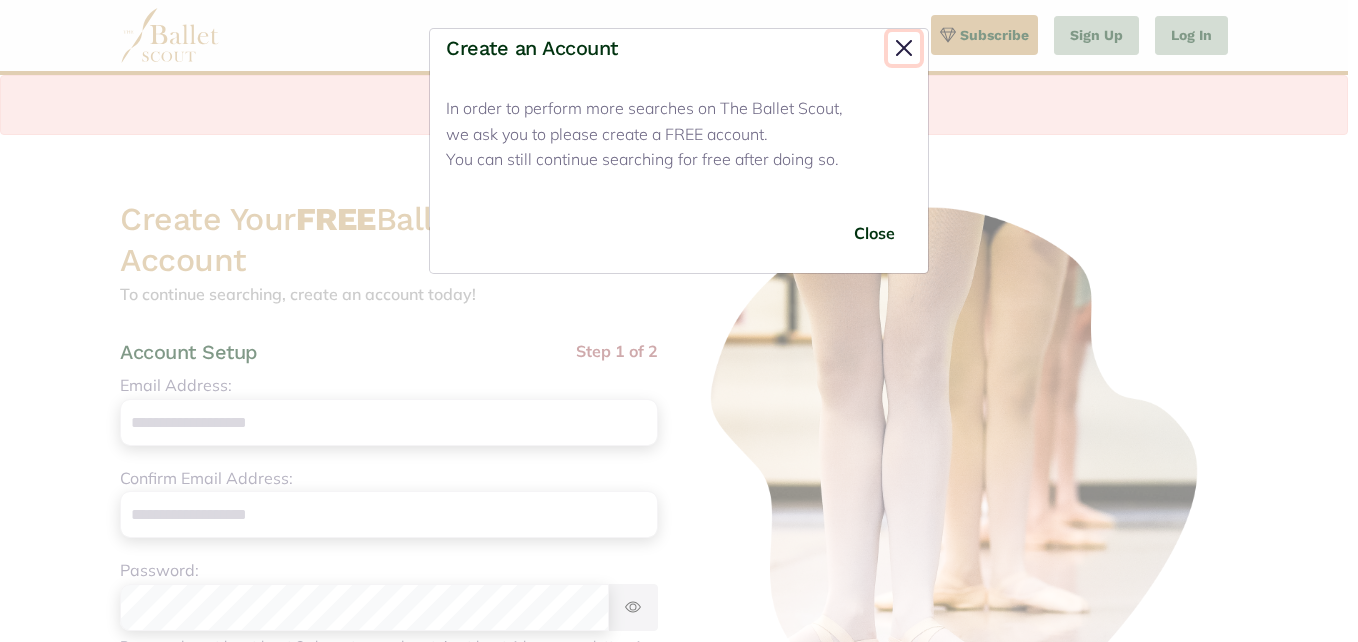 click at bounding box center (904, 48) 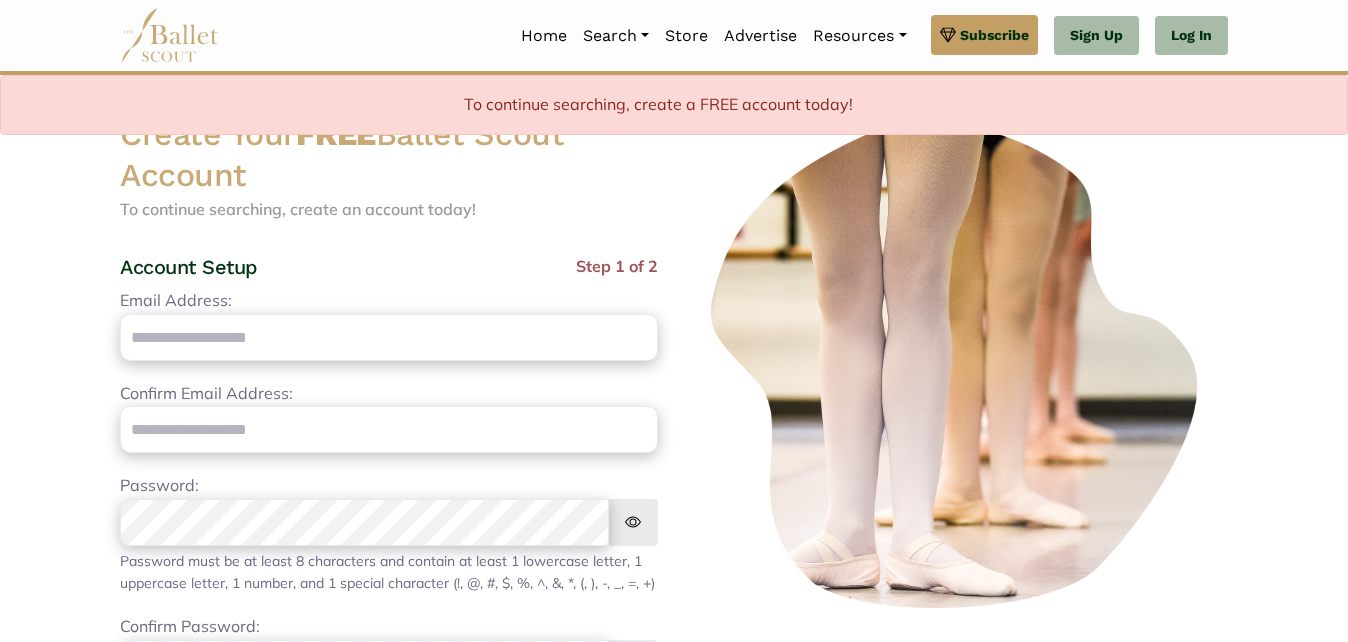 scroll, scrollTop: 120, scrollLeft: 0, axis: vertical 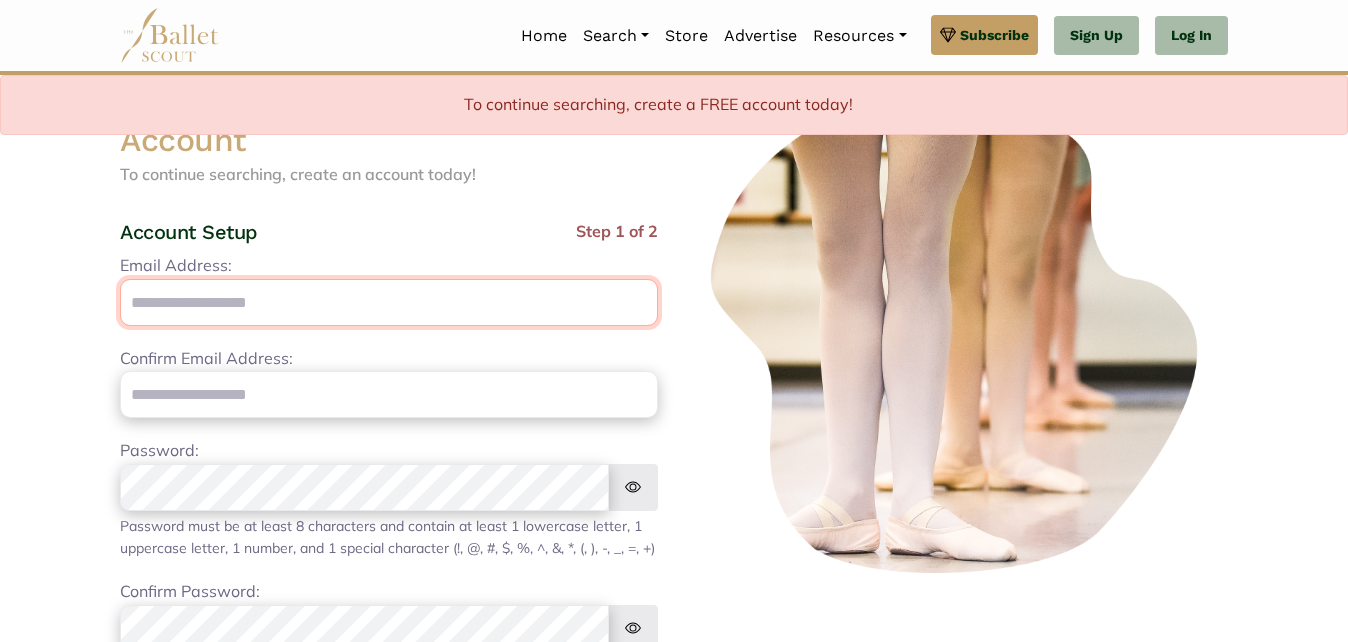 click on "Email Address:" at bounding box center (389, 302) 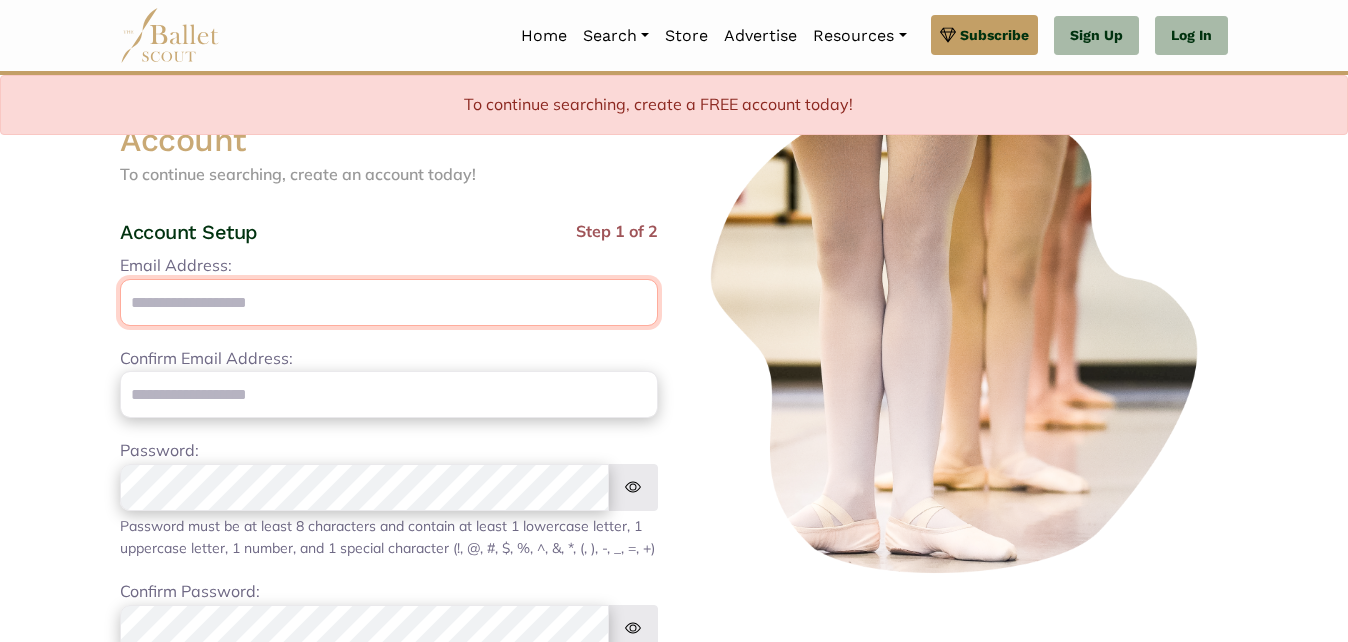 type on "**********" 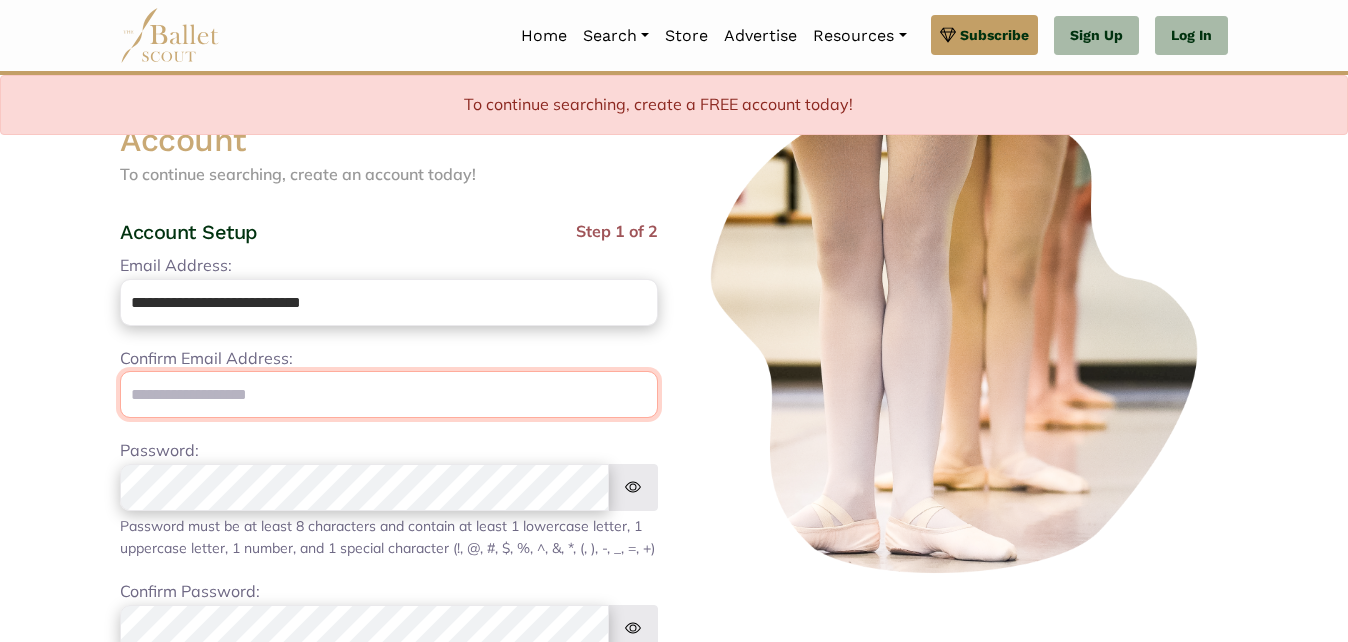 type on "**********" 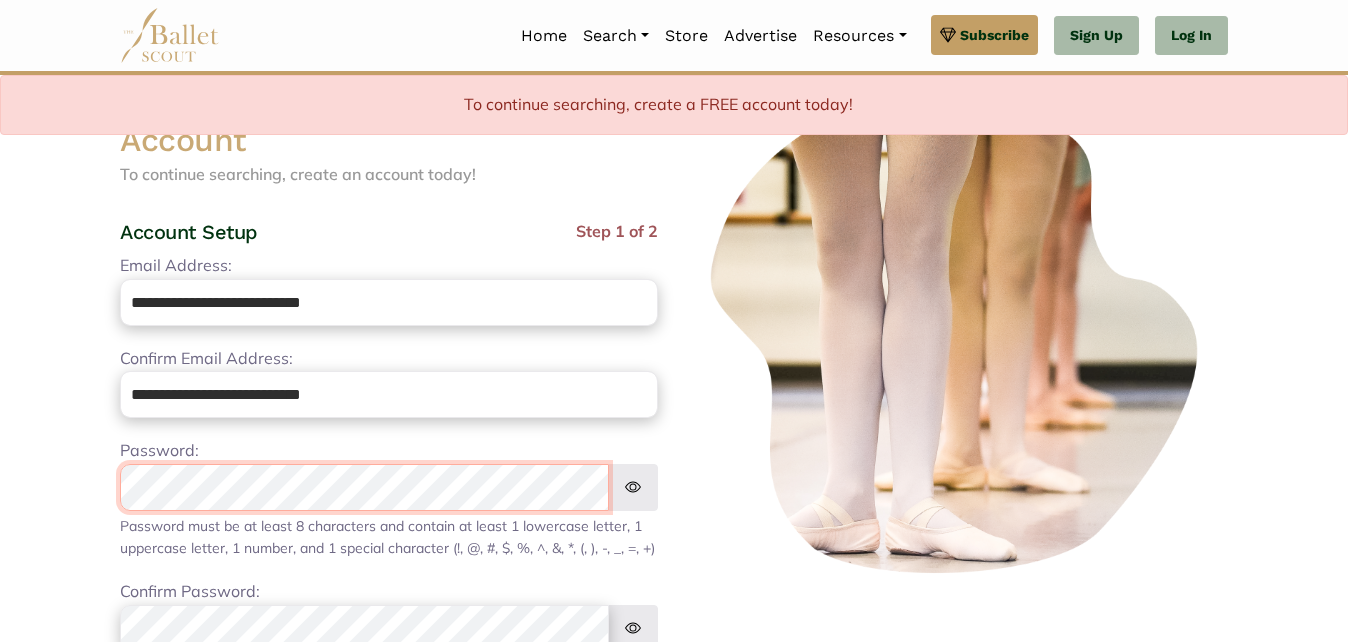 scroll, scrollTop: 682, scrollLeft: 0, axis: vertical 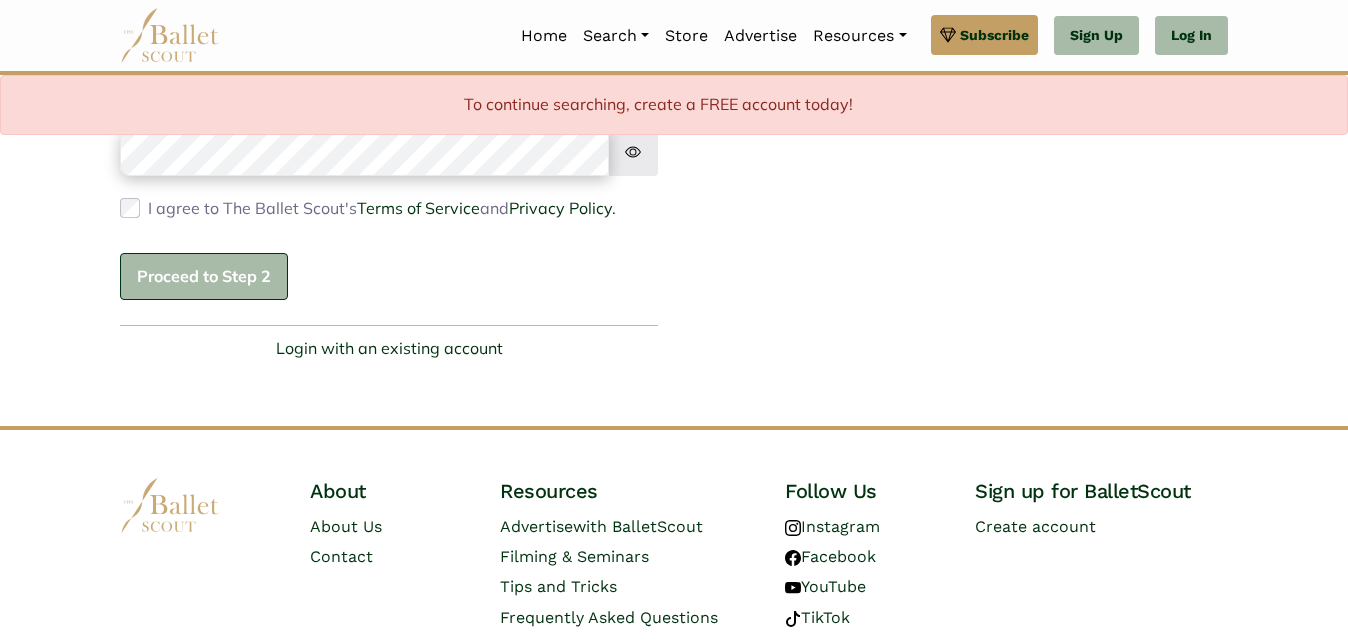 click on "Proceed to Step 2" at bounding box center [204, 276] 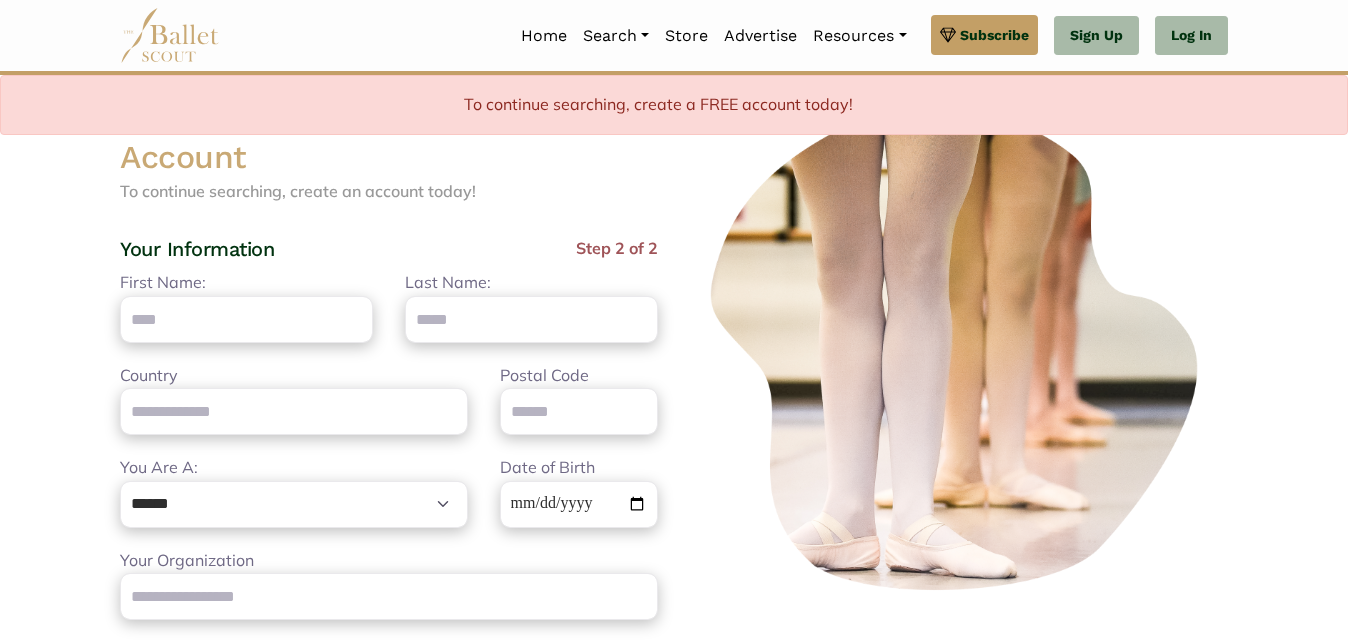 scroll, scrollTop: 0, scrollLeft: 0, axis: both 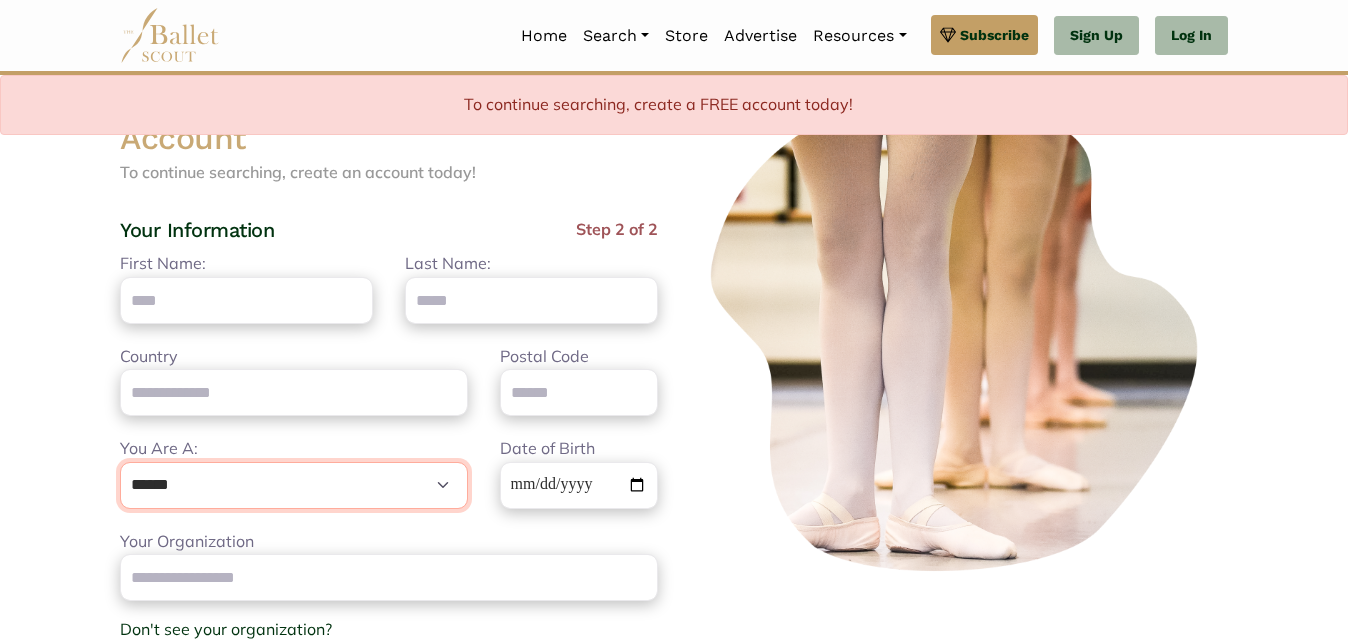 click on "**********" at bounding box center [294, 485] 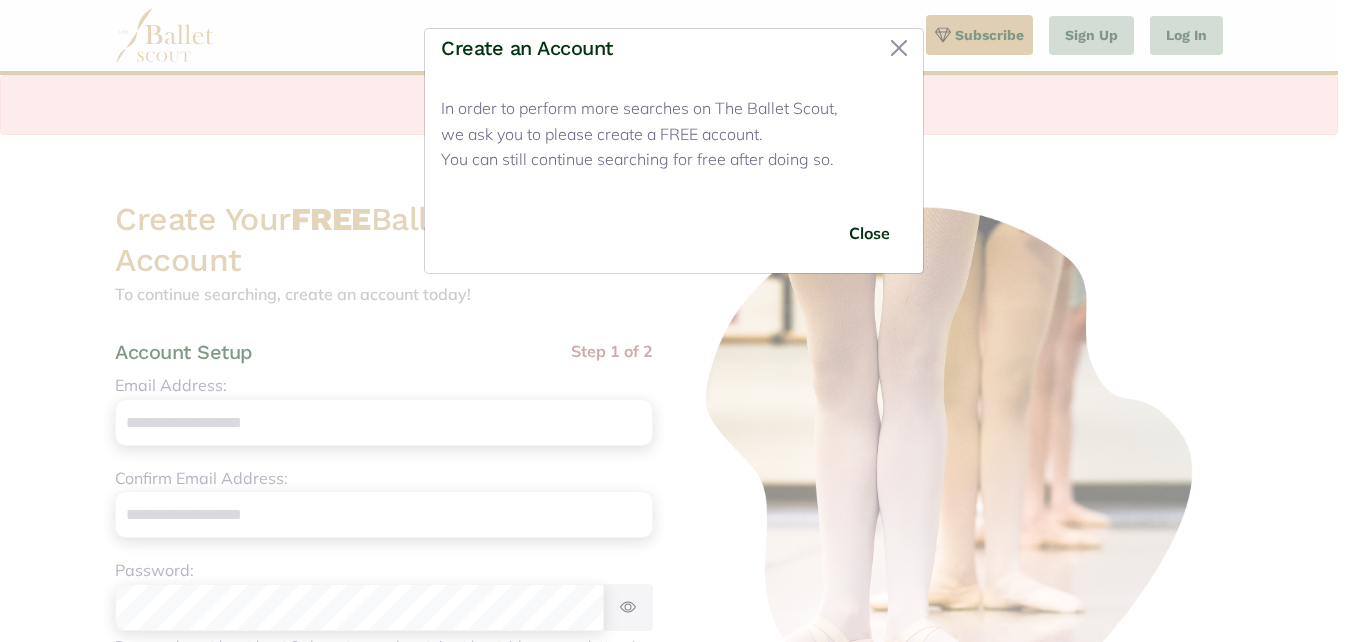 scroll, scrollTop: 0, scrollLeft: 0, axis: both 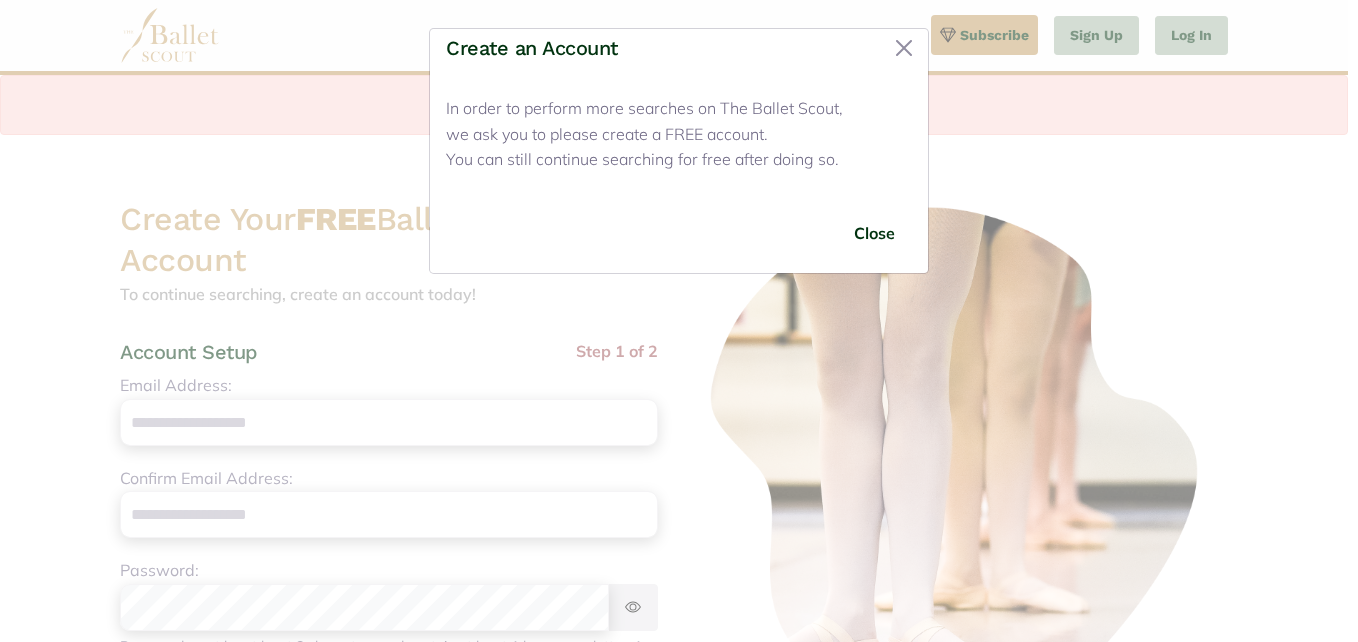 click on "Create an Account
In order to perform more searches on The Ballet Scout,  we ask you to please create a FREE account.
You can still continue searching for free after doing so.
Close" at bounding box center [679, 321] 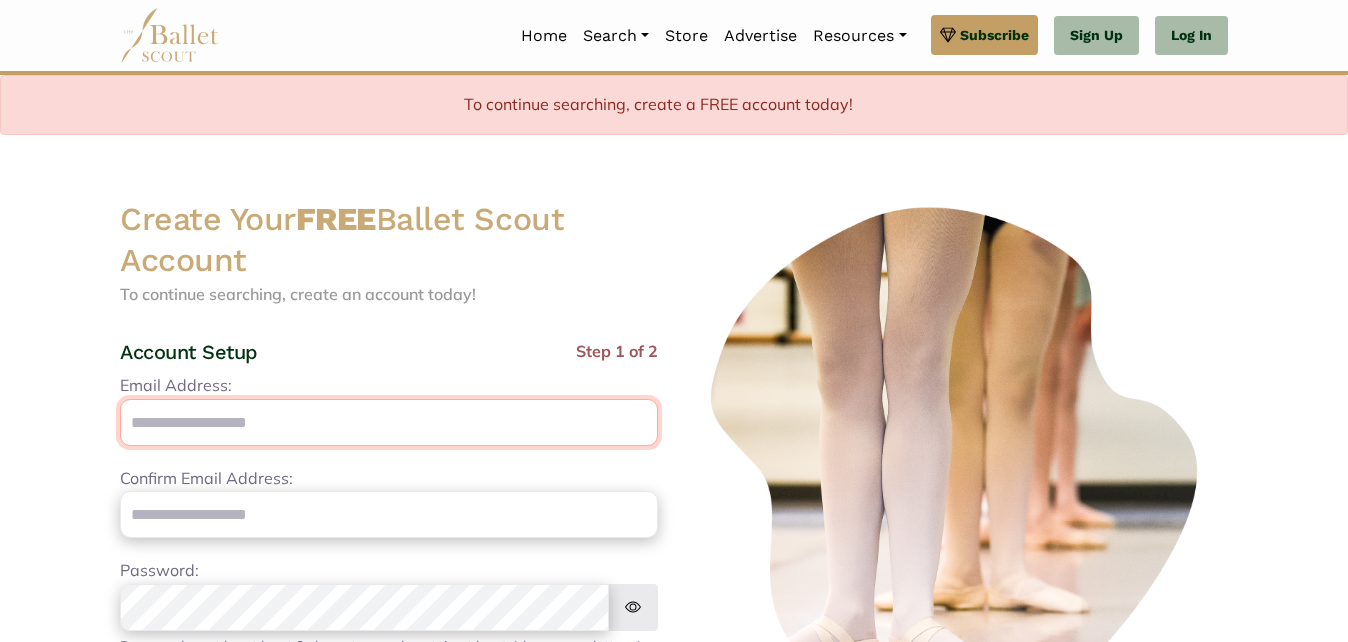click on "Email Address:" at bounding box center (389, 422) 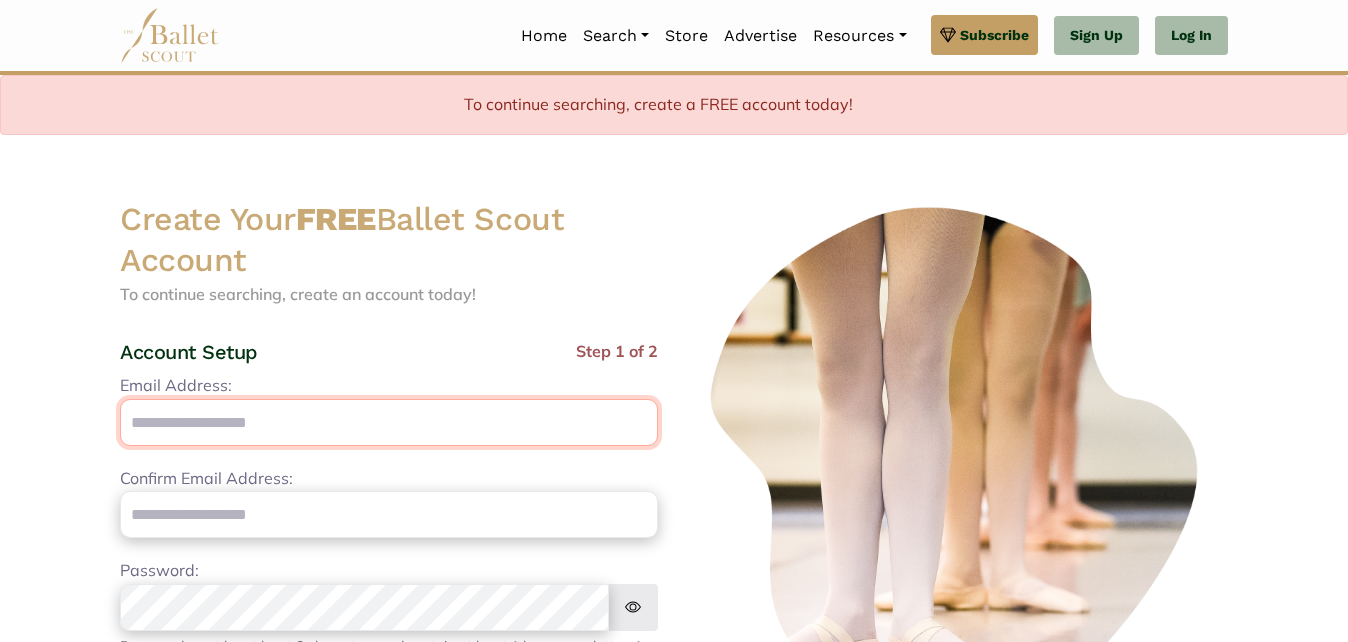 type on "**********" 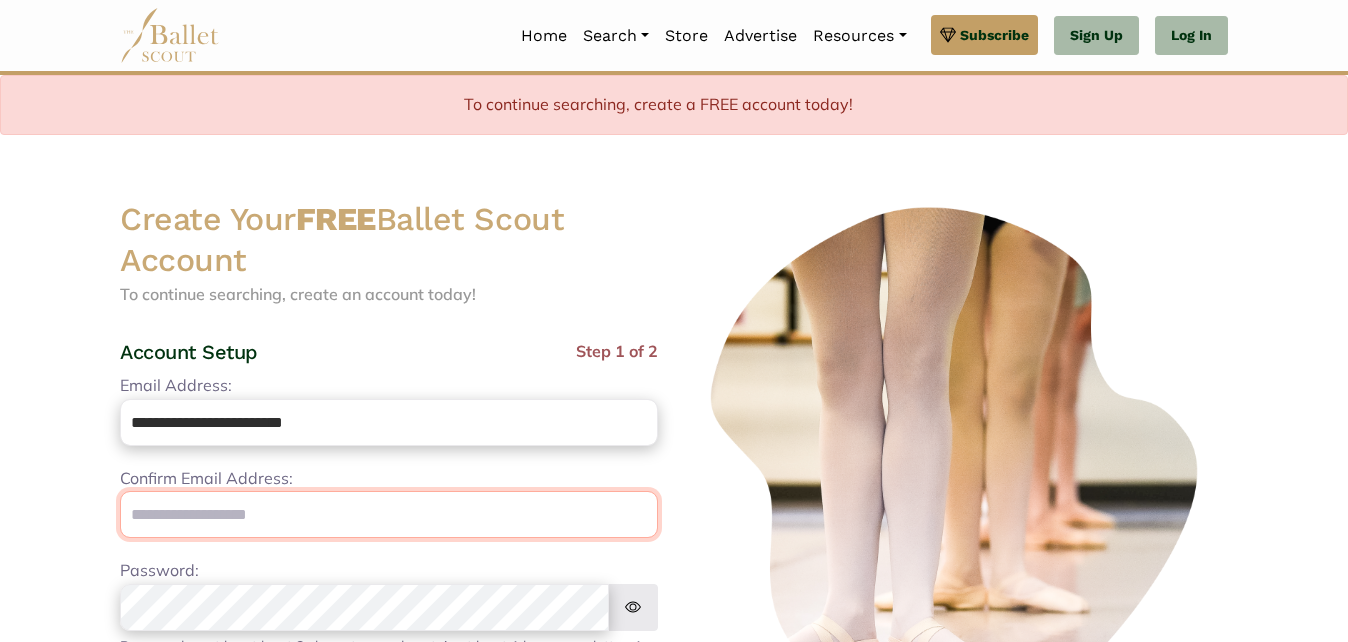 type on "**********" 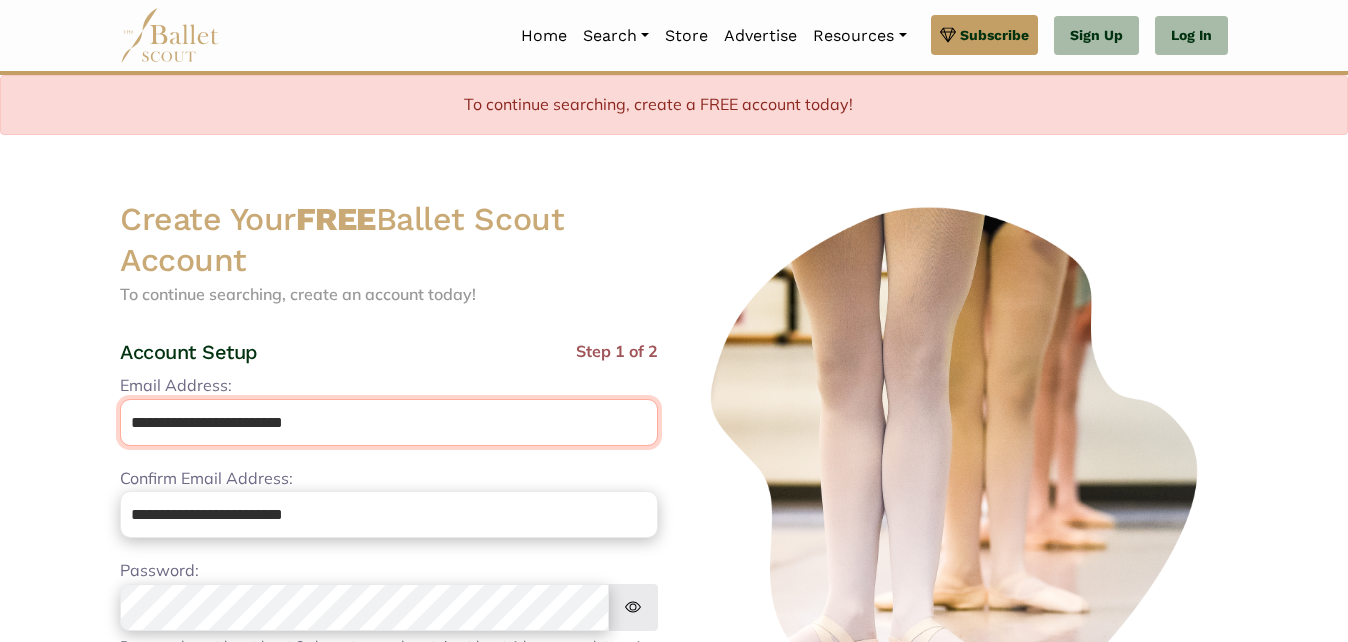 type on "**********" 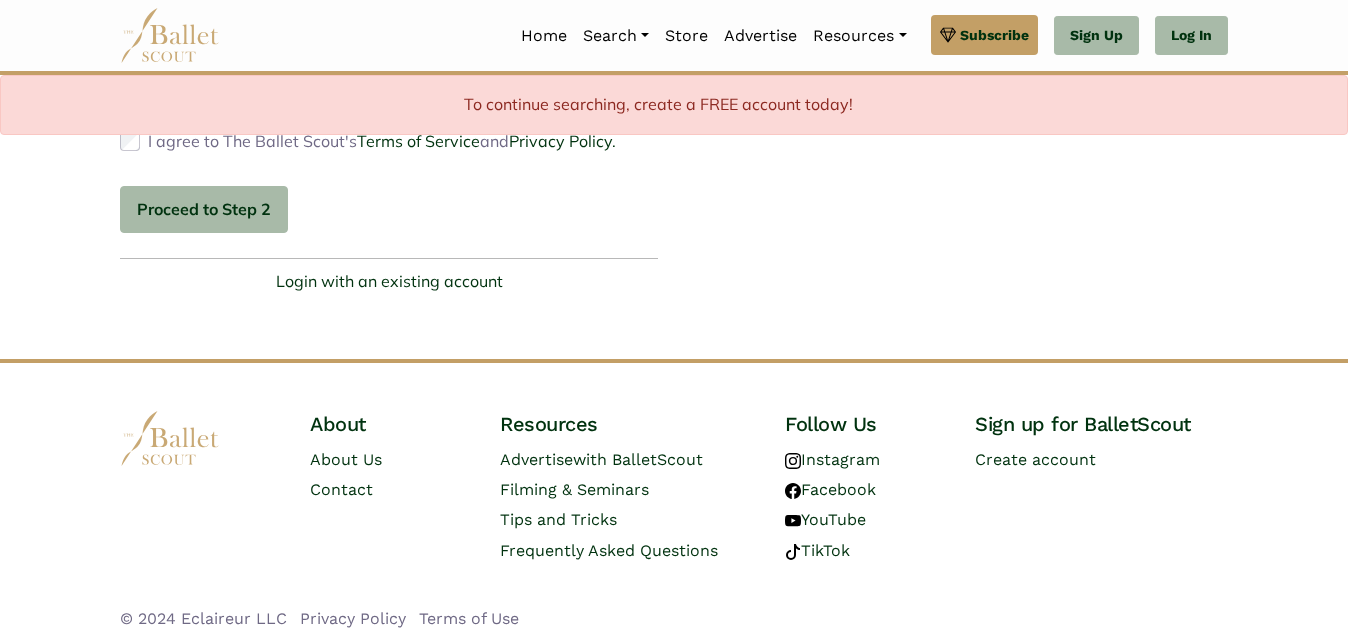 scroll, scrollTop: 691, scrollLeft: 0, axis: vertical 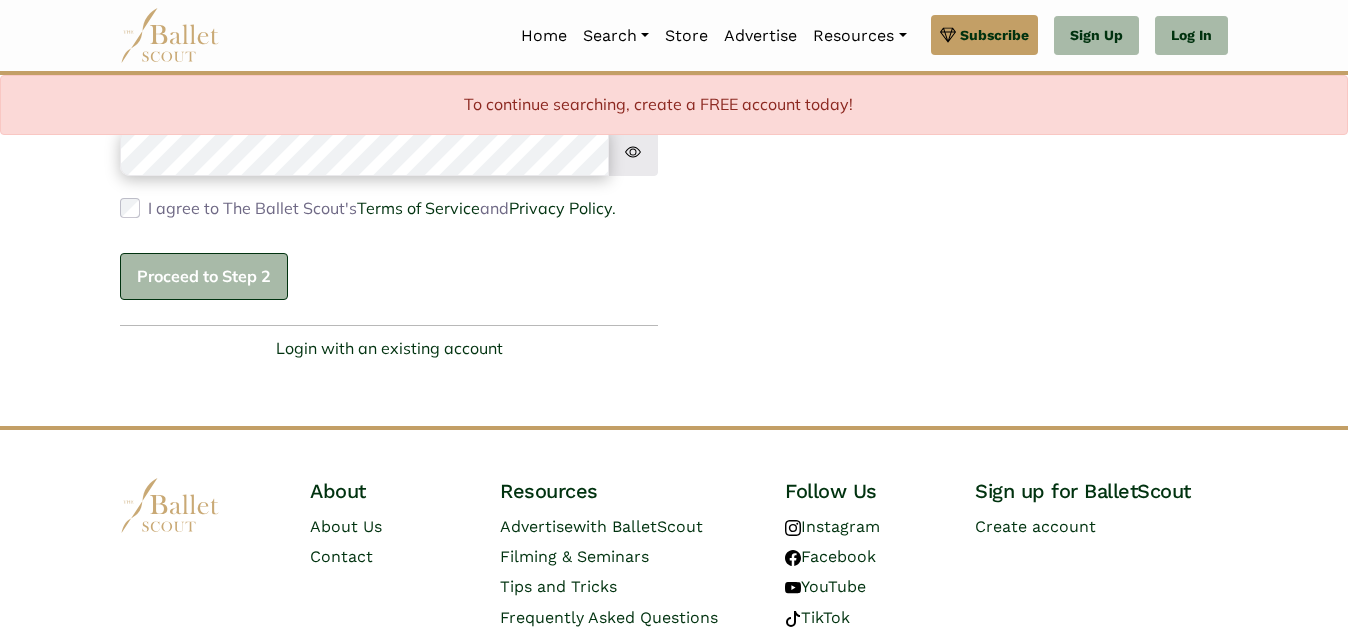 click on "Proceed to Step 2" at bounding box center (204, 276) 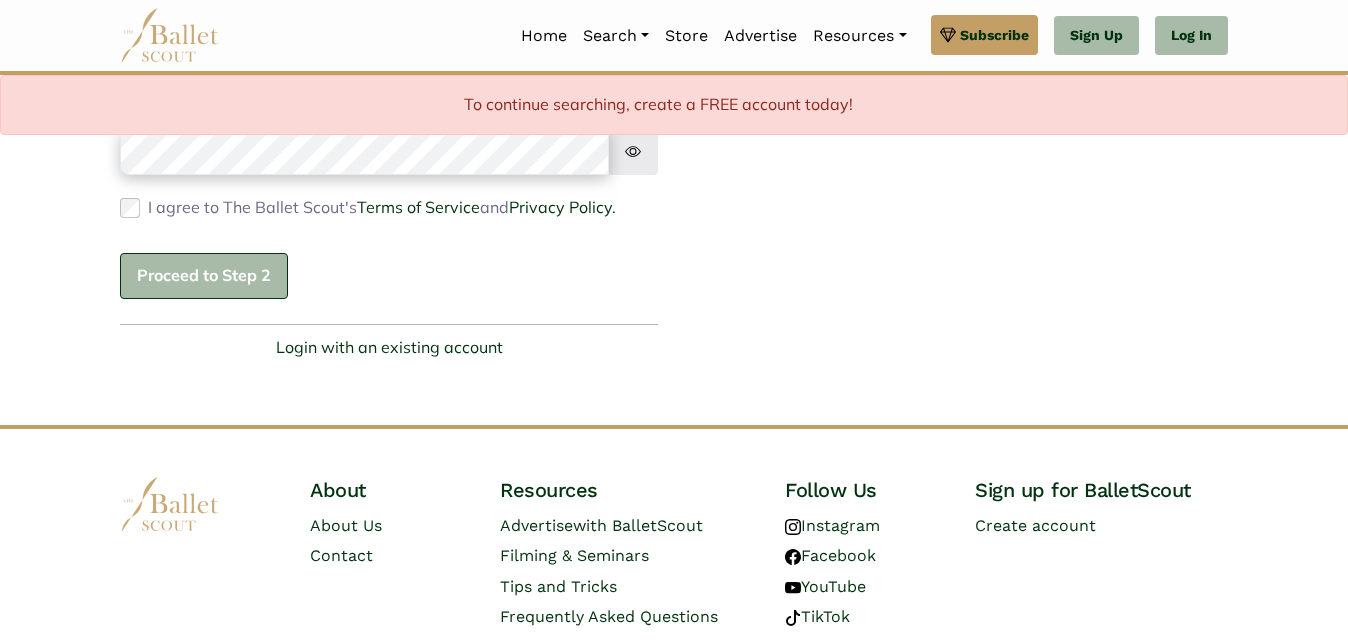 click on "Proceed to Step 2" at bounding box center [204, 276] 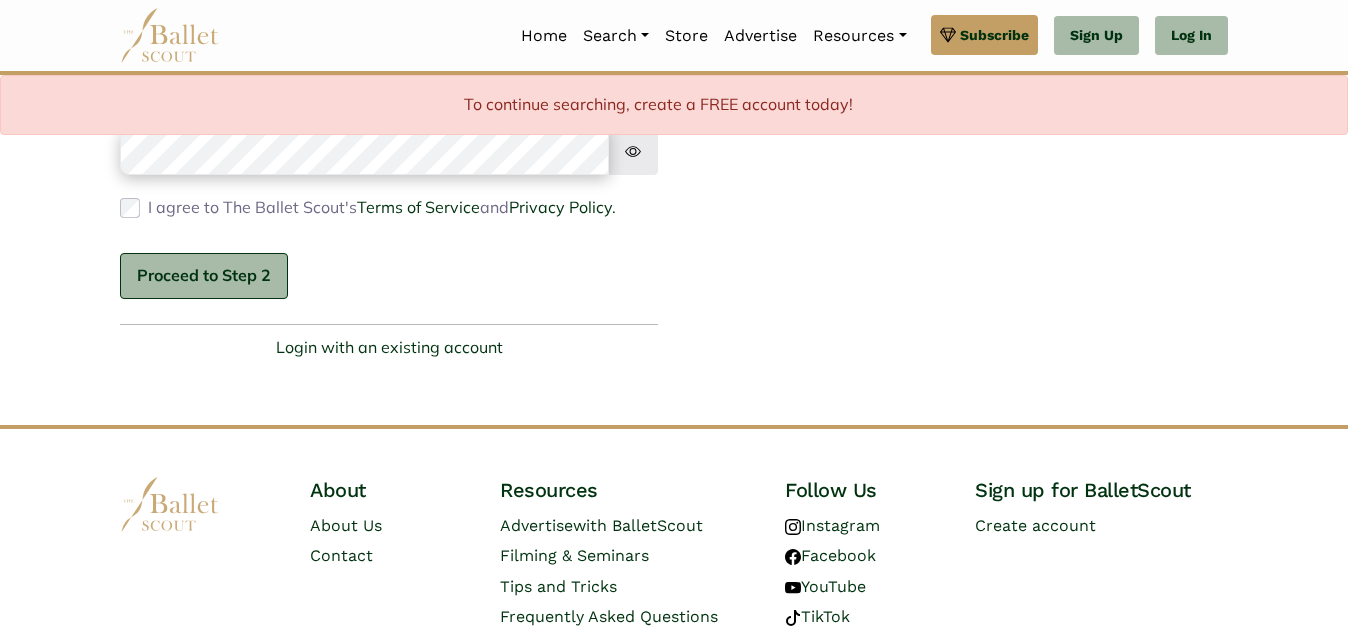 type 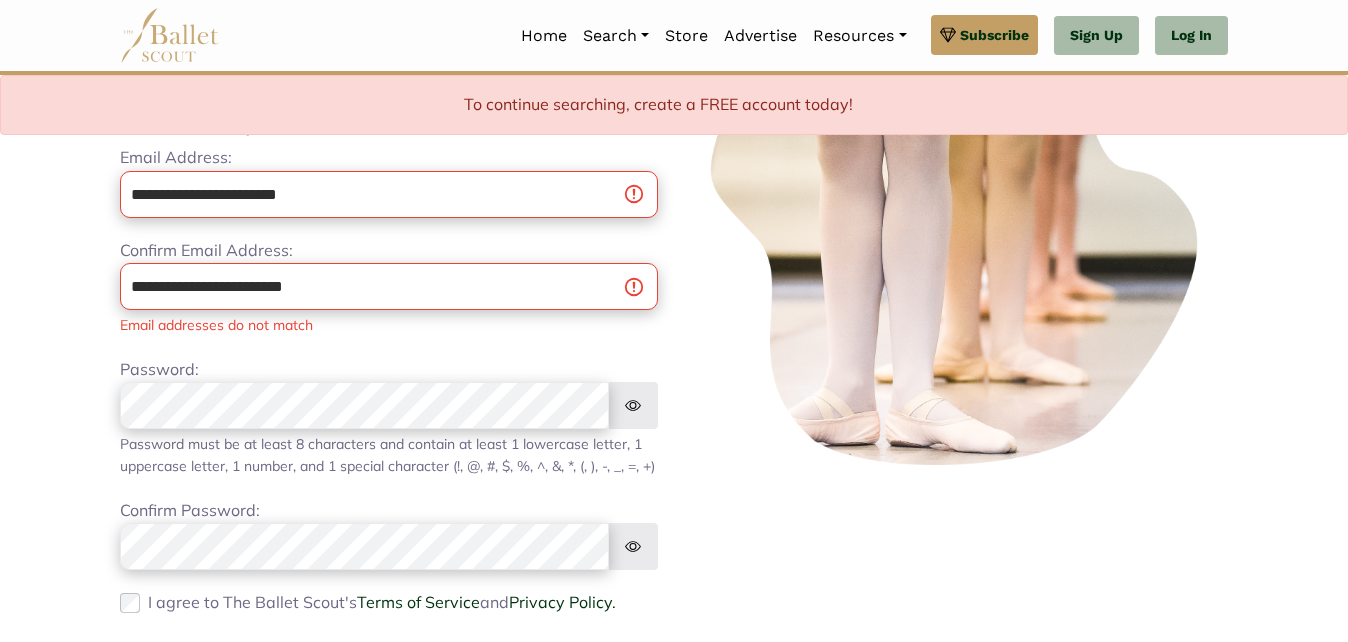 scroll, scrollTop: 223, scrollLeft: 0, axis: vertical 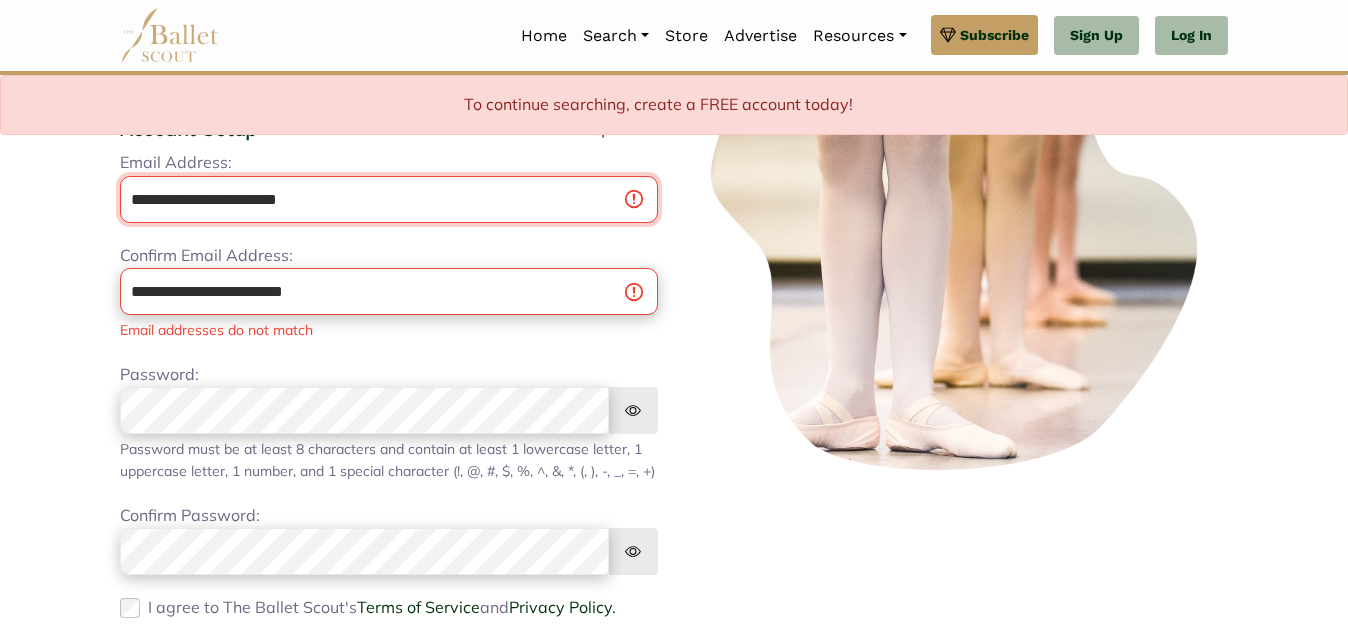 click on "**********" at bounding box center [389, 199] 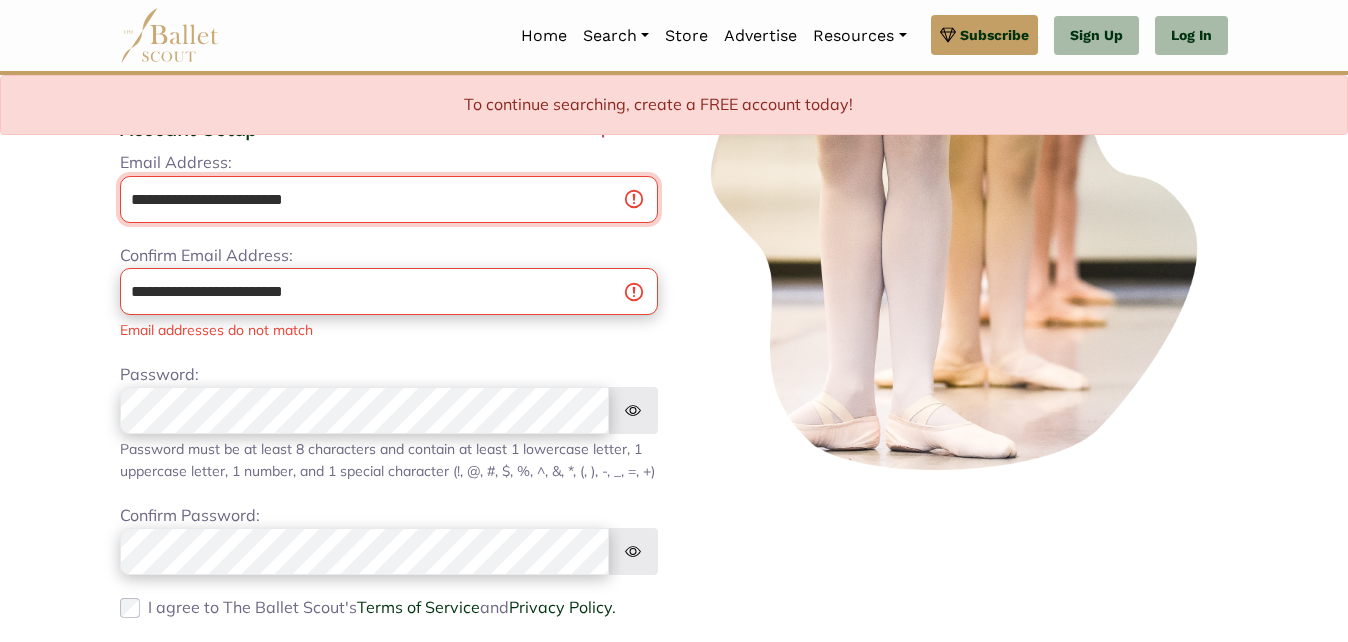 scroll, scrollTop: 718, scrollLeft: 0, axis: vertical 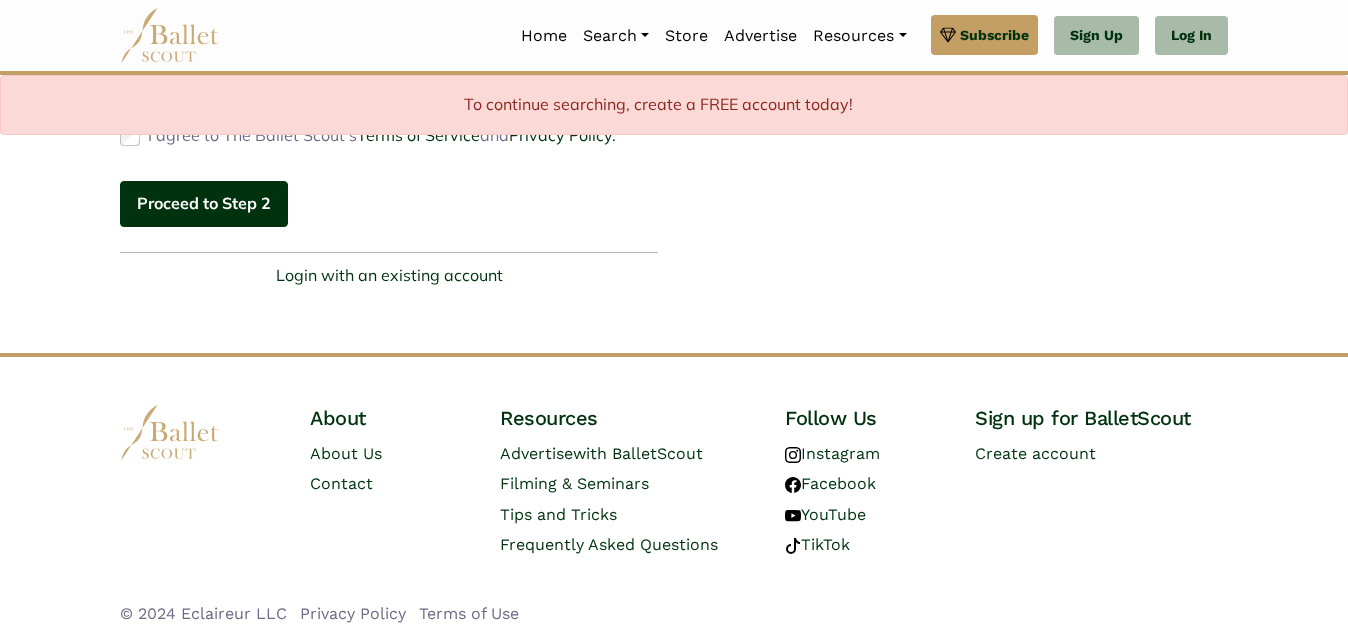 type on "**********" 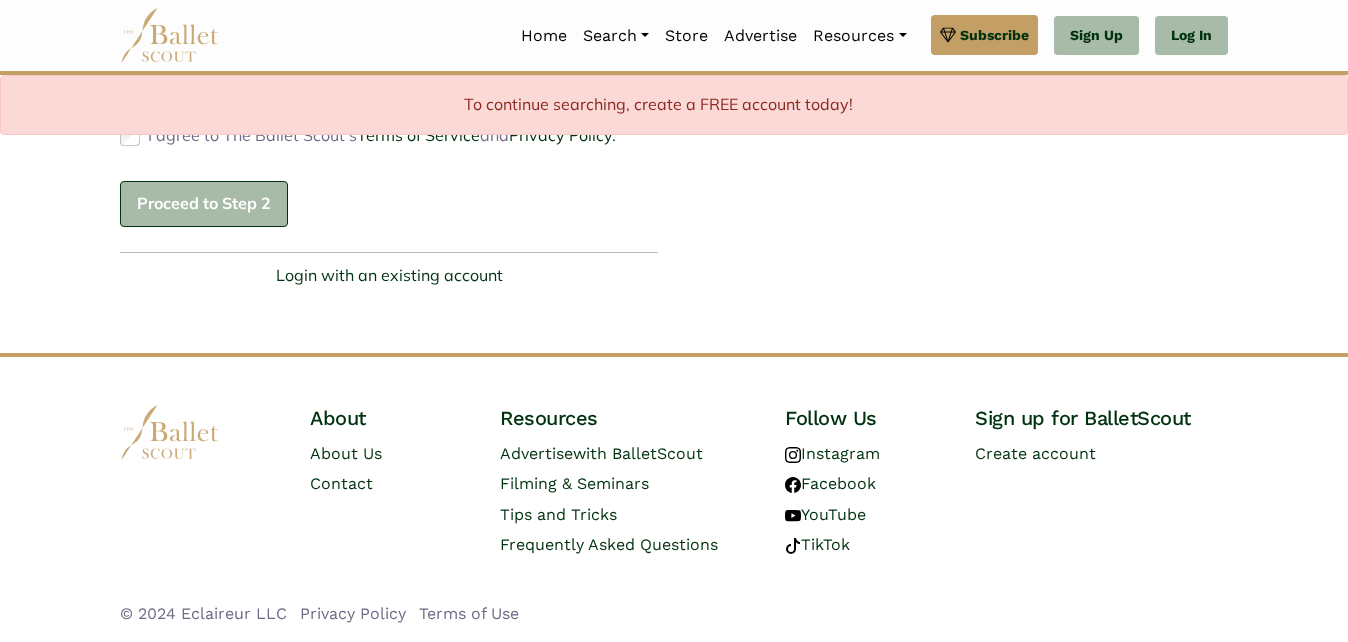 click on "Proceed to Step 2" at bounding box center [204, 204] 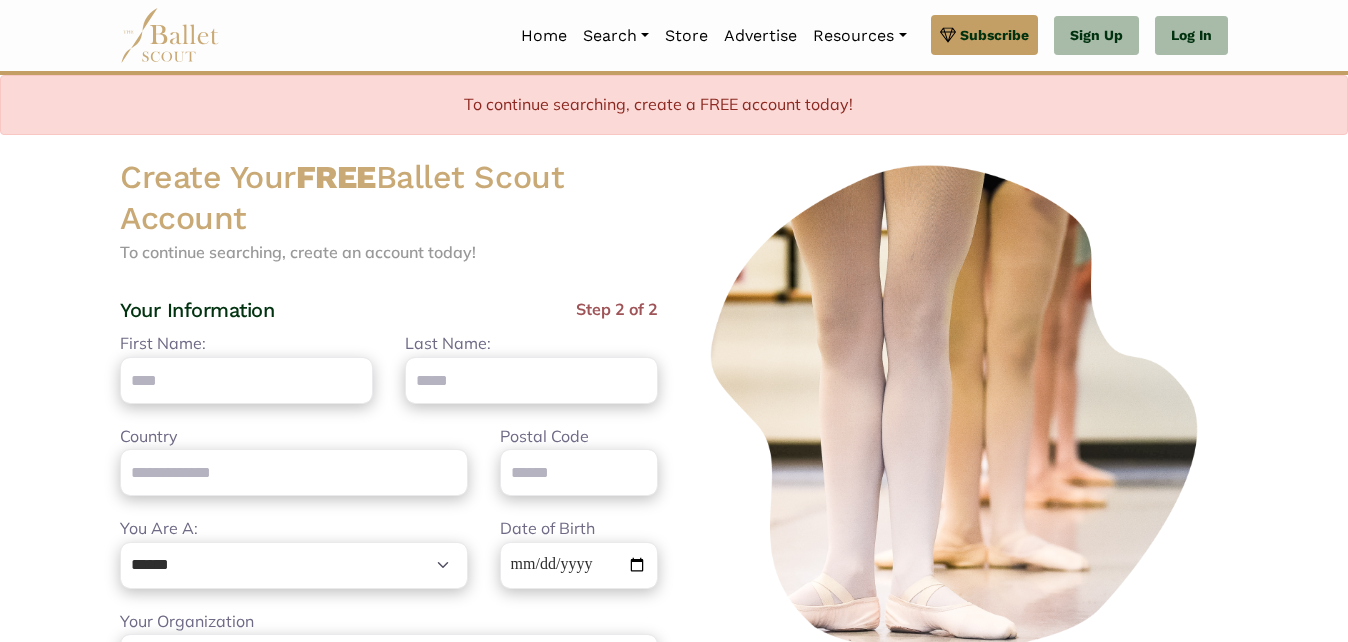 scroll, scrollTop: 0, scrollLeft: 0, axis: both 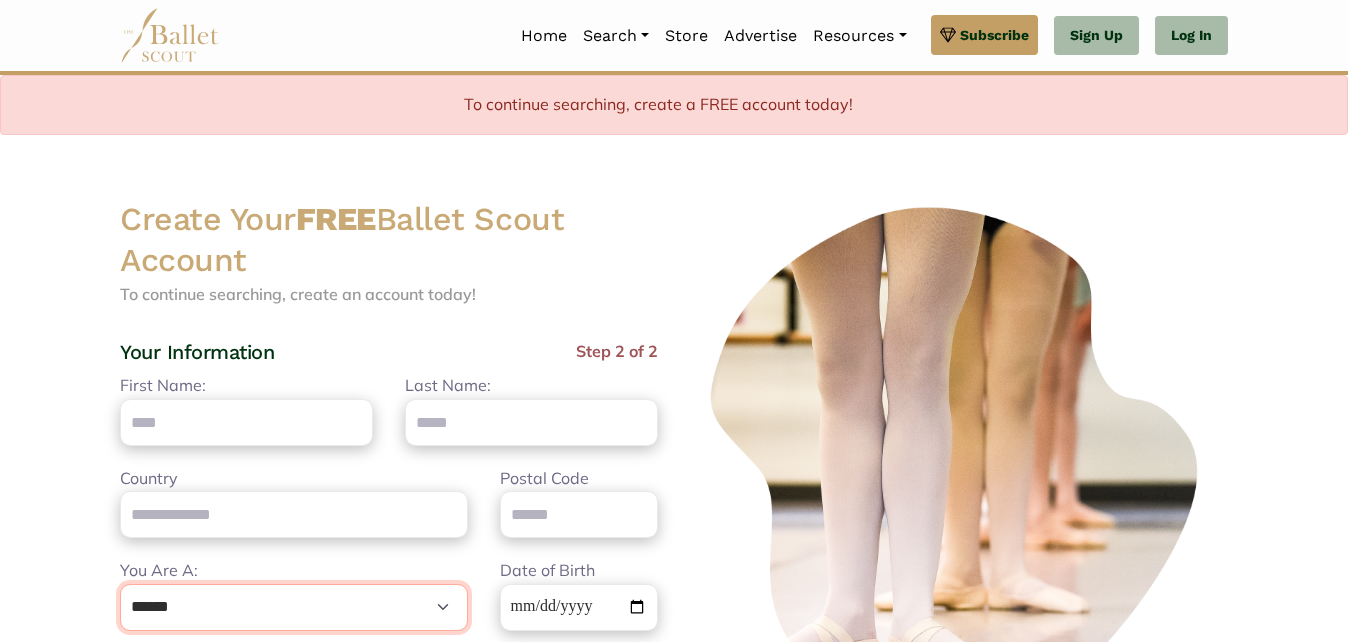 click on "**********" at bounding box center (294, 607) 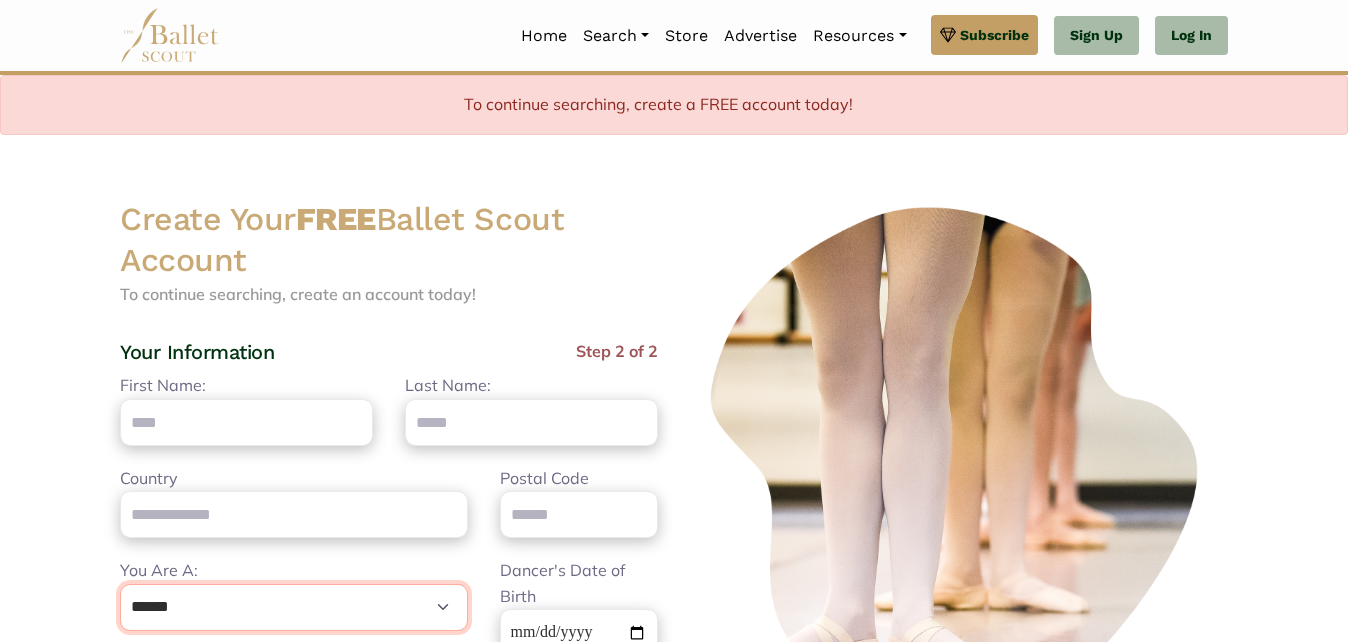 scroll, scrollTop: 562, scrollLeft: 0, axis: vertical 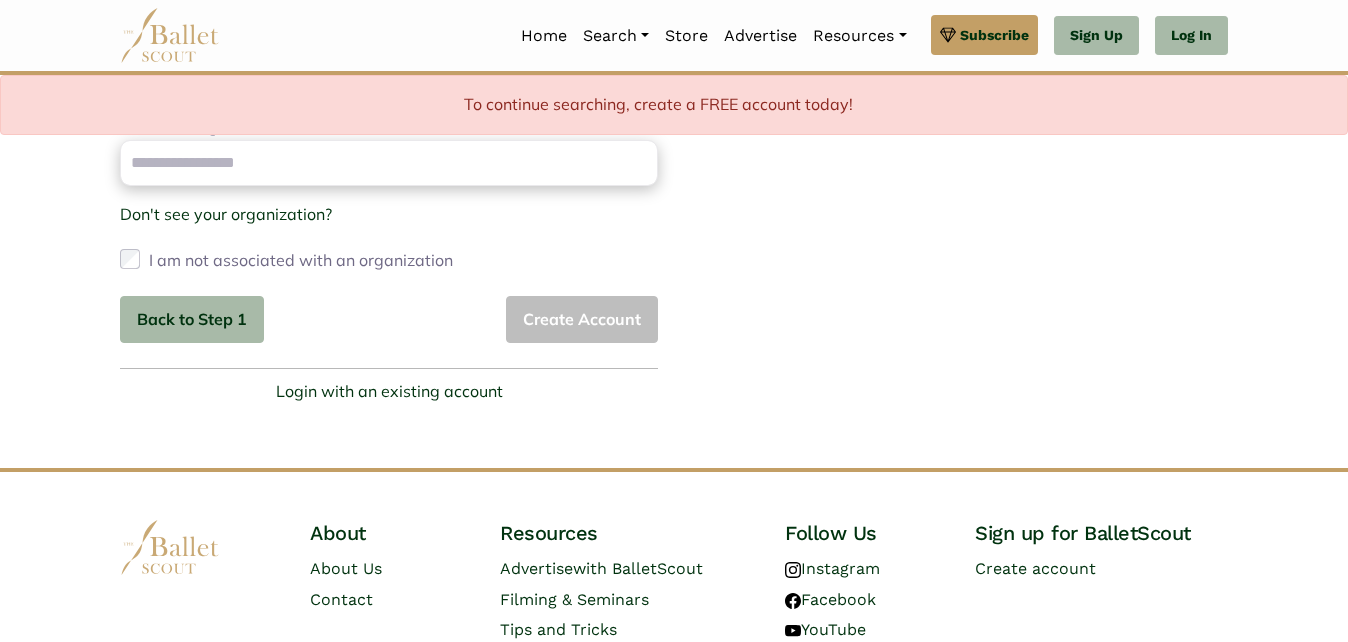 select on "*" 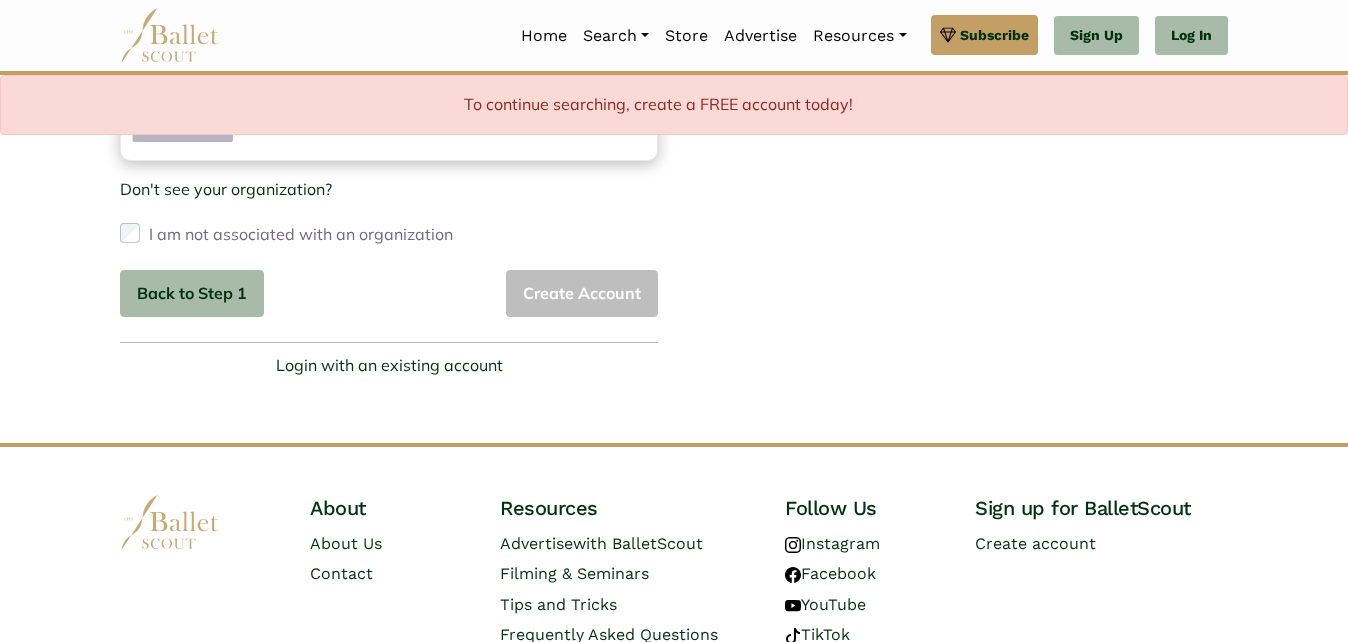 scroll, scrollTop: 614, scrollLeft: 0, axis: vertical 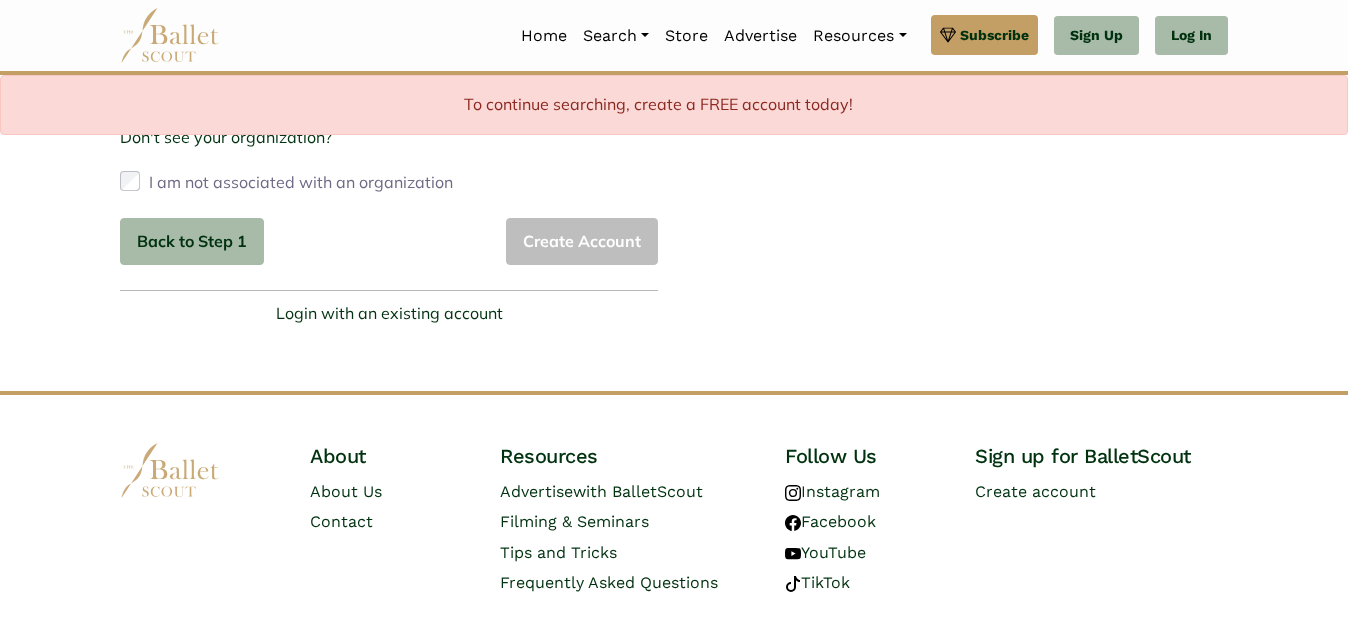 drag, startPoint x: 1354, startPoint y: 114, endPoint x: 792, endPoint y: 256, distance: 579.662 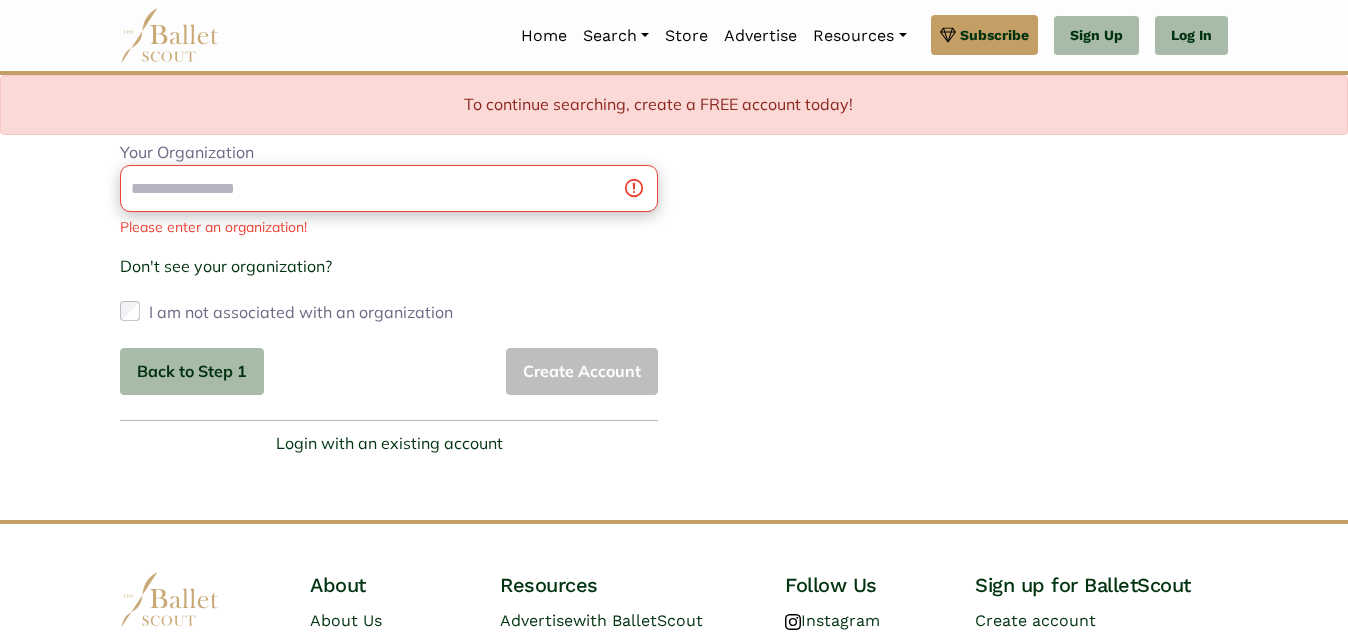scroll, scrollTop: 52, scrollLeft: 0, axis: vertical 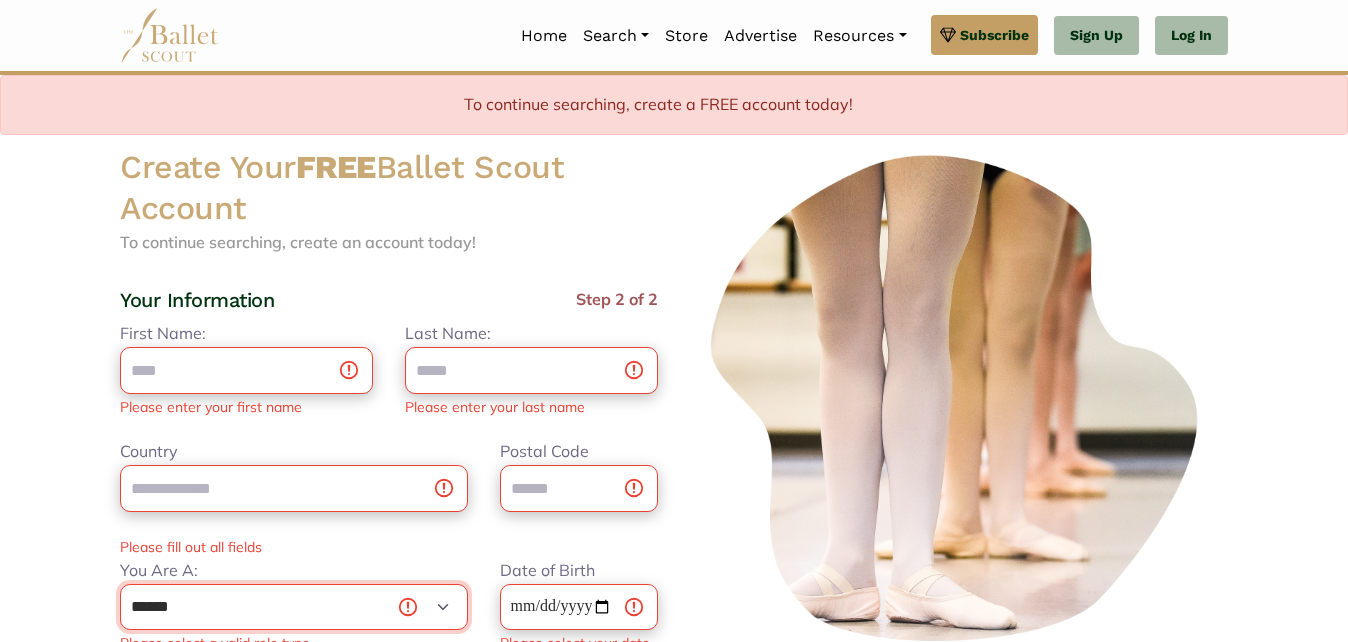 click on "**********" at bounding box center [294, 607] 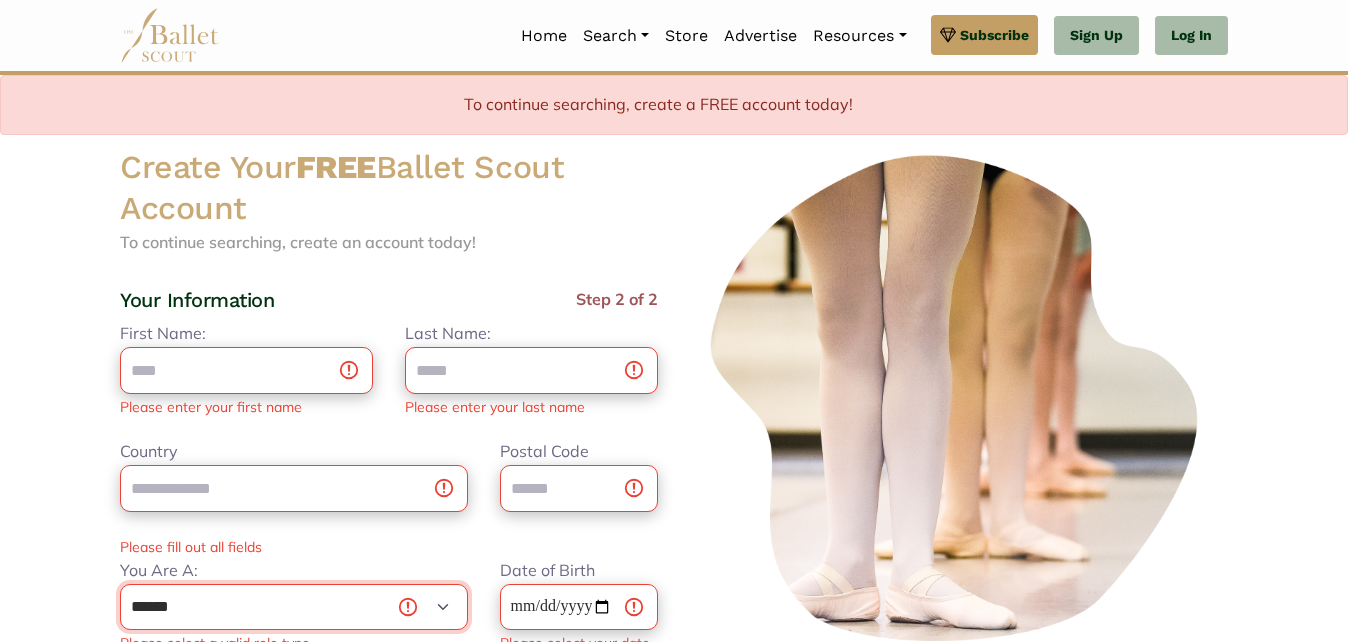 select on "***" 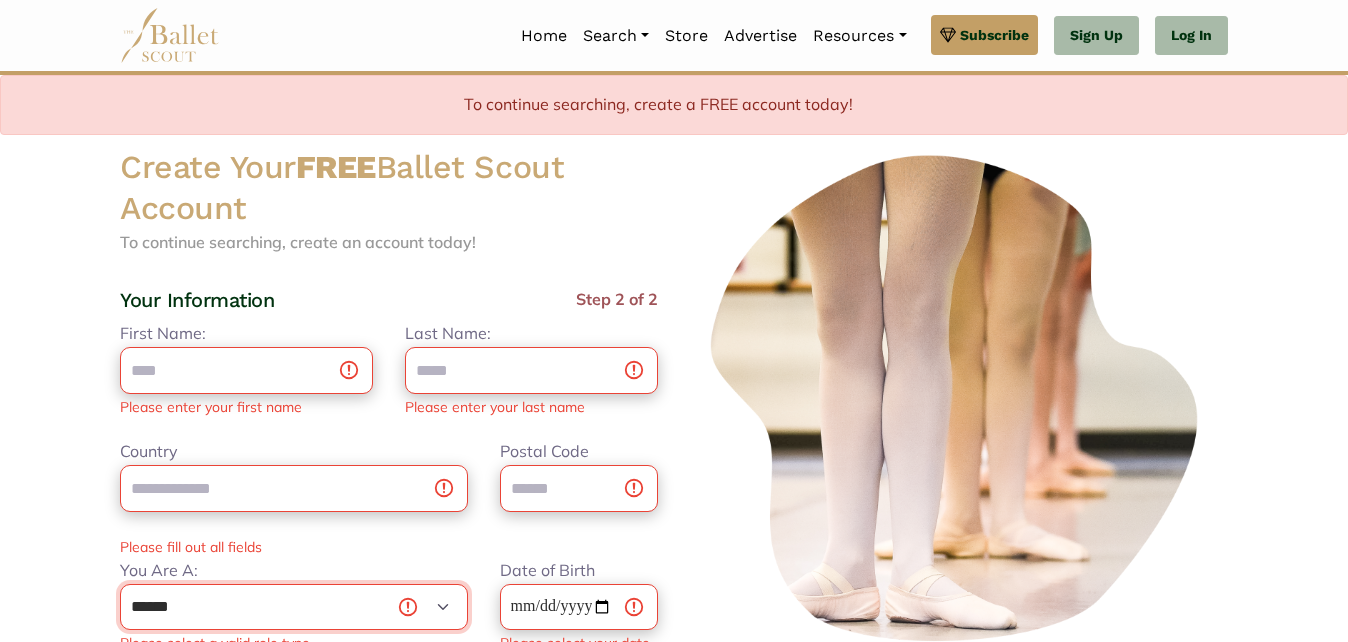 click on "**********" at bounding box center [294, 607] 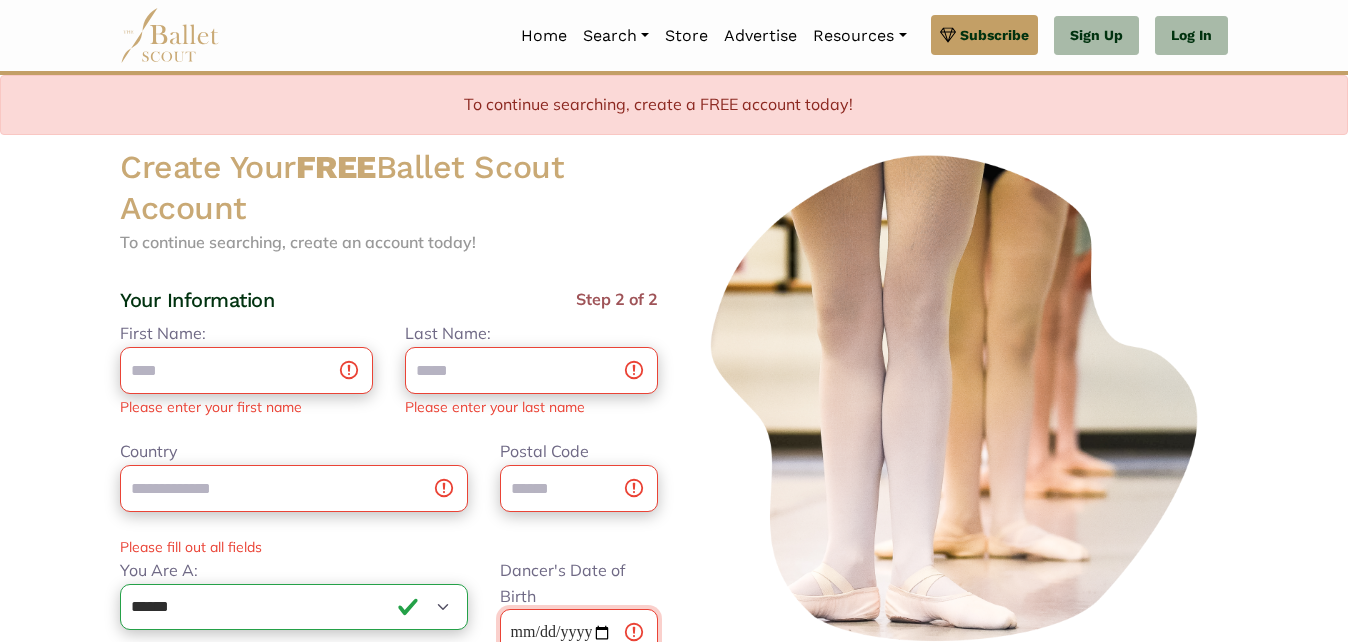 click on "Dancer's Date of Birth" at bounding box center [579, 632] 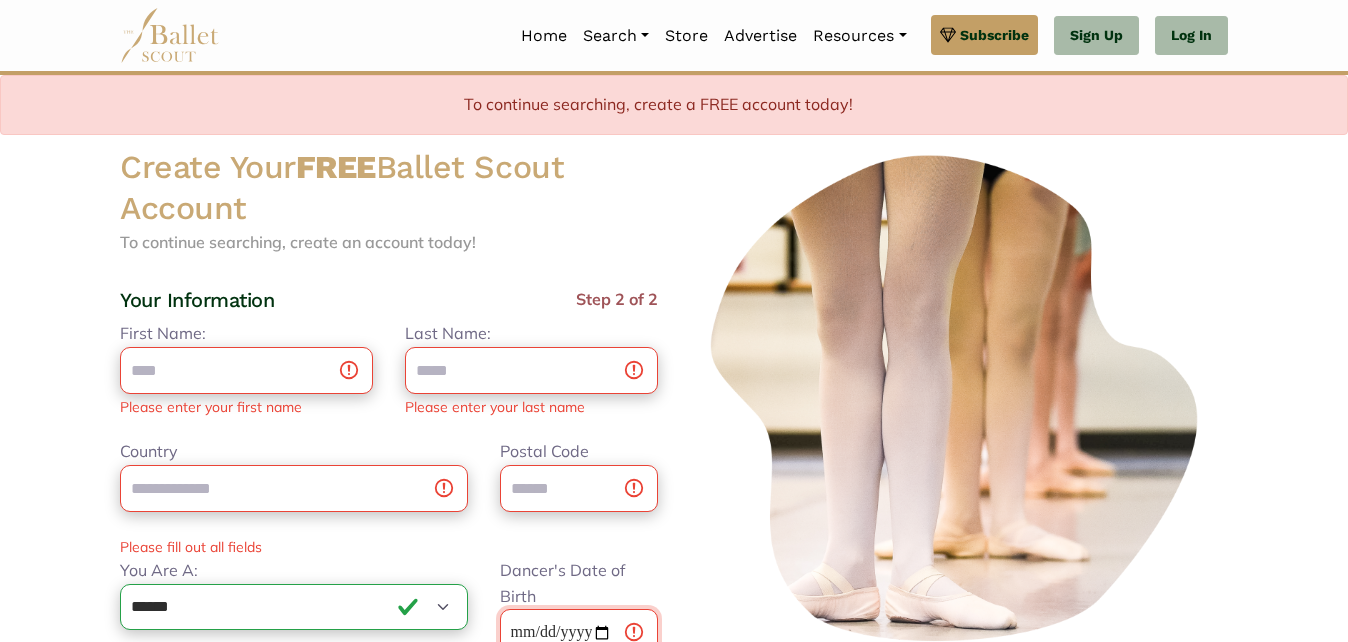 click on "Dancer's Date of Birth" at bounding box center [579, 632] 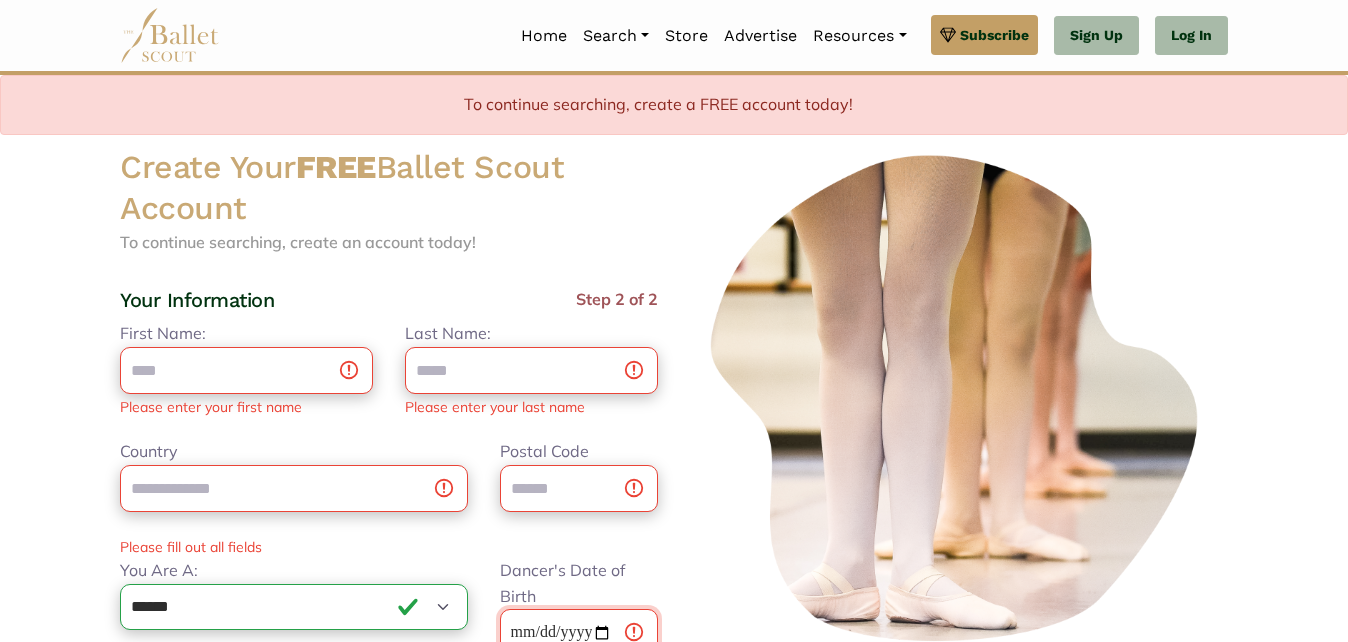 type on "**********" 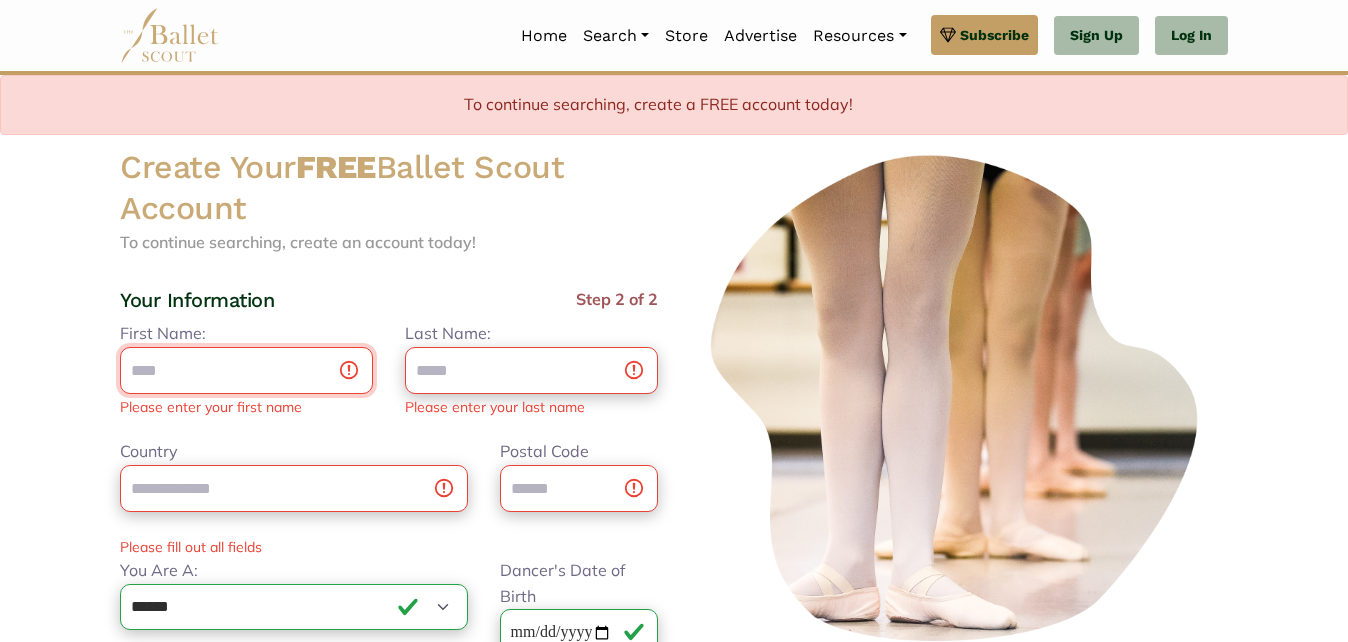 click on "First Name:" at bounding box center (246, 370) 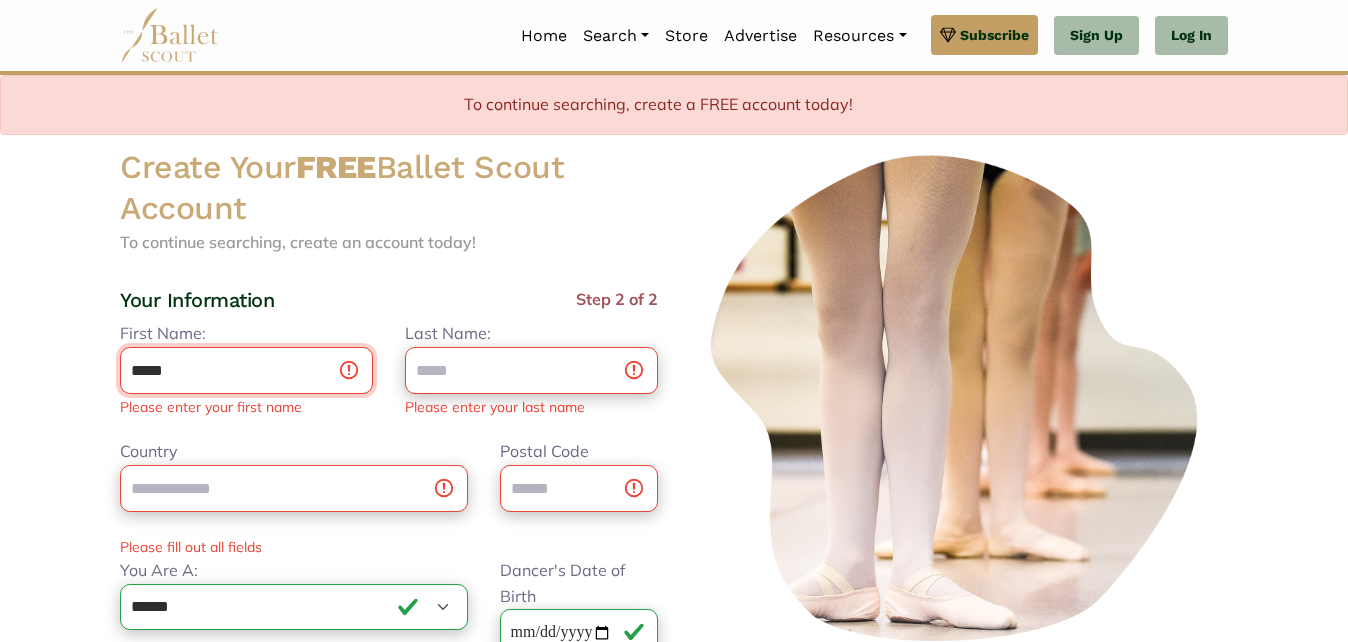type on "*****" 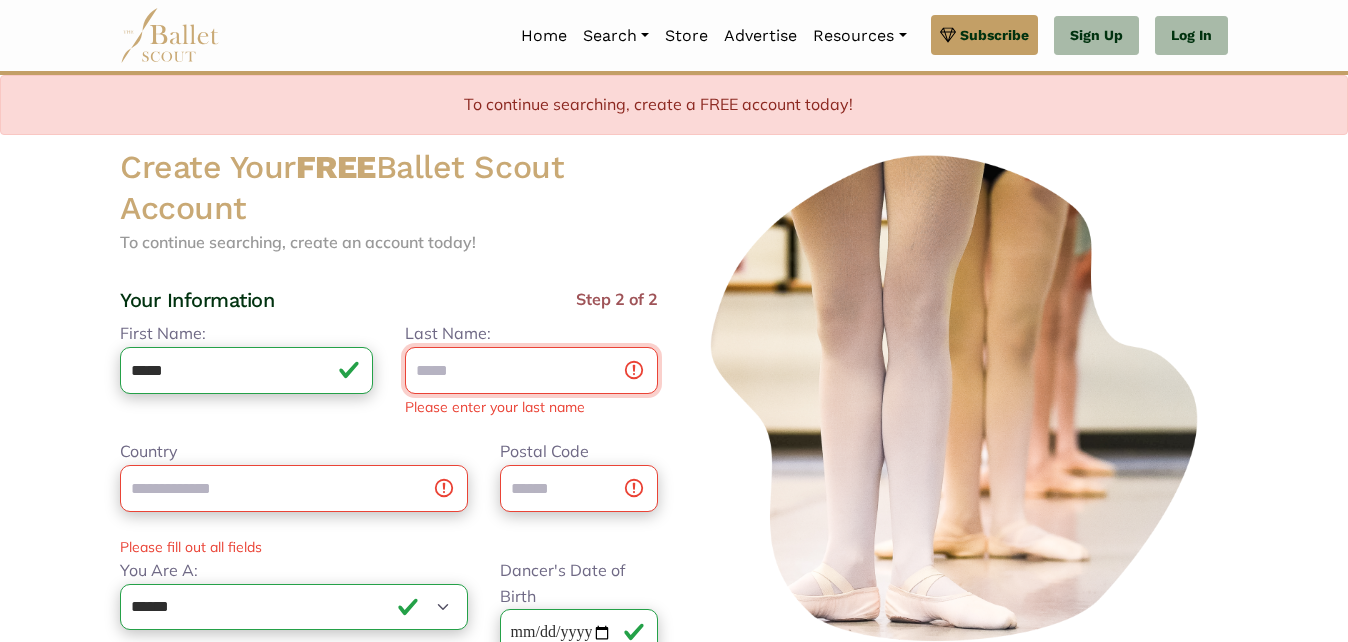 click on "Last Name:" at bounding box center [531, 370] 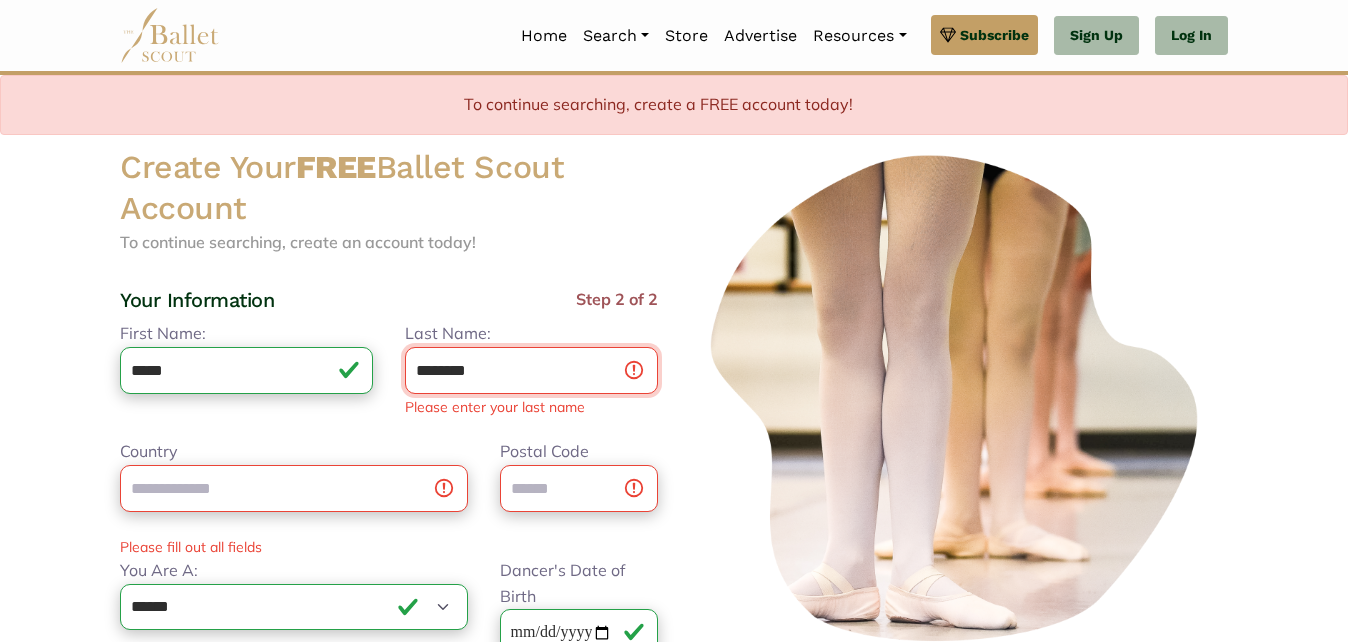type on "********" 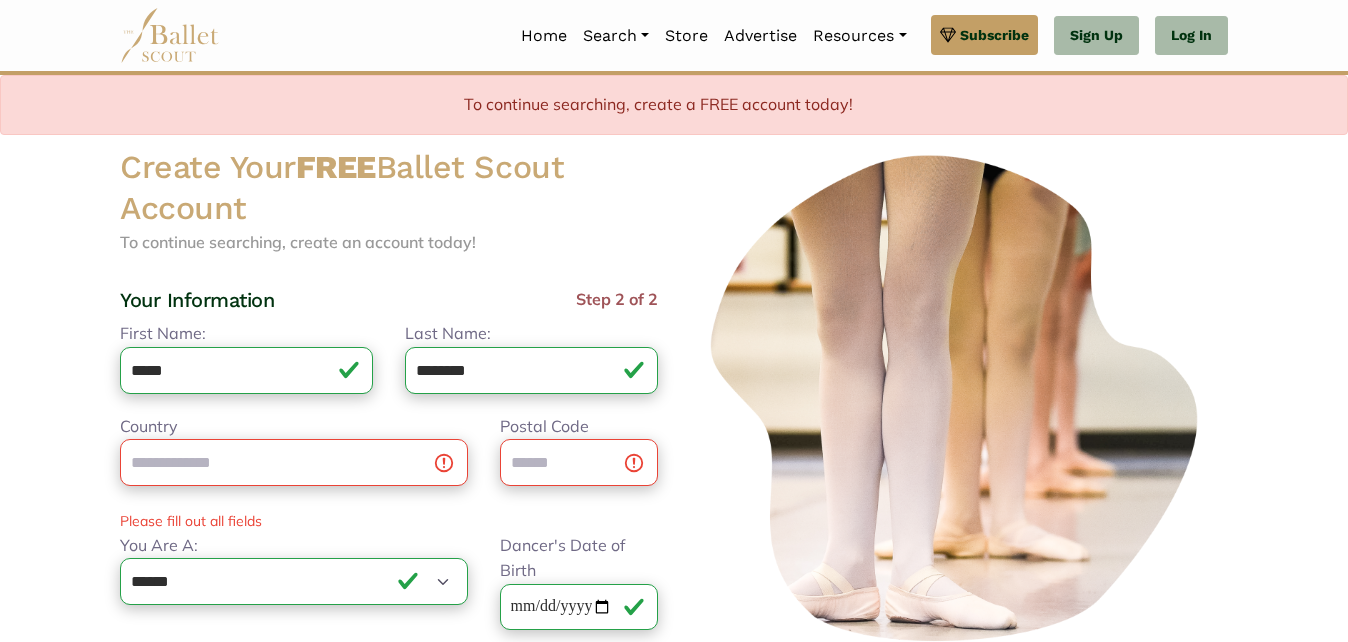 click on "**********" at bounding box center (389, 613) 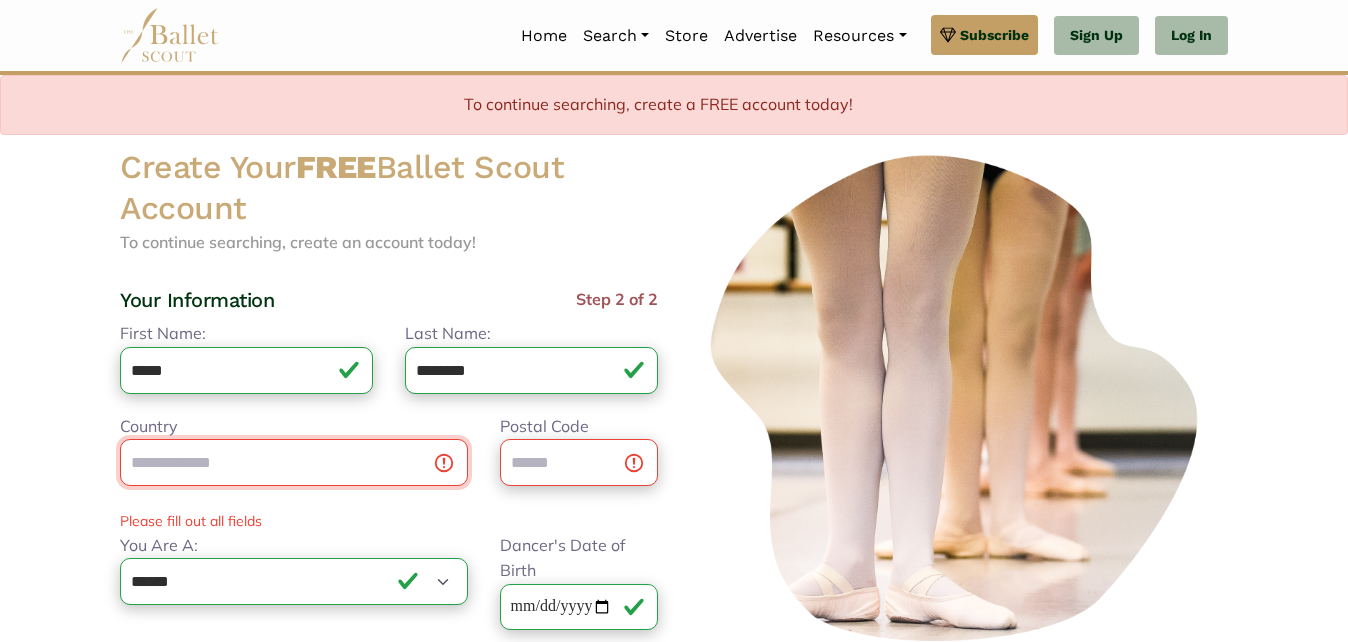 click on "Country" at bounding box center (294, 462) 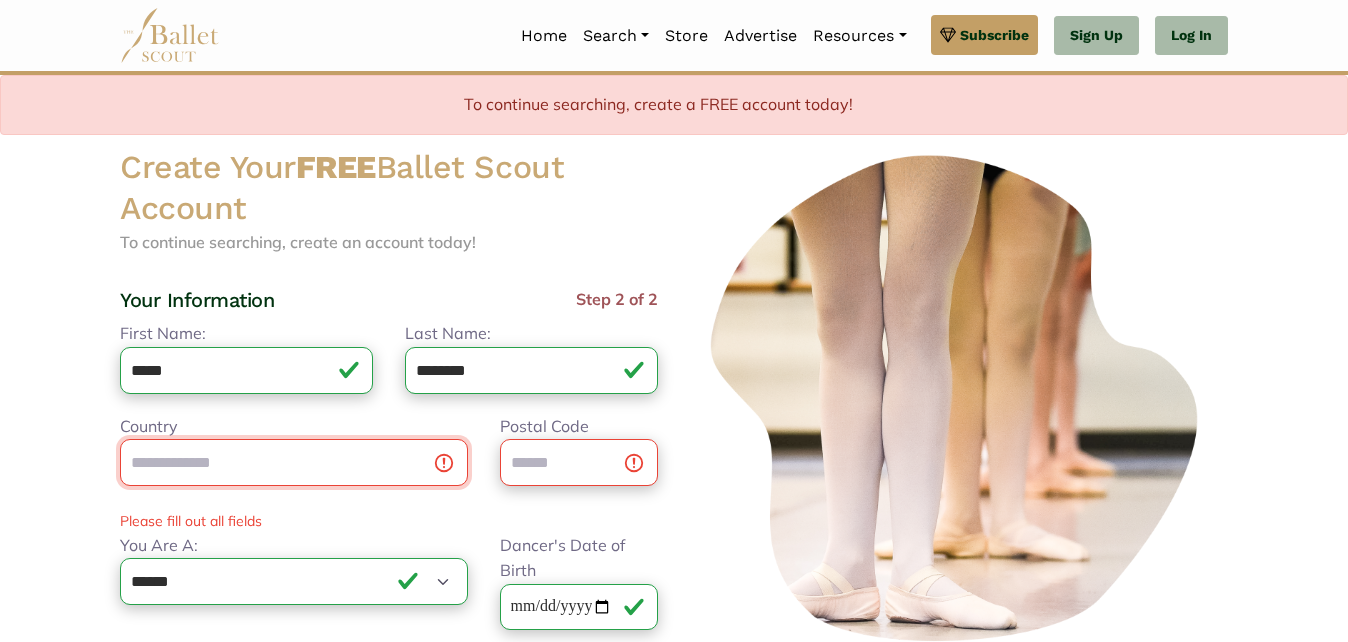 type on "**********" 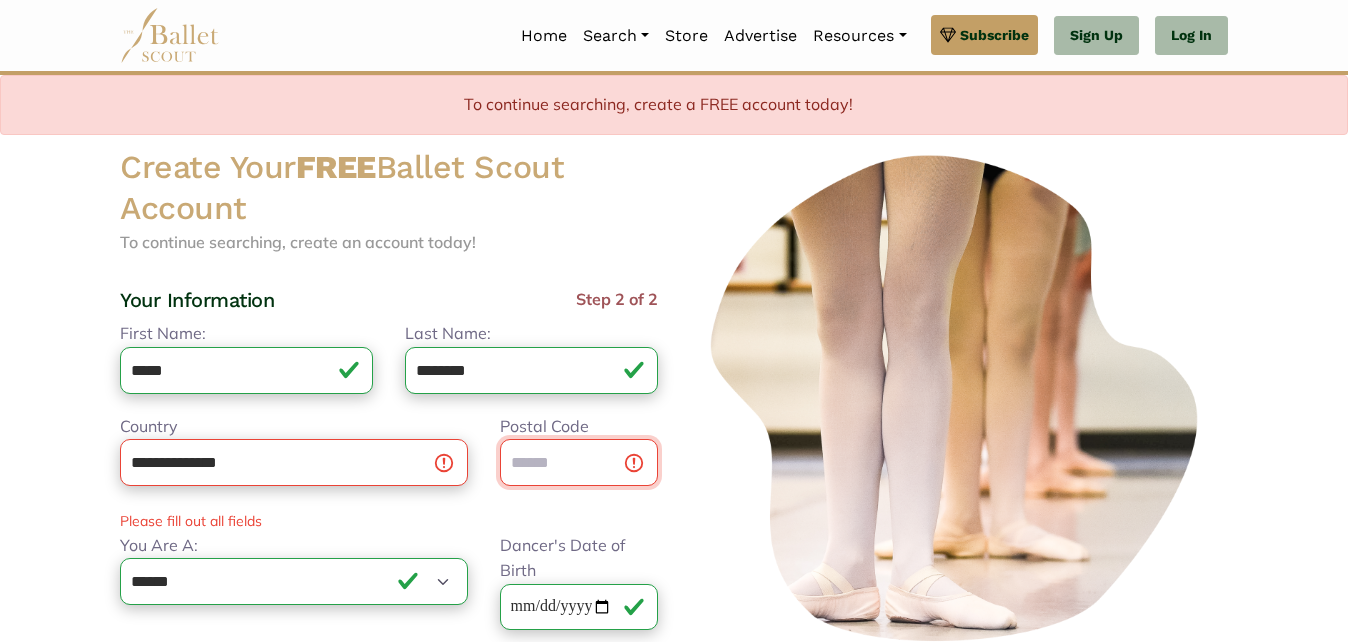 type on "********" 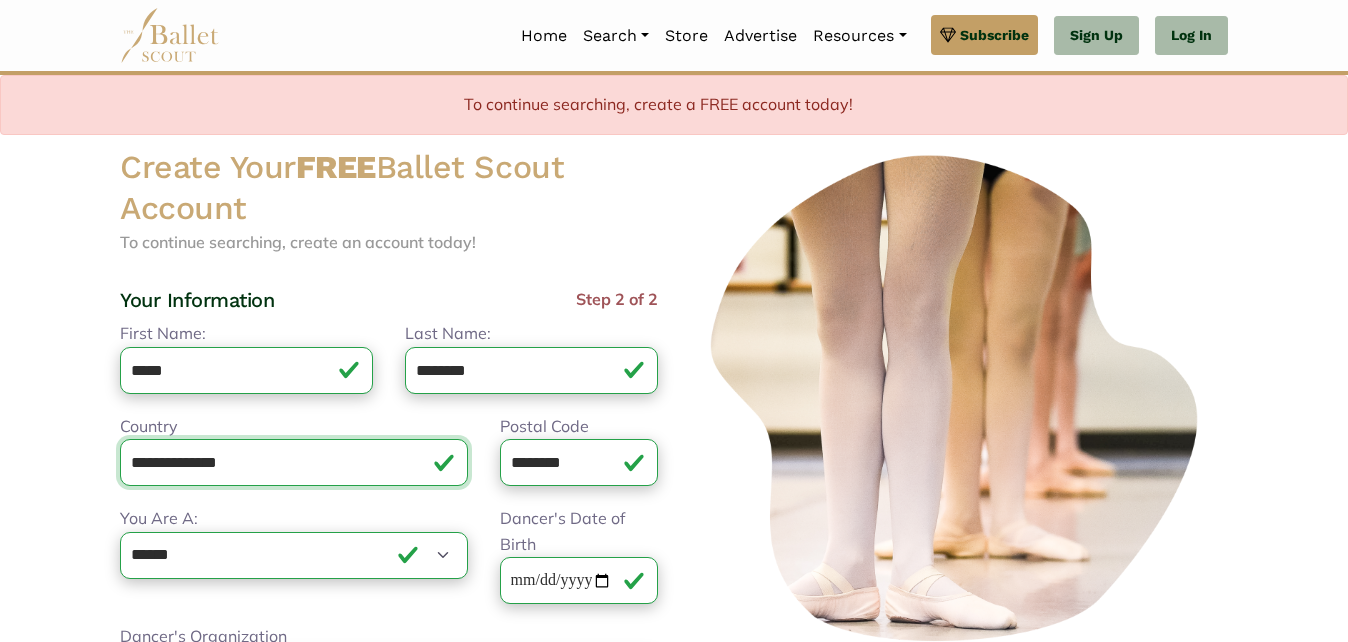 scroll, scrollTop: 614, scrollLeft: 0, axis: vertical 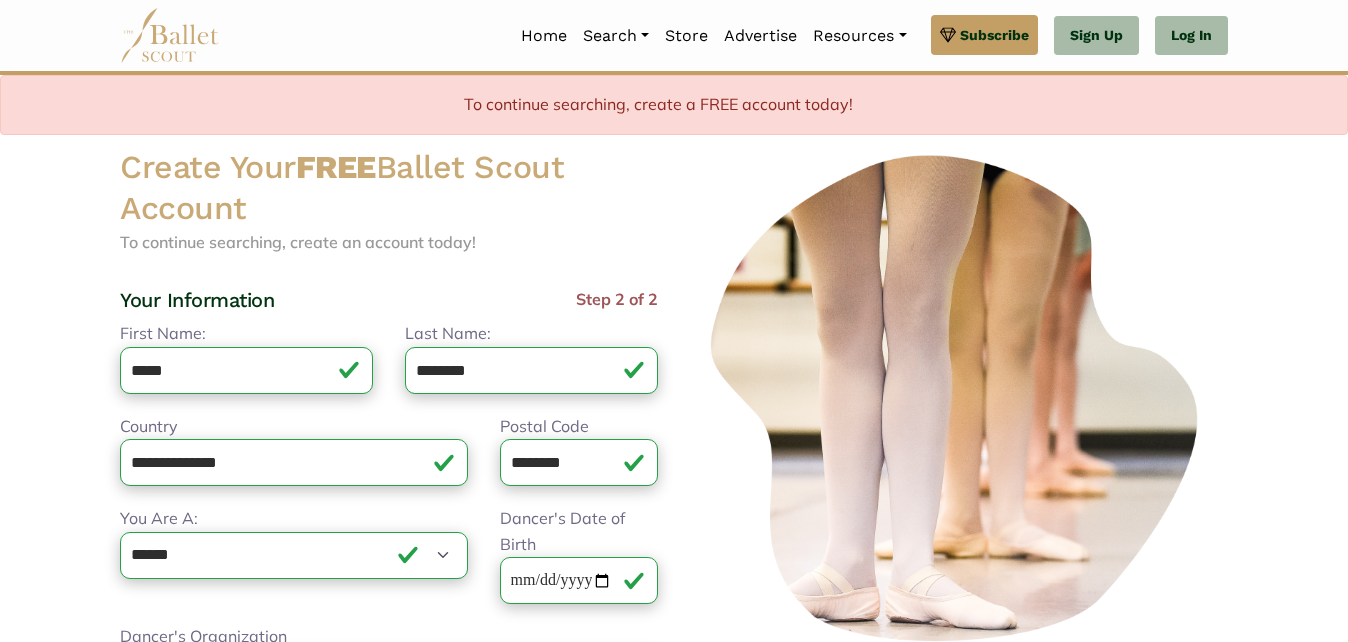 click at bounding box center (959, 399) 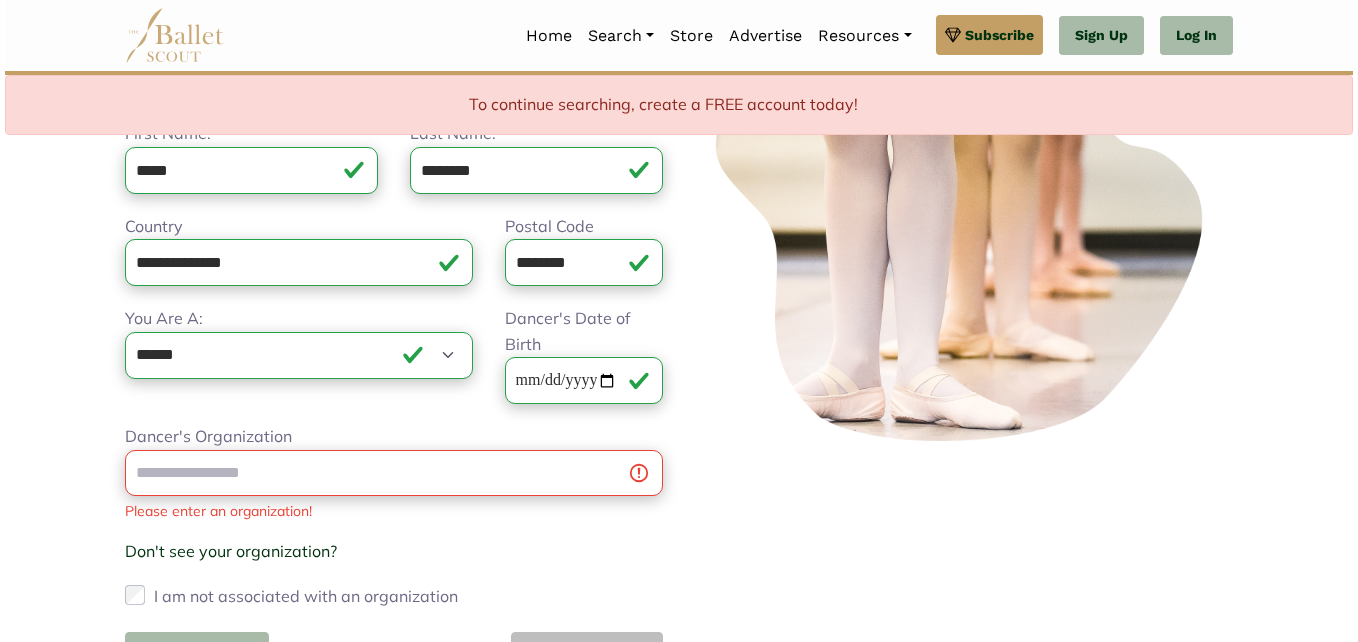 scroll, scrollTop: 292, scrollLeft: 0, axis: vertical 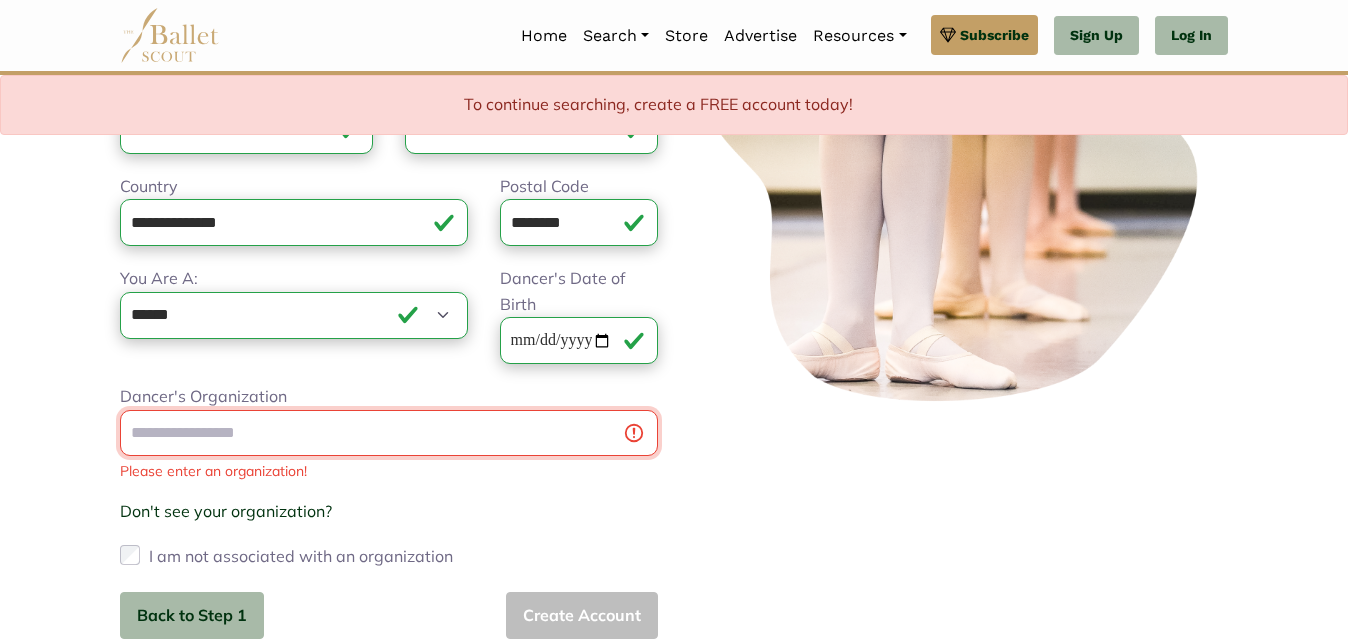 click on "Dancer's Organization" at bounding box center [389, 433] 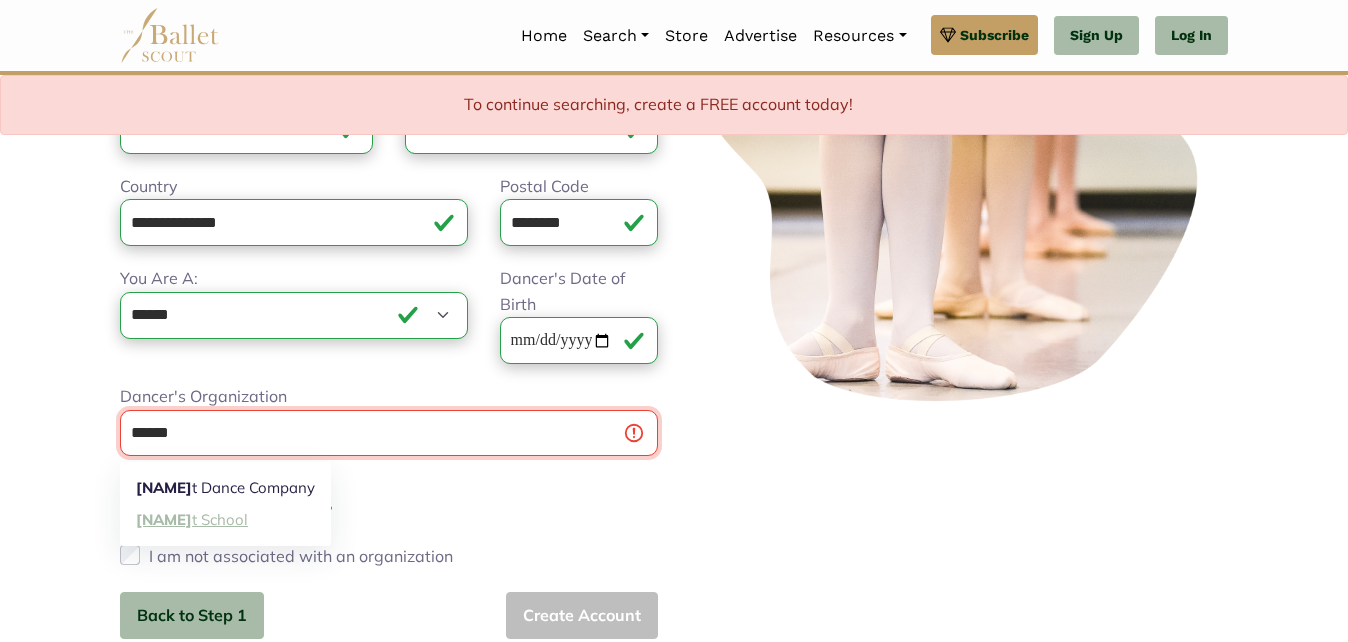 click on "Ramber t School" at bounding box center (225, 519) 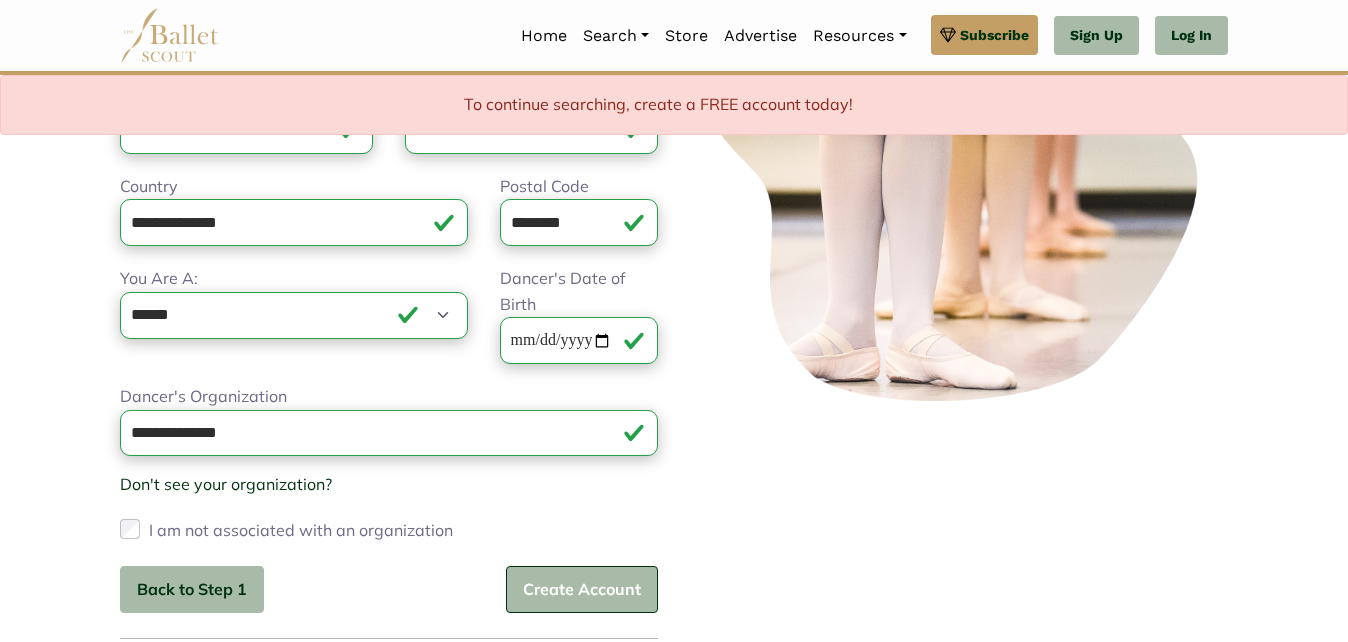 click on "Create Account" at bounding box center (582, 589) 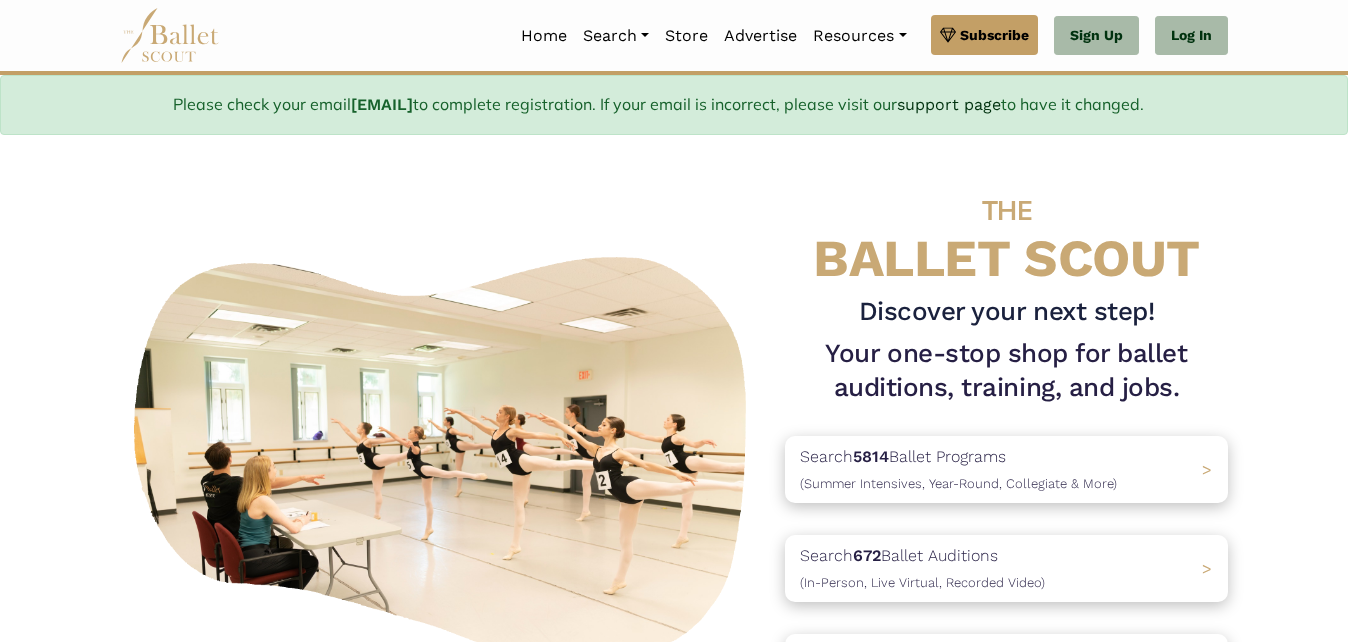 scroll, scrollTop: 0, scrollLeft: 0, axis: both 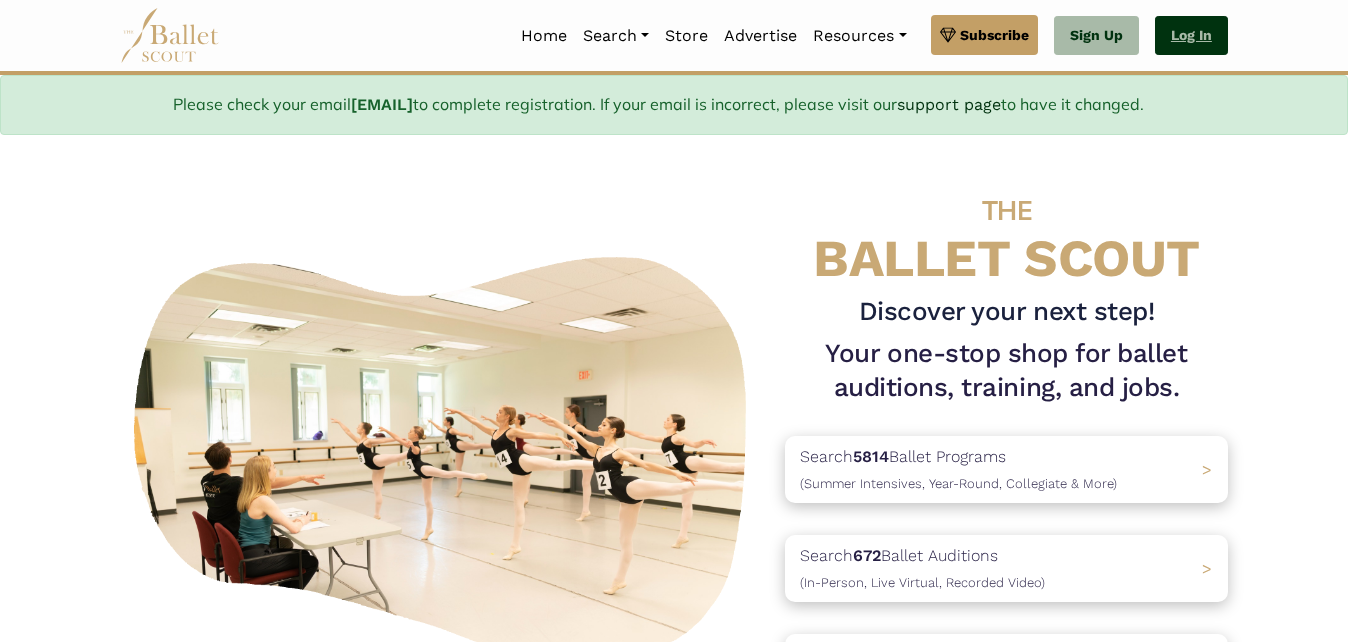 click on "Log In" at bounding box center (1191, 36) 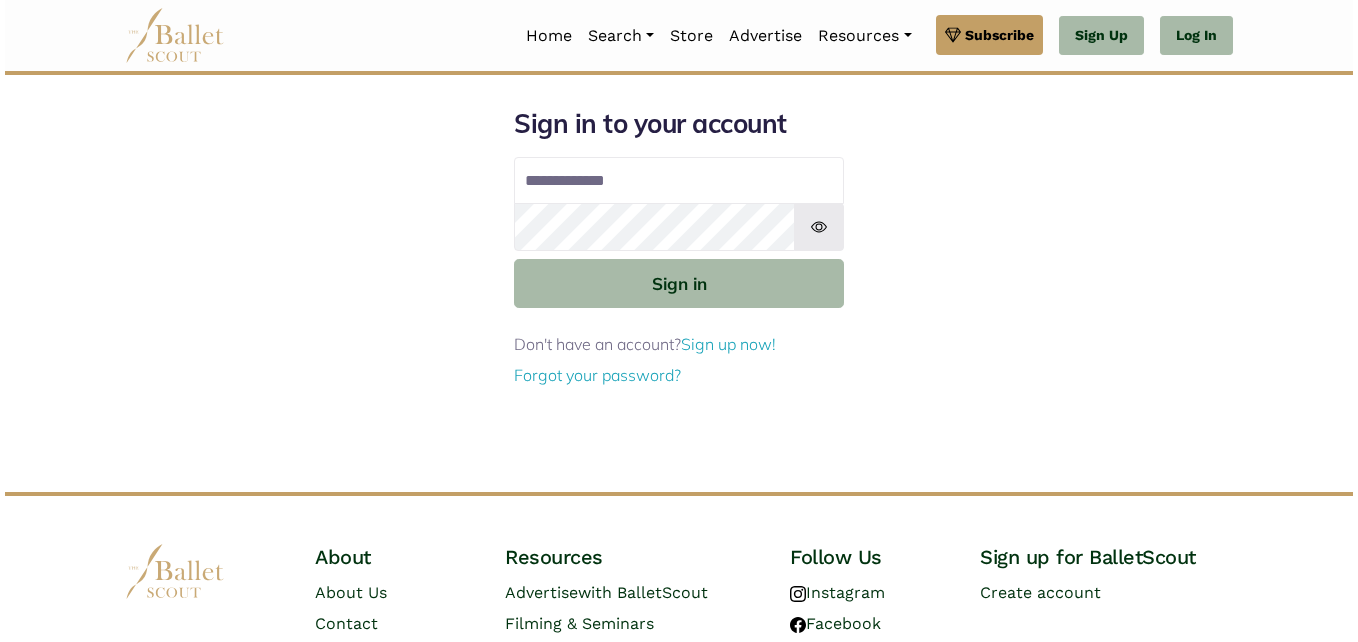 scroll, scrollTop: 0, scrollLeft: 0, axis: both 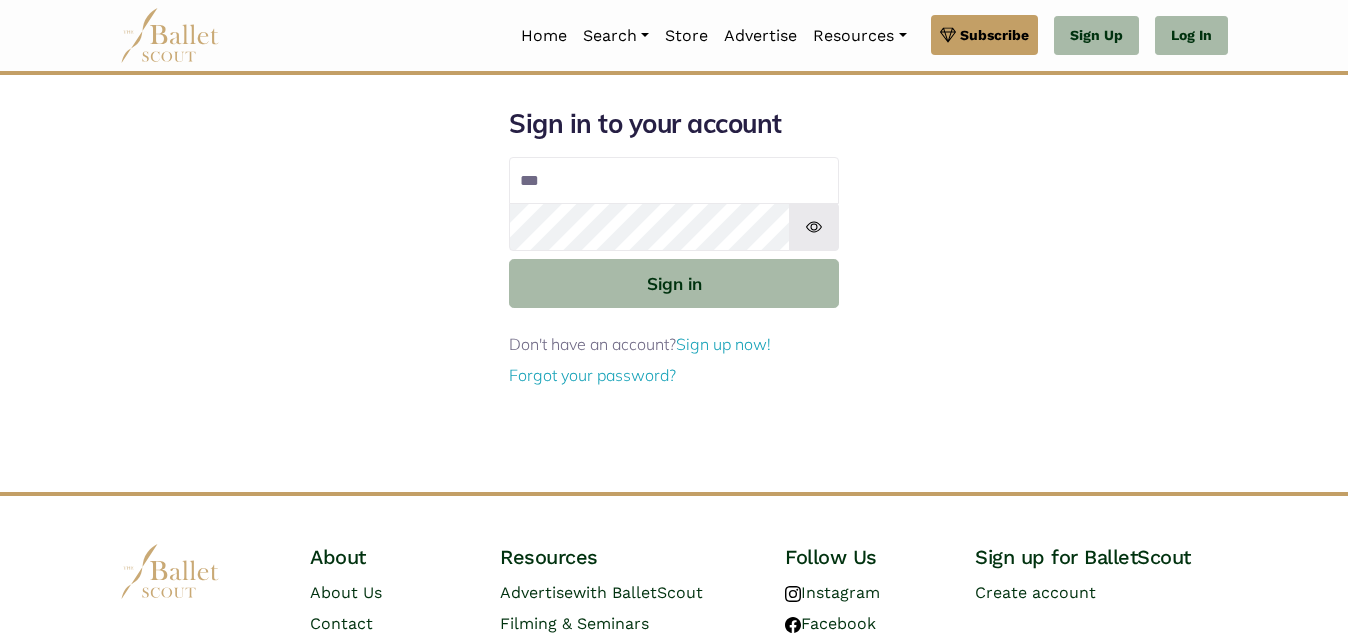 type on "**********" 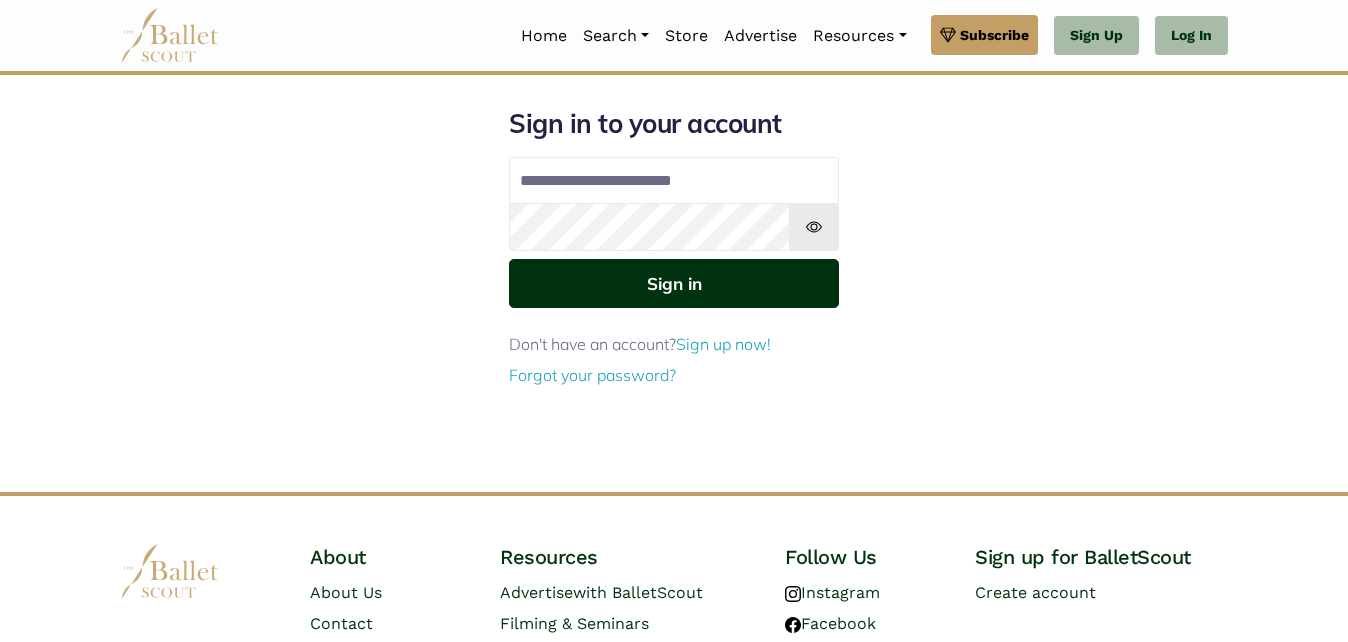 click on "Sign in" at bounding box center [674, 283] 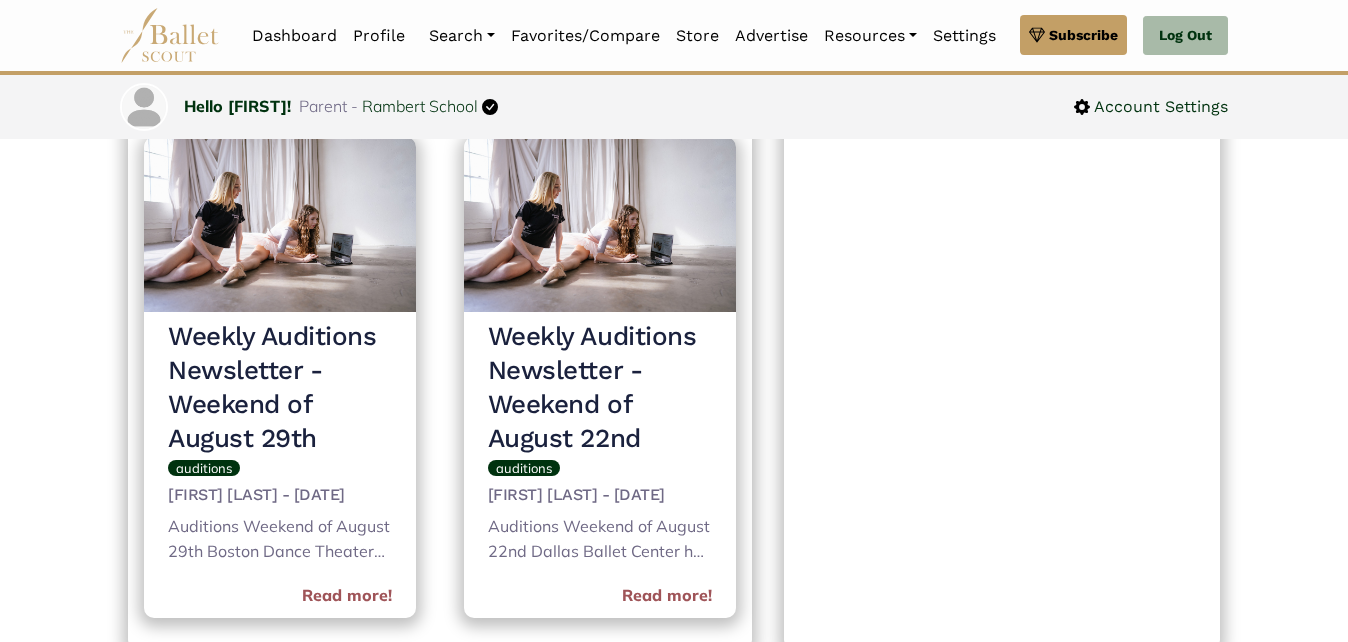 scroll, scrollTop: 800, scrollLeft: 0, axis: vertical 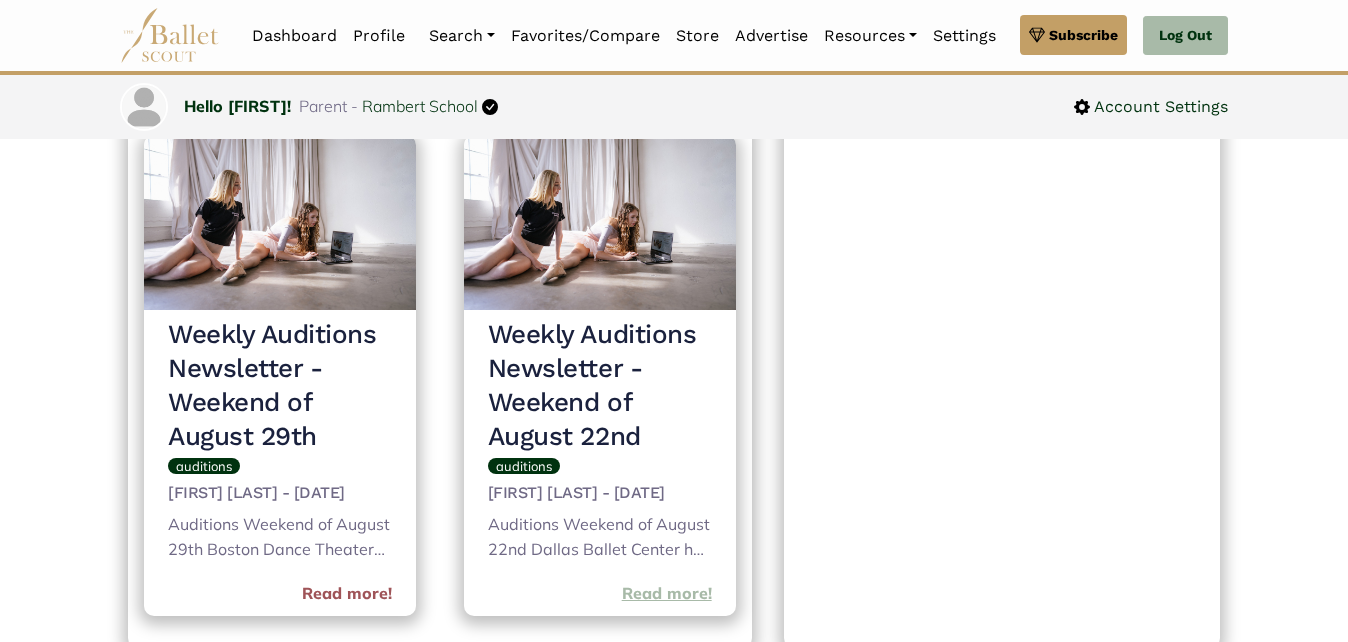click on "Read
more!" at bounding box center (667, 594) 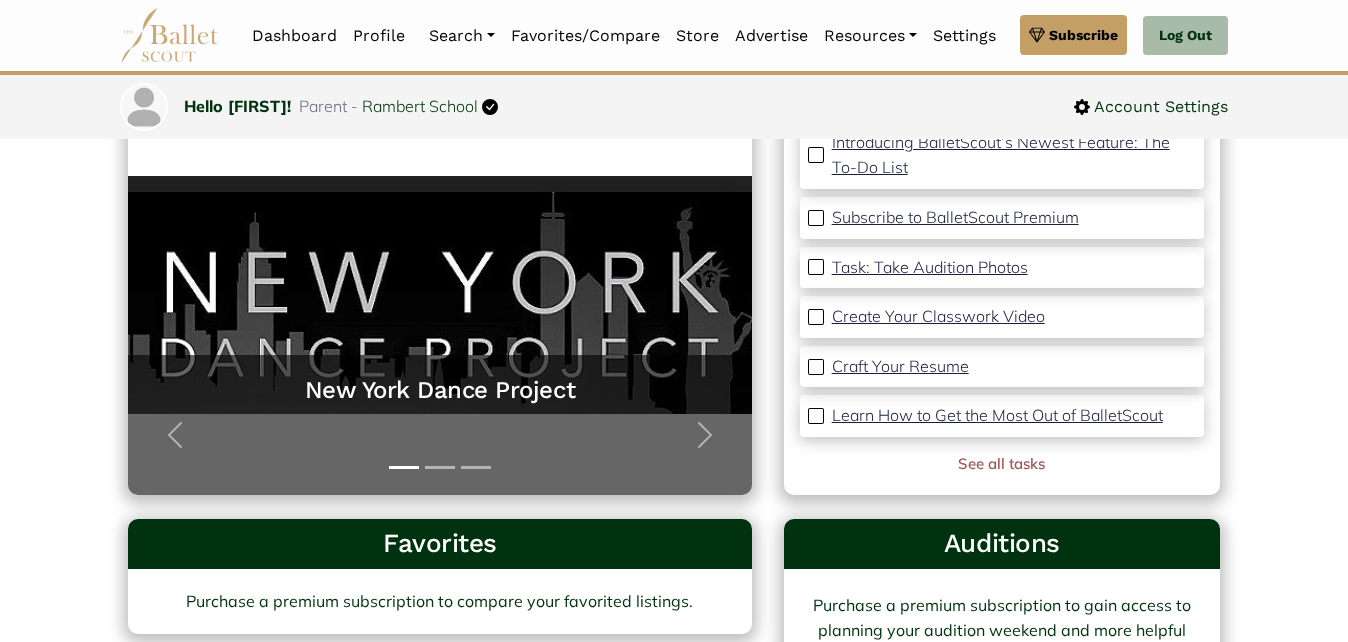 scroll, scrollTop: 160, scrollLeft: 0, axis: vertical 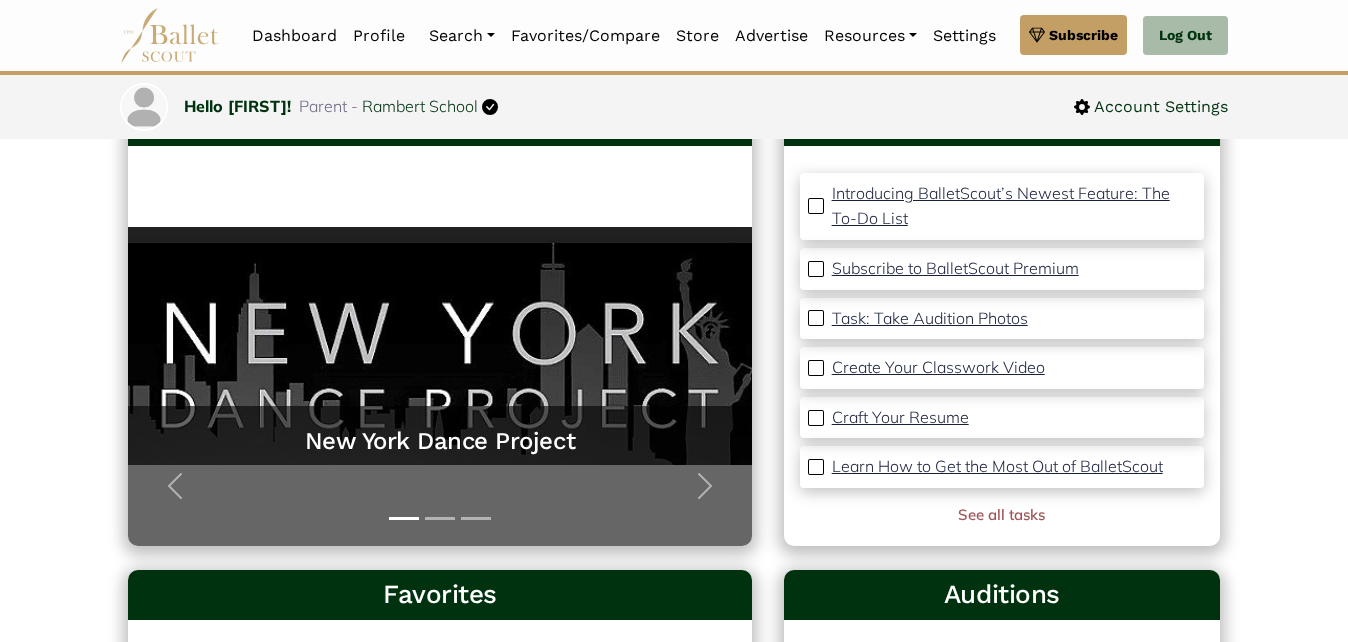 click on "Introducing BalletScout’s Newest Feature: The To-Do List" at bounding box center (1001, 206) 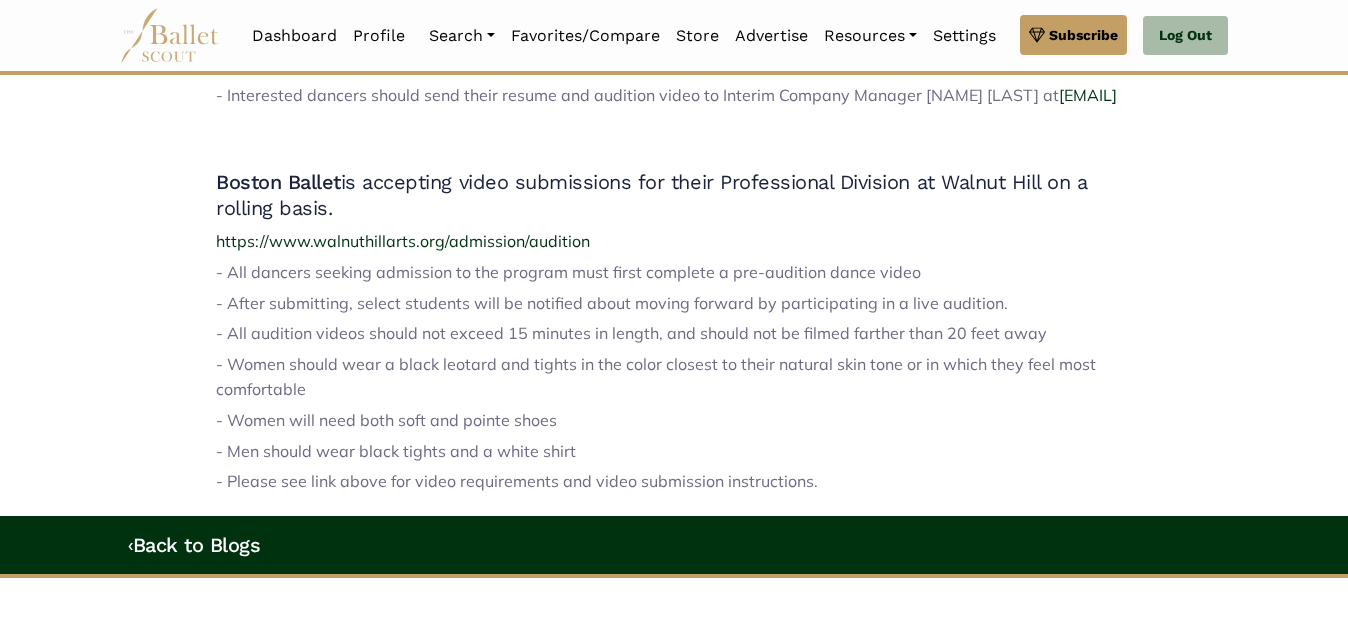 scroll, scrollTop: 2280, scrollLeft: 0, axis: vertical 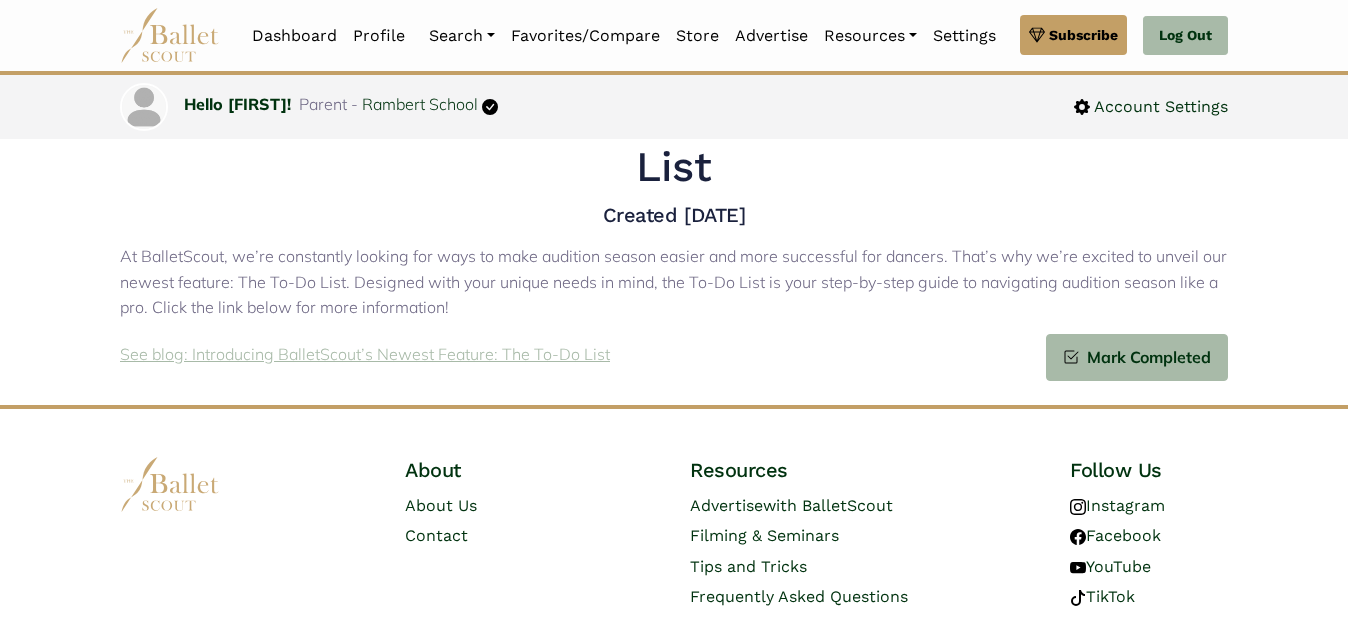 click on "See blog: Introducing BalletScout’s Newest Feature: The To-Do List" at bounding box center [365, 355] 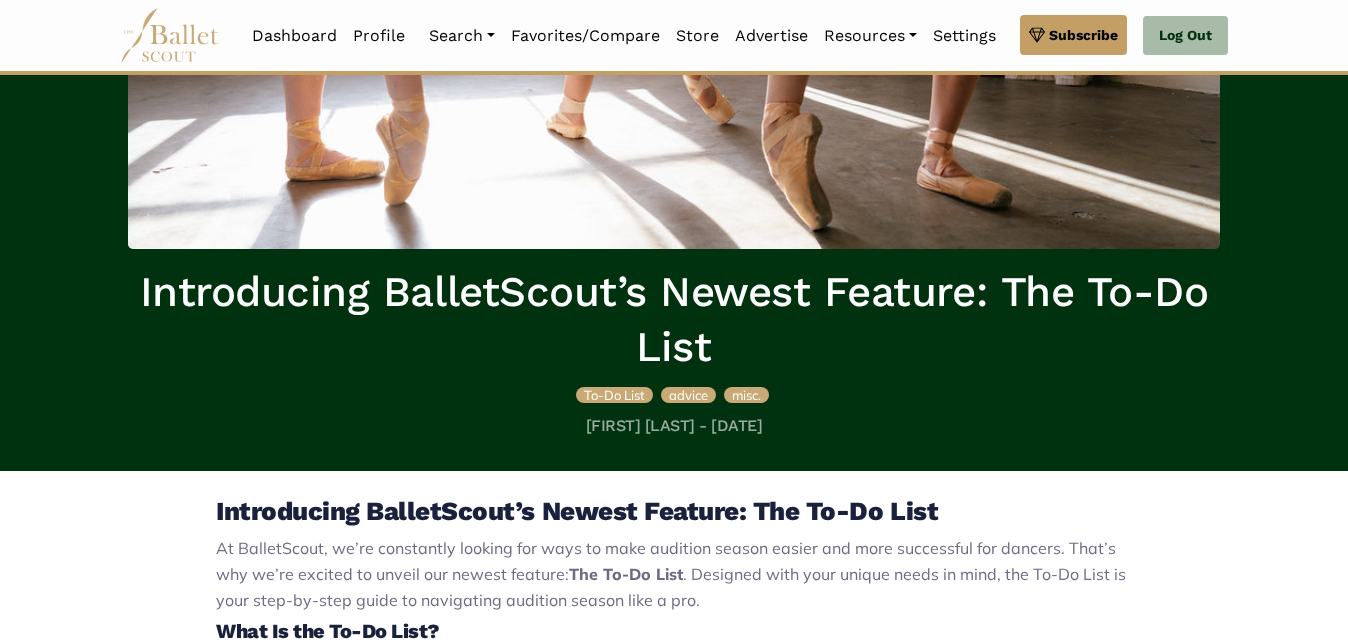 scroll, scrollTop: 200, scrollLeft: 0, axis: vertical 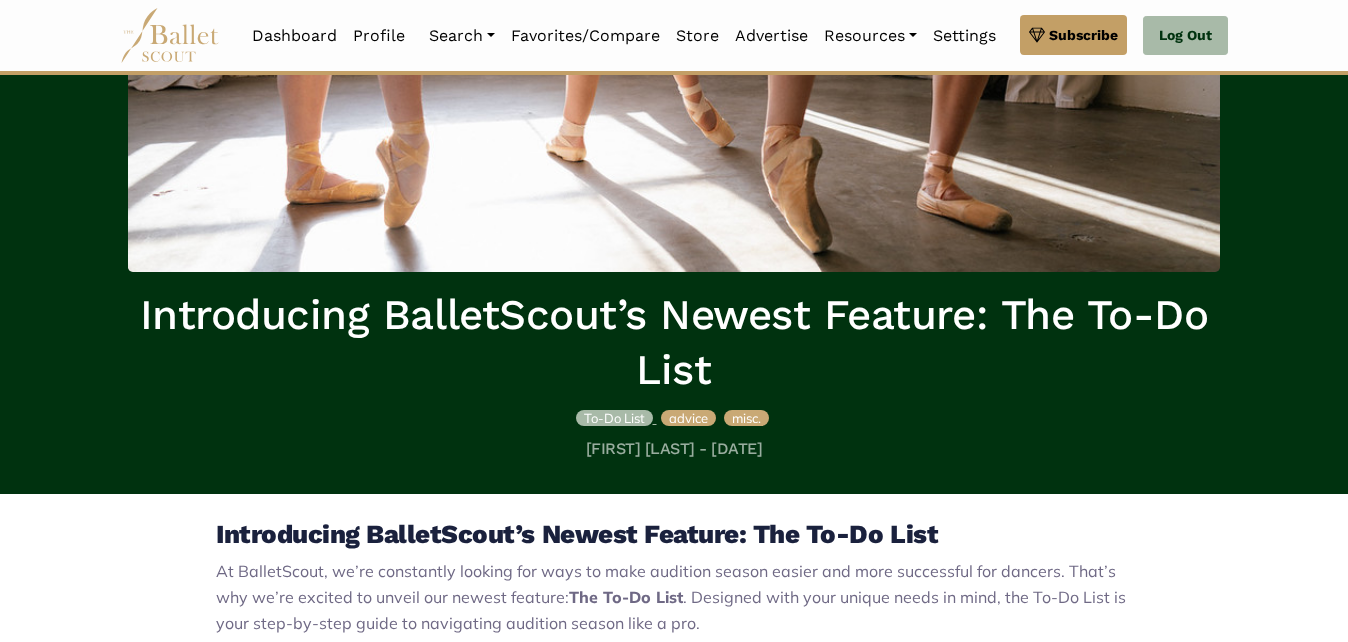 click on "To-Do List" at bounding box center (614, 418) 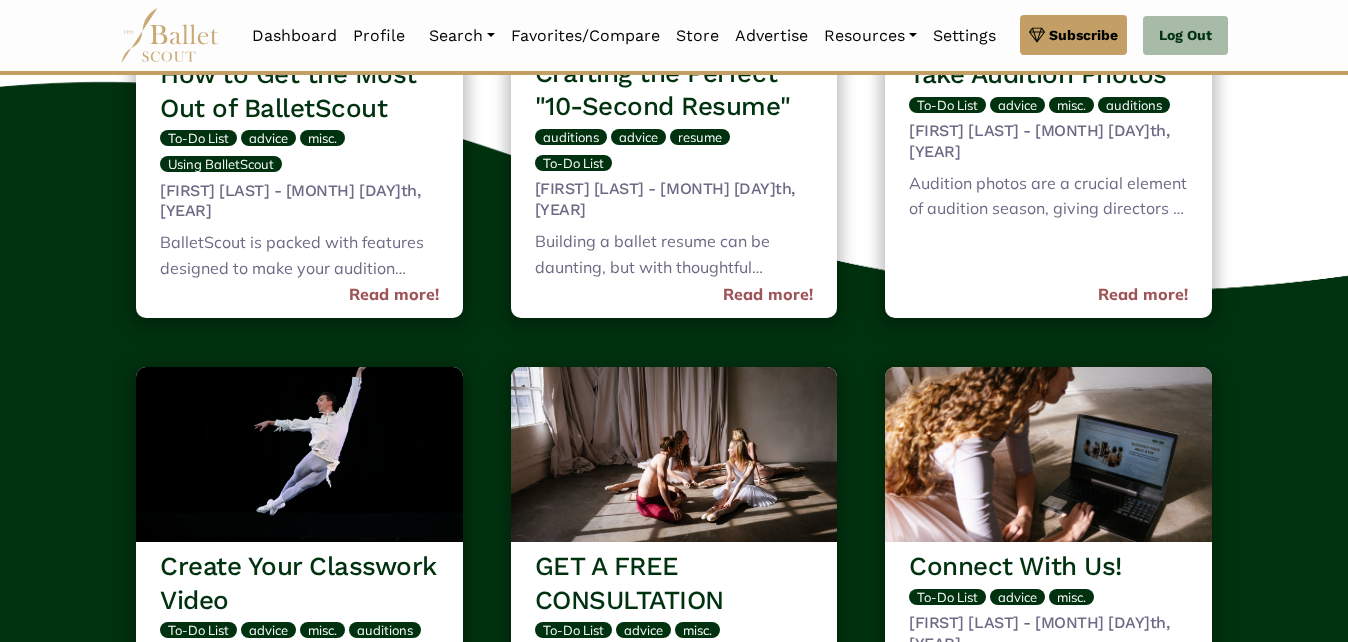 scroll, scrollTop: 343, scrollLeft: 0, axis: vertical 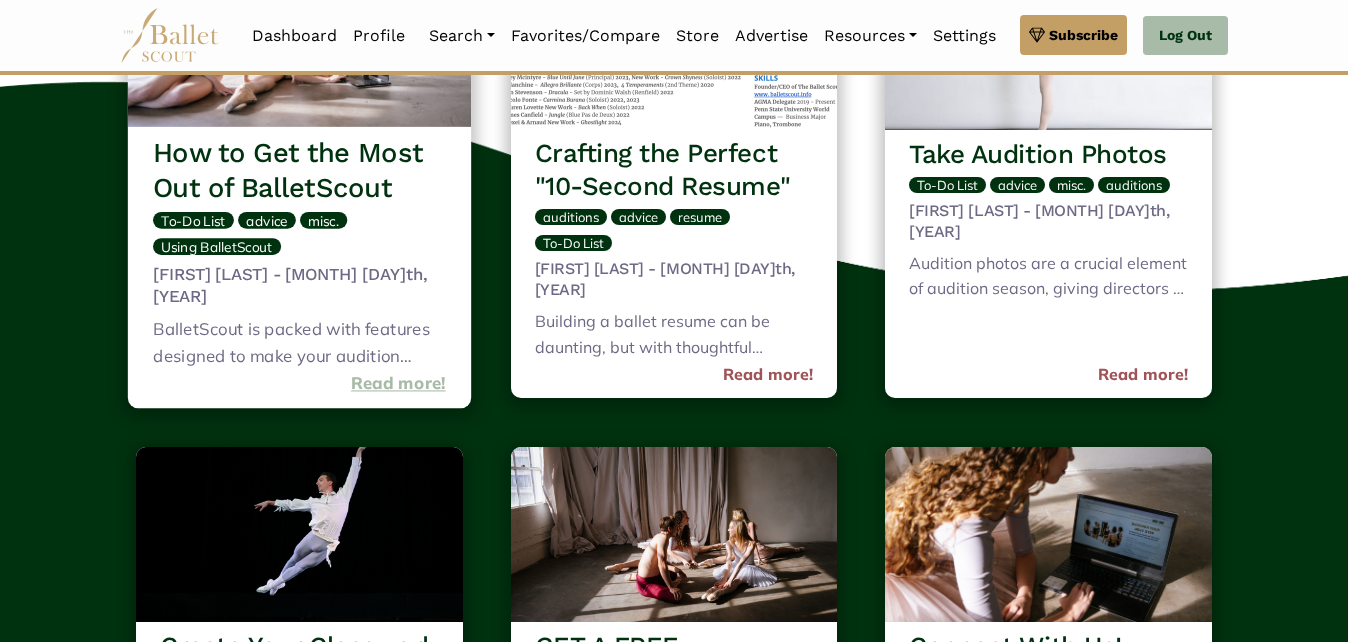 click on "Read more!" at bounding box center [398, 383] 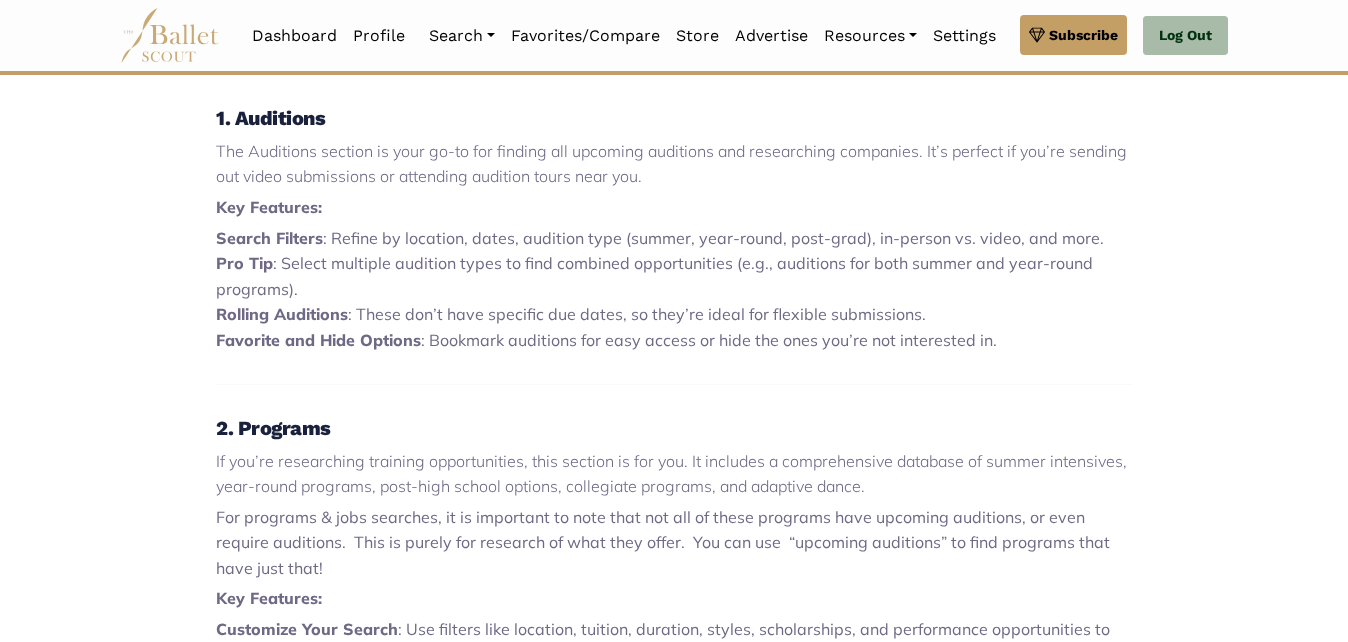 scroll, scrollTop: 680, scrollLeft: 0, axis: vertical 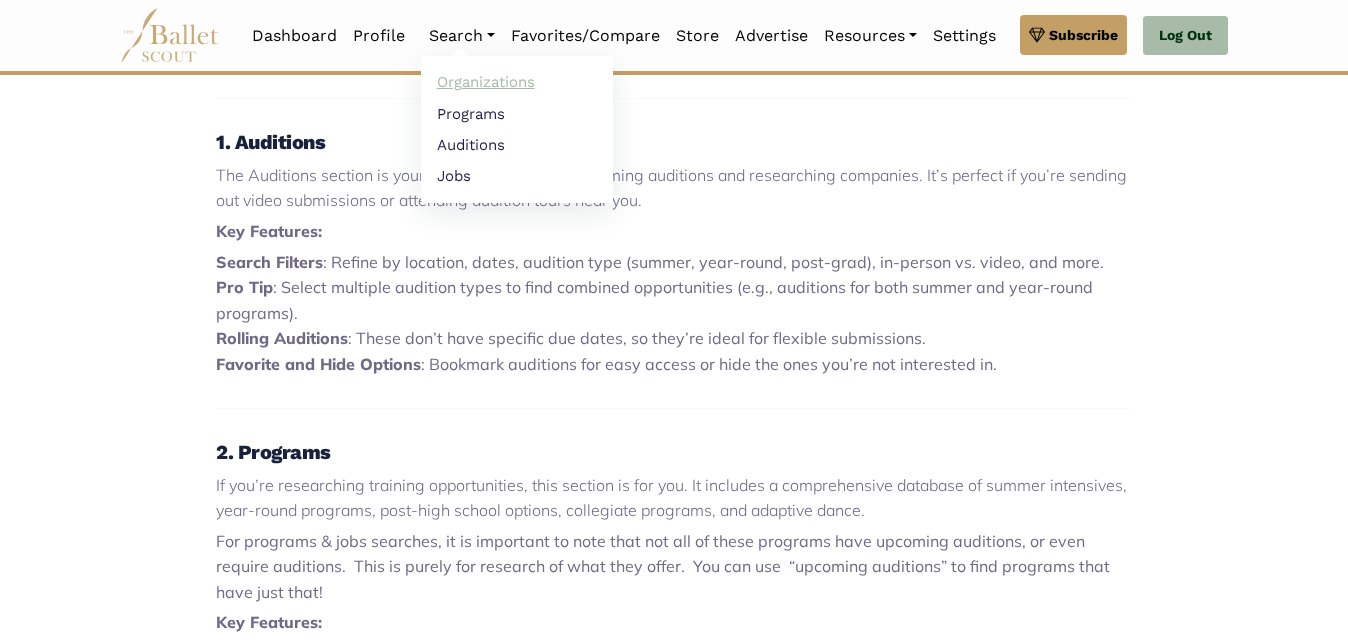 click on "Organizations" at bounding box center [517, 82] 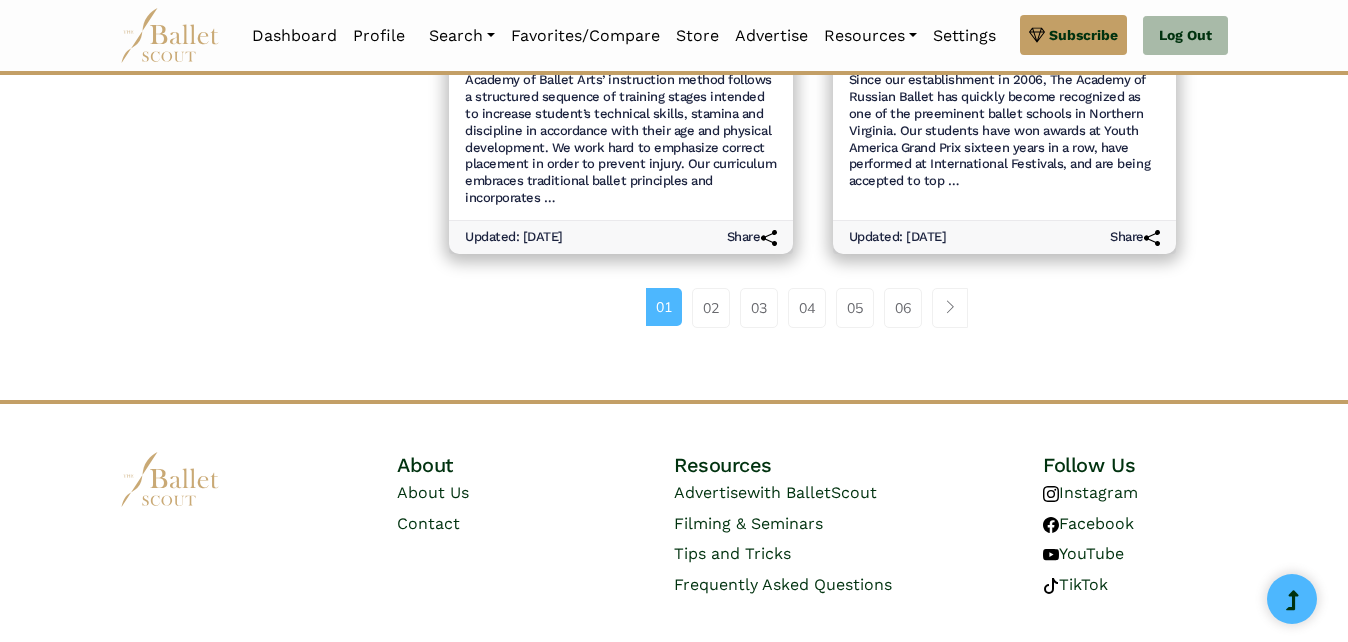 scroll, scrollTop: 2720, scrollLeft: 0, axis: vertical 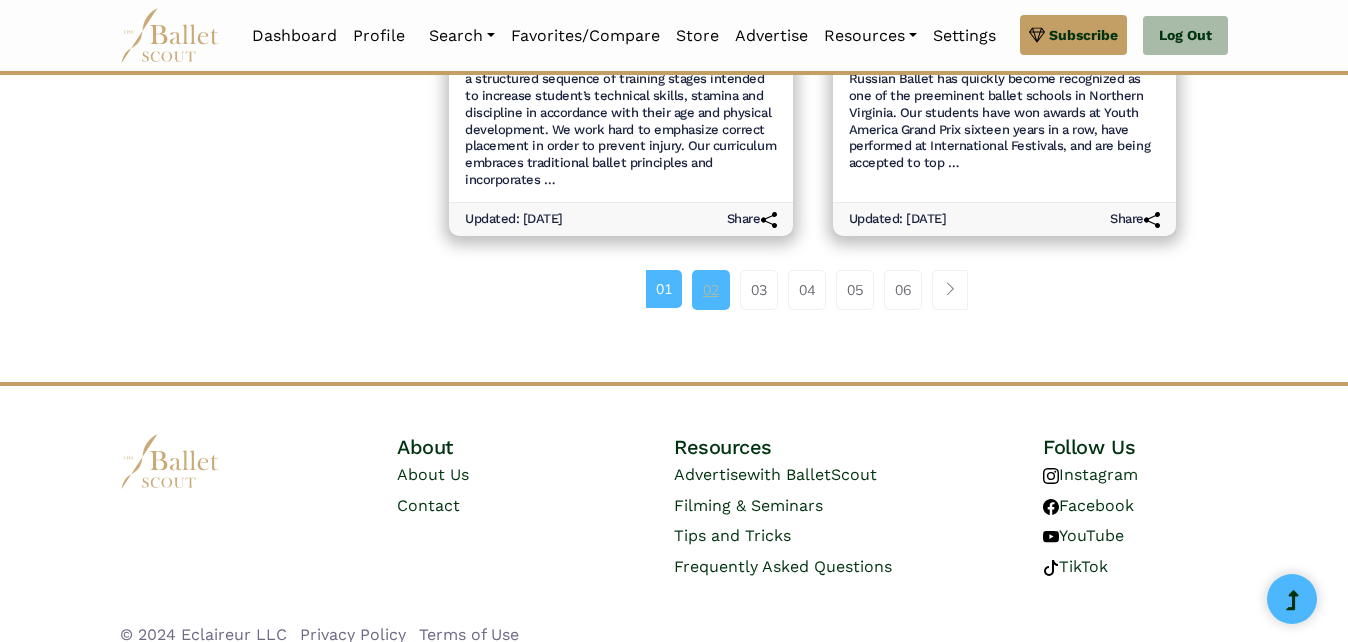click on "02" at bounding box center [711, 290] 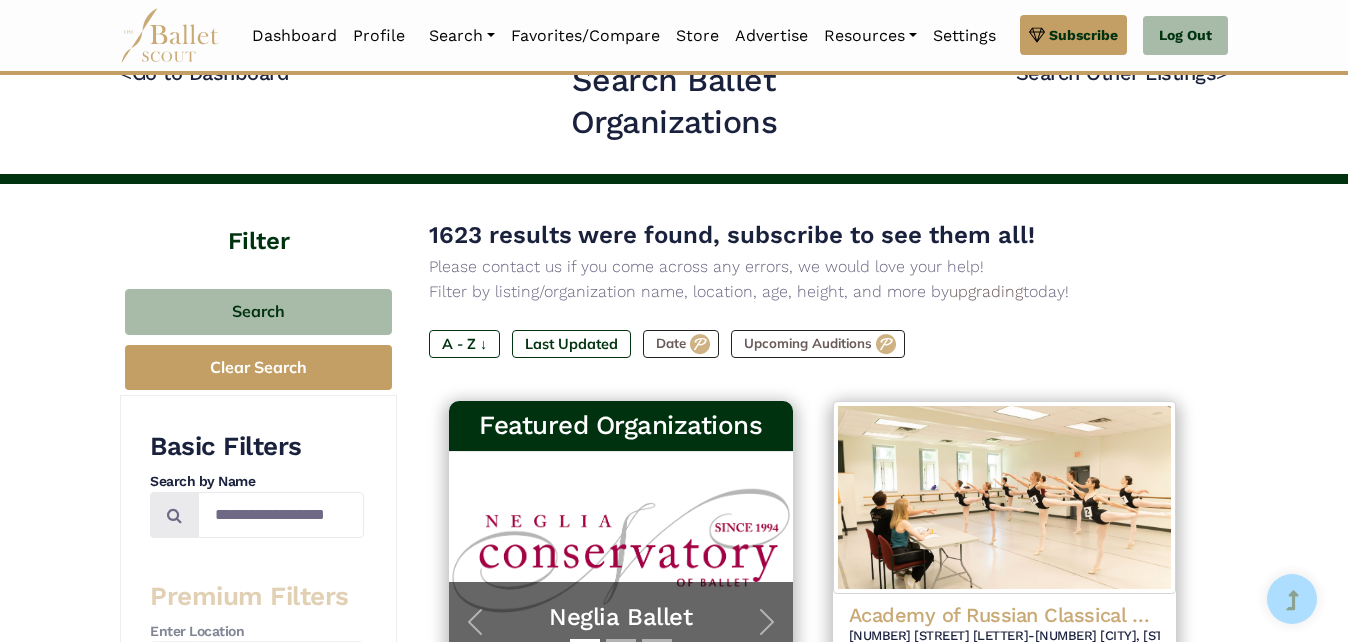 scroll, scrollTop: 0, scrollLeft: 0, axis: both 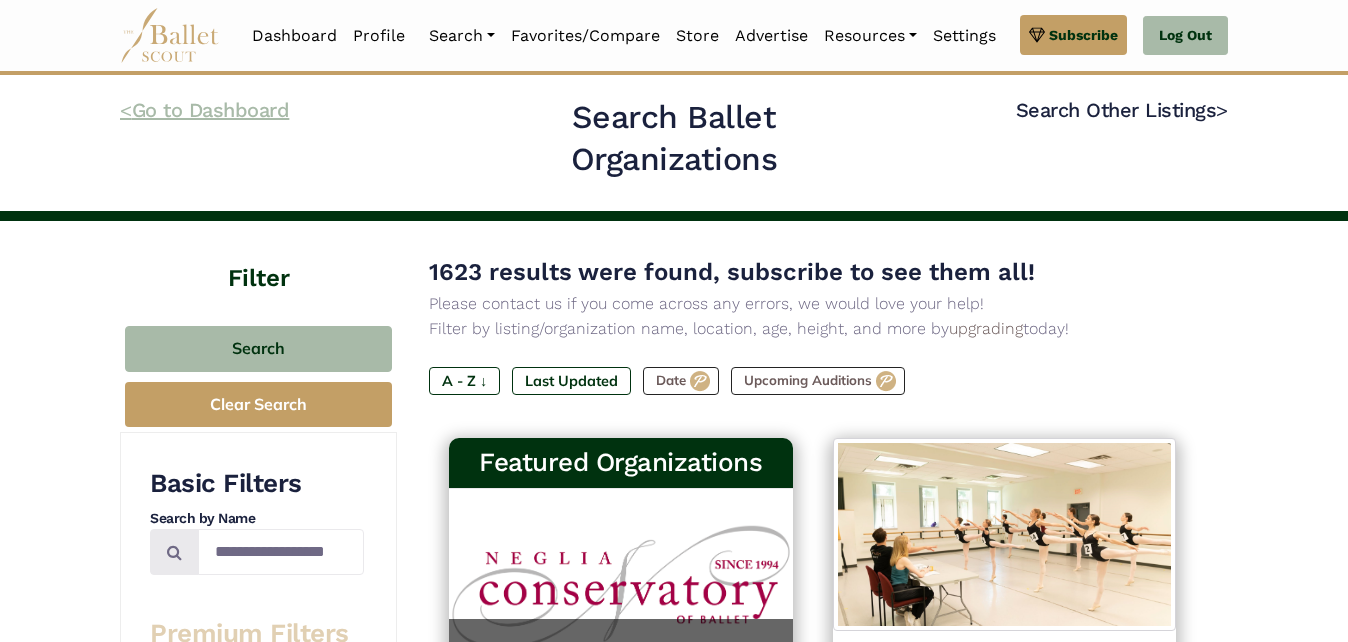 click on "<  Go to Dashboard" at bounding box center [204, 110] 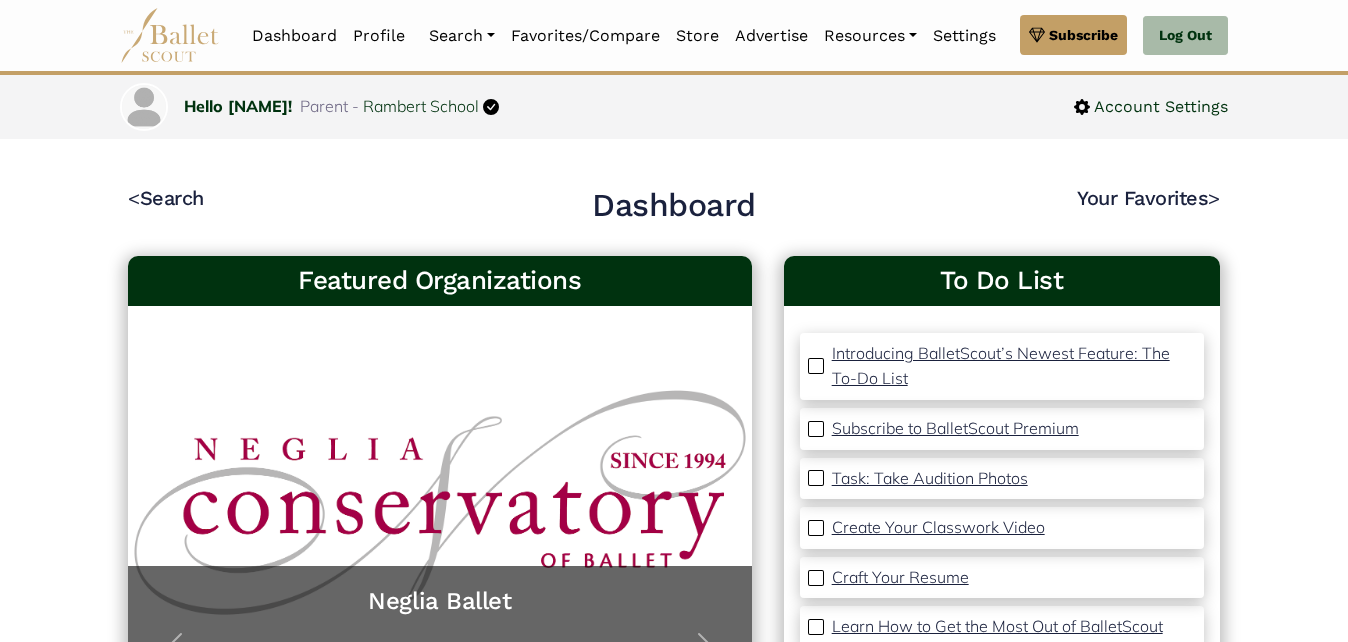 scroll, scrollTop: 0, scrollLeft: 0, axis: both 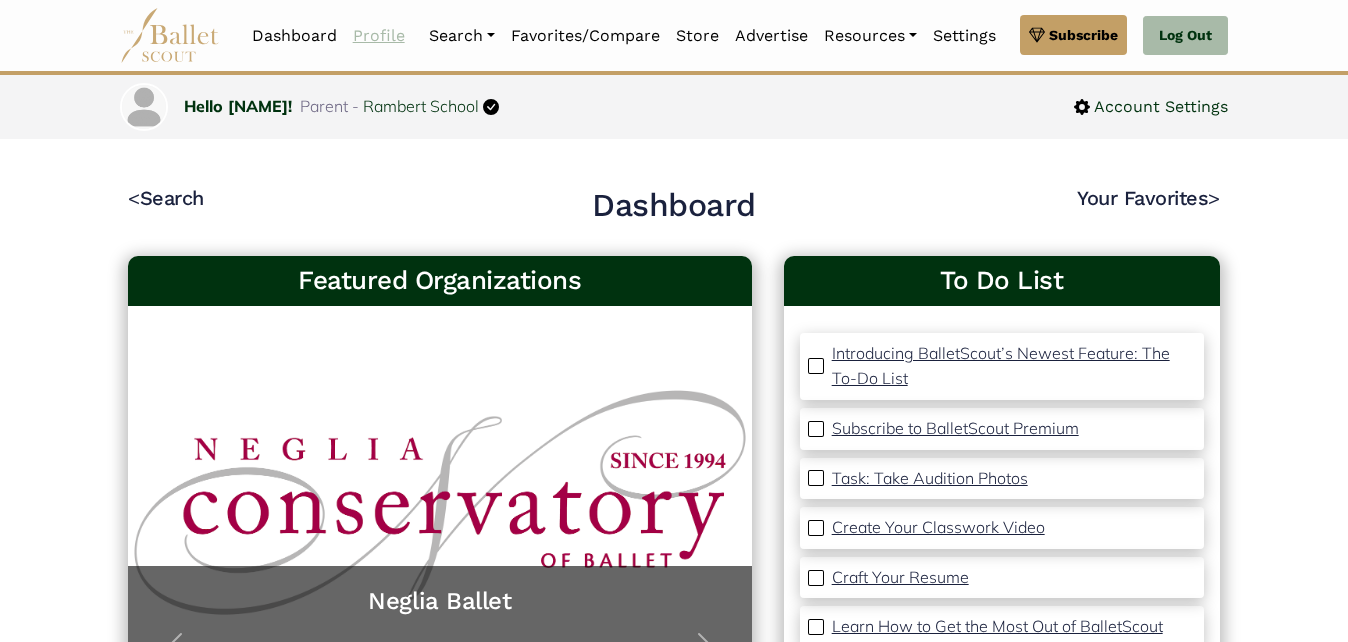 click on "Profile" at bounding box center [379, 36] 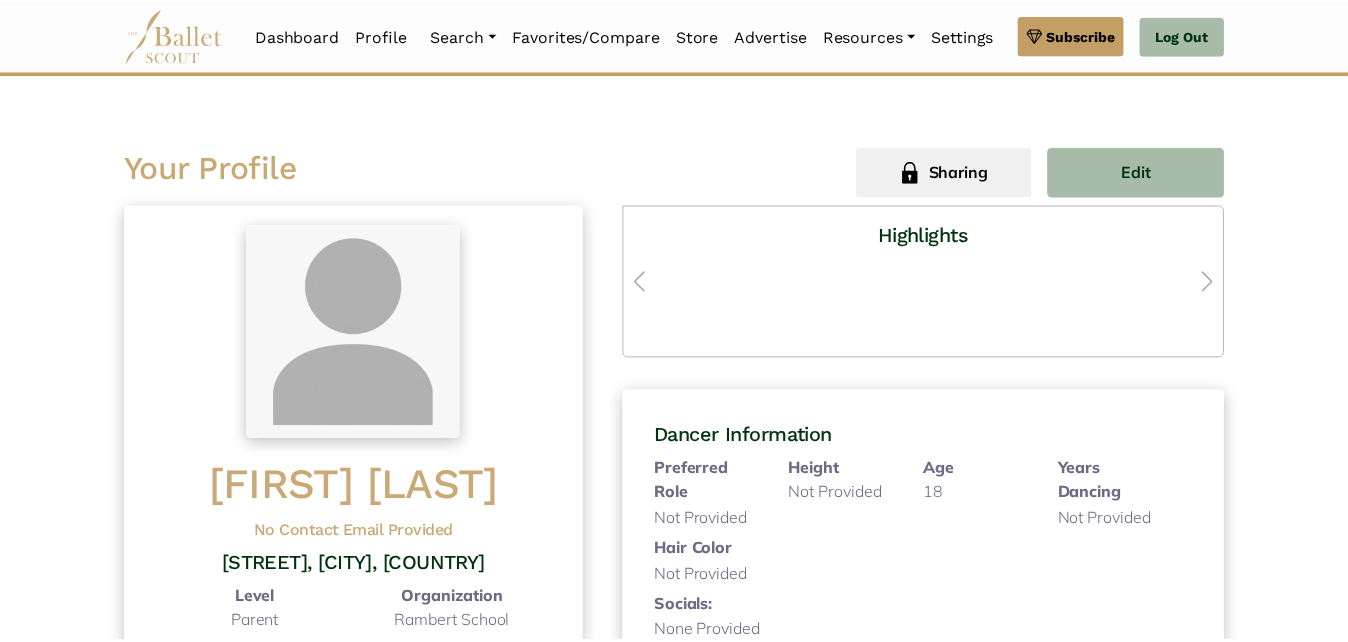 scroll, scrollTop: 0, scrollLeft: 0, axis: both 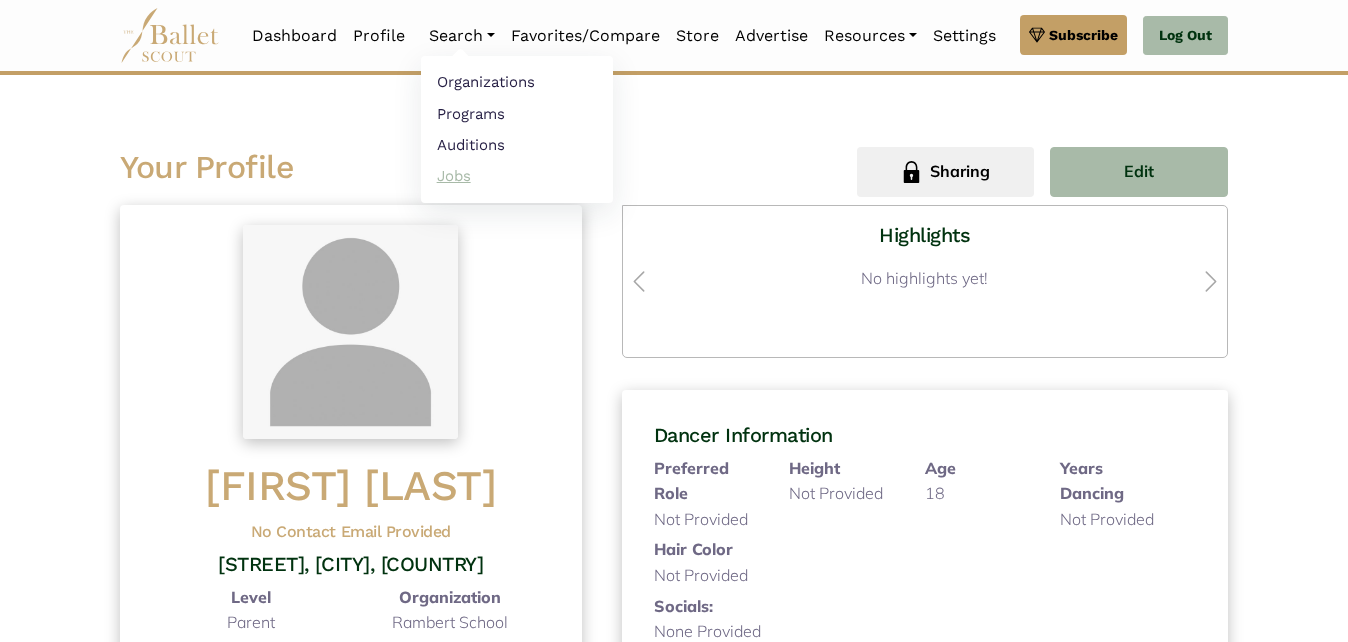 click on "Jobs" at bounding box center (517, 175) 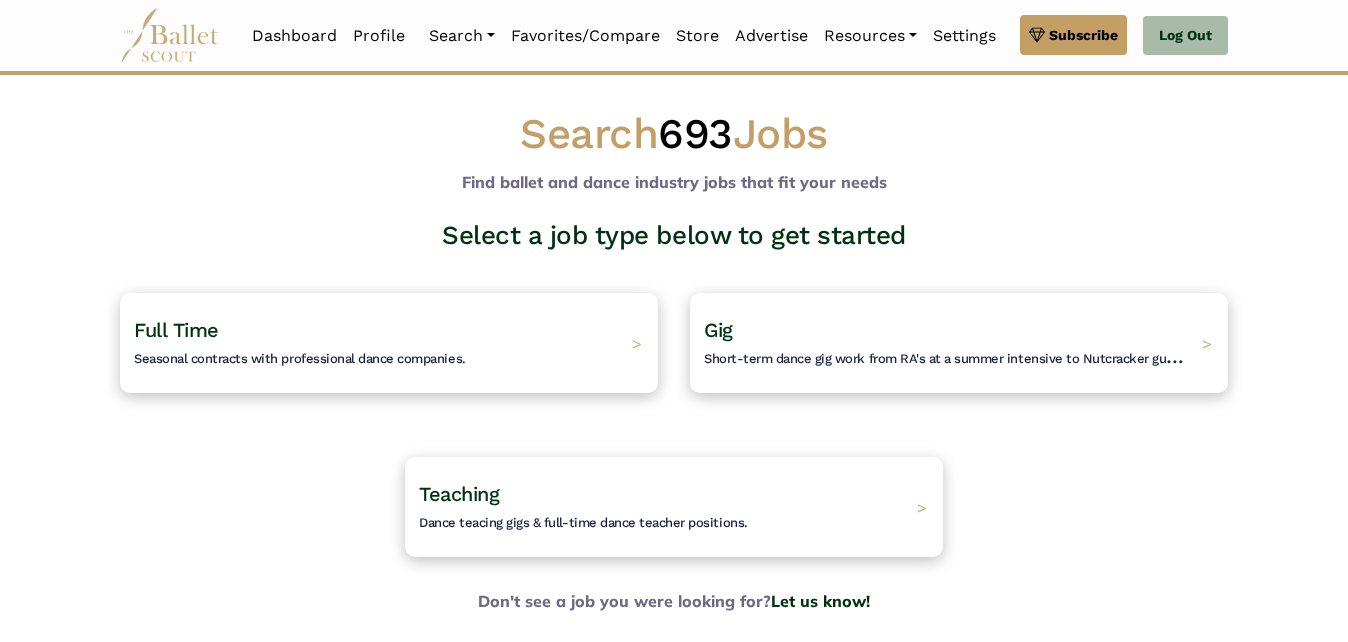 scroll, scrollTop: 0, scrollLeft: 0, axis: both 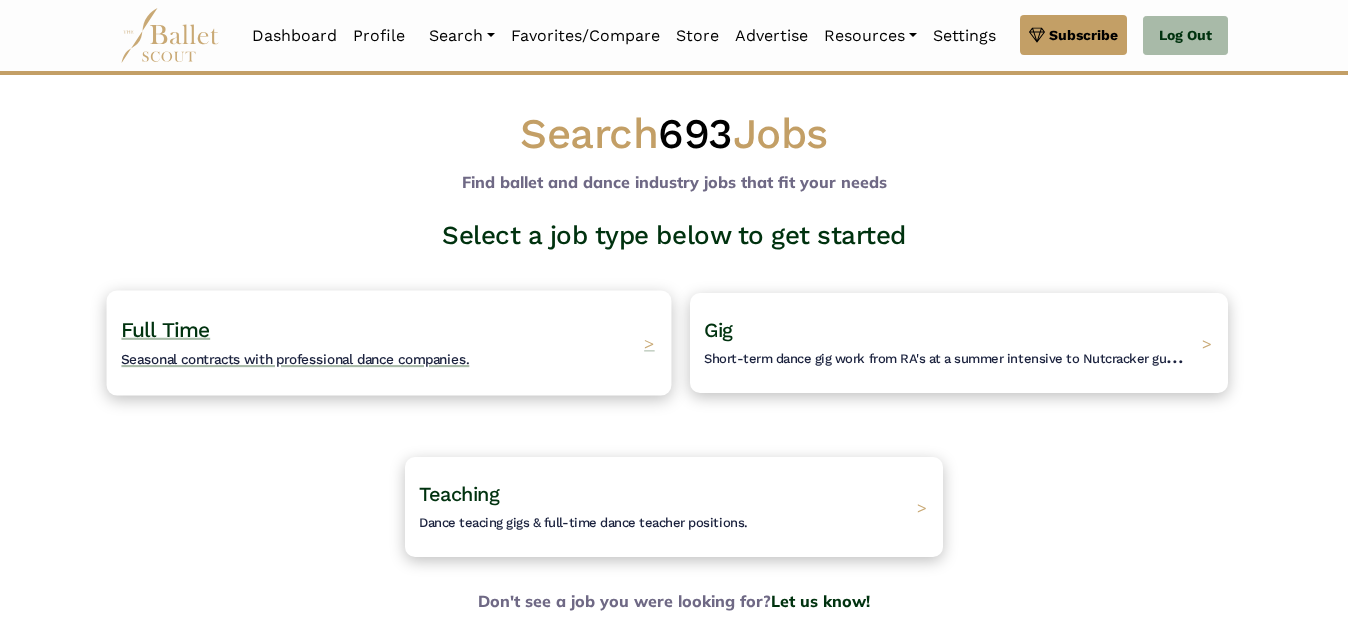 click on "Full Time Seasonal
contracts with professional dance companies." at bounding box center (295, 343) 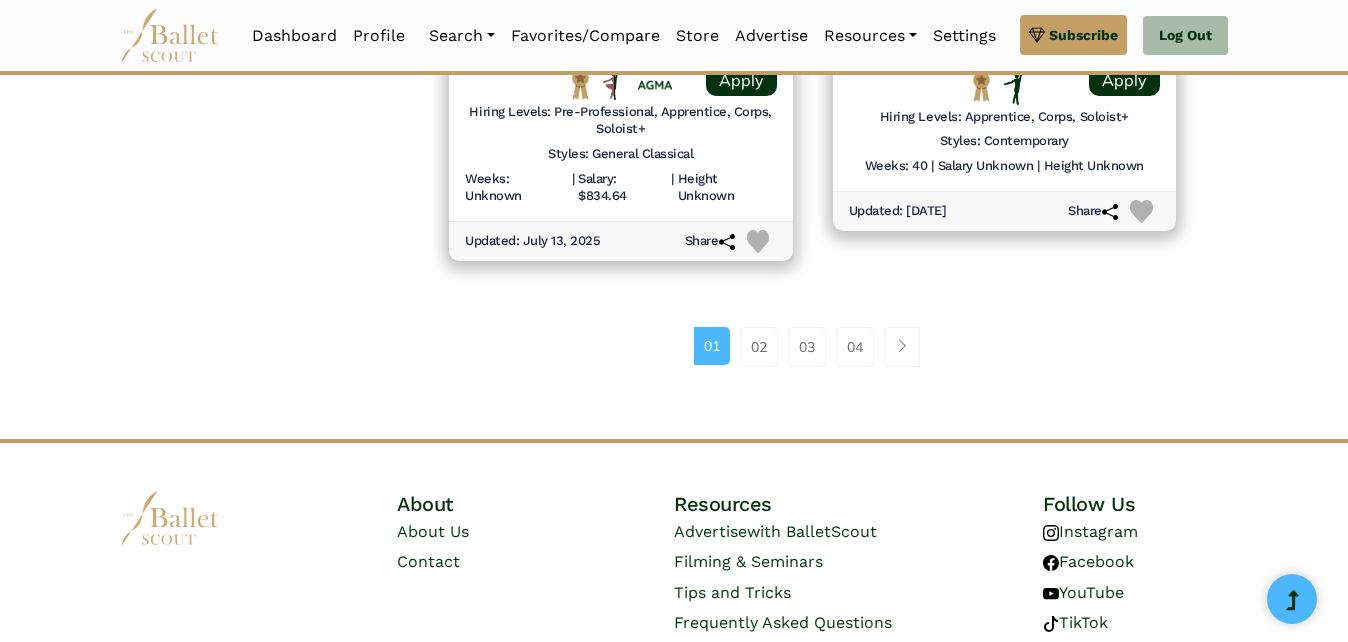 scroll, scrollTop: 3000, scrollLeft: 0, axis: vertical 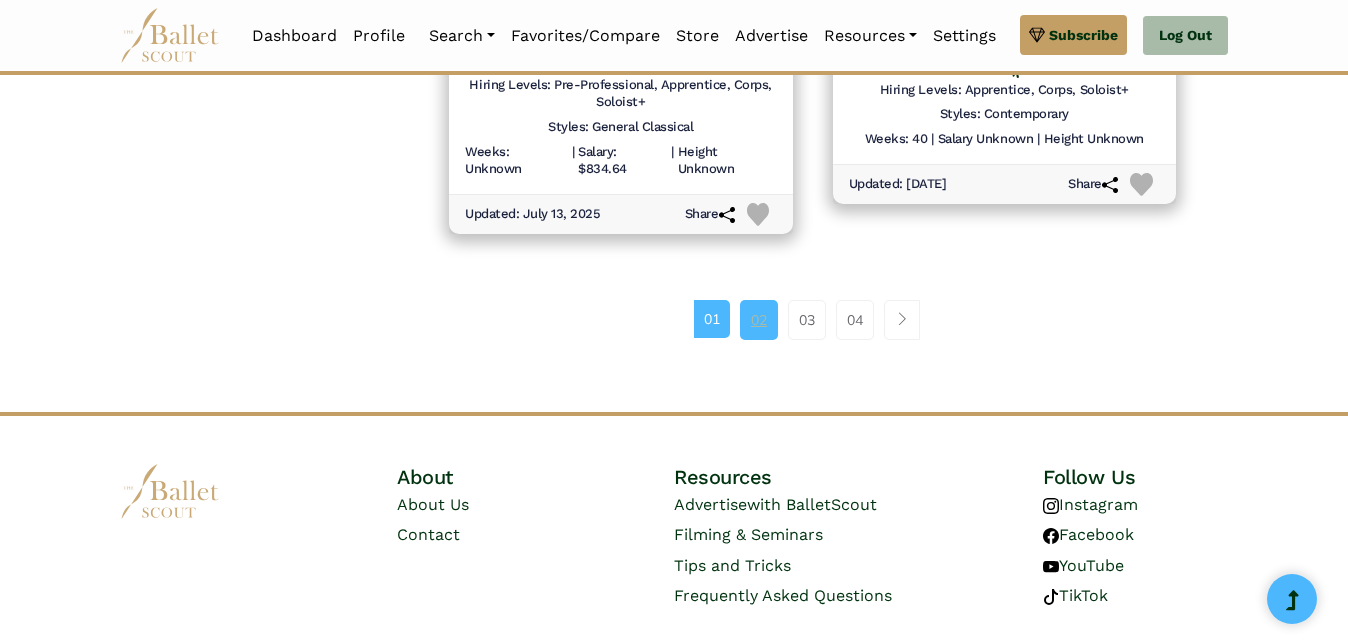 click on "02" at bounding box center [759, 320] 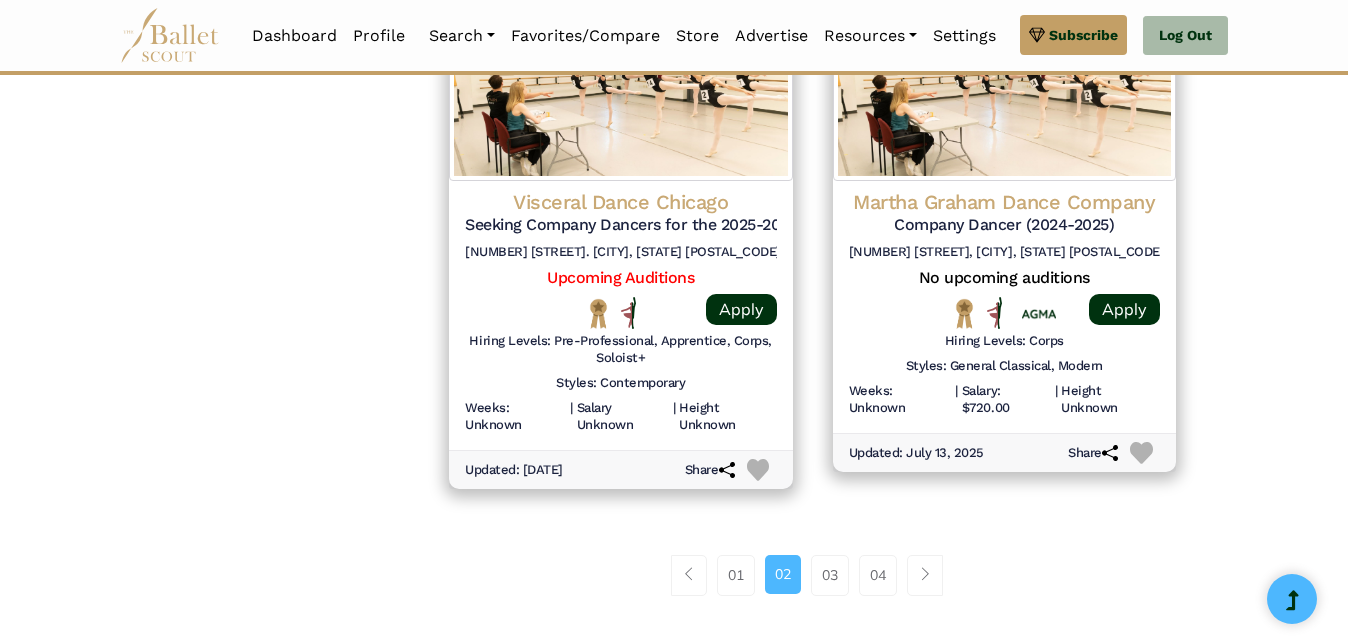 scroll, scrollTop: 2760, scrollLeft: 0, axis: vertical 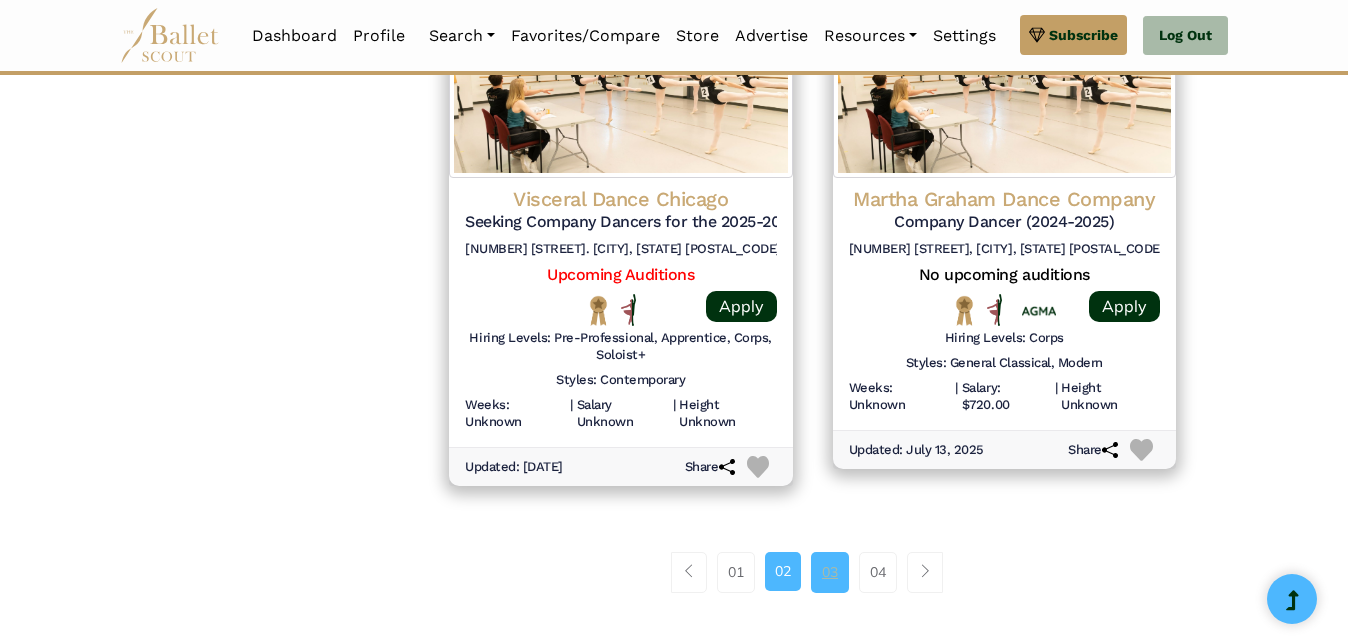 click on "03" at bounding box center [830, 572] 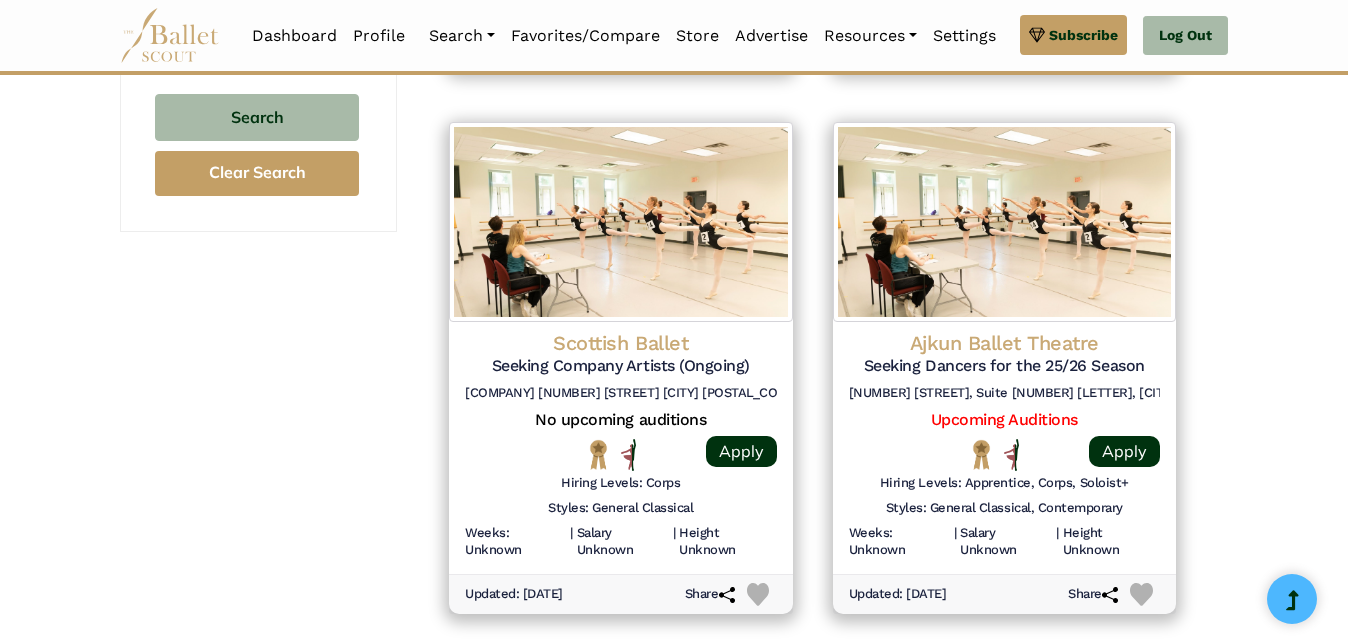 scroll, scrollTop: 2040, scrollLeft: 0, axis: vertical 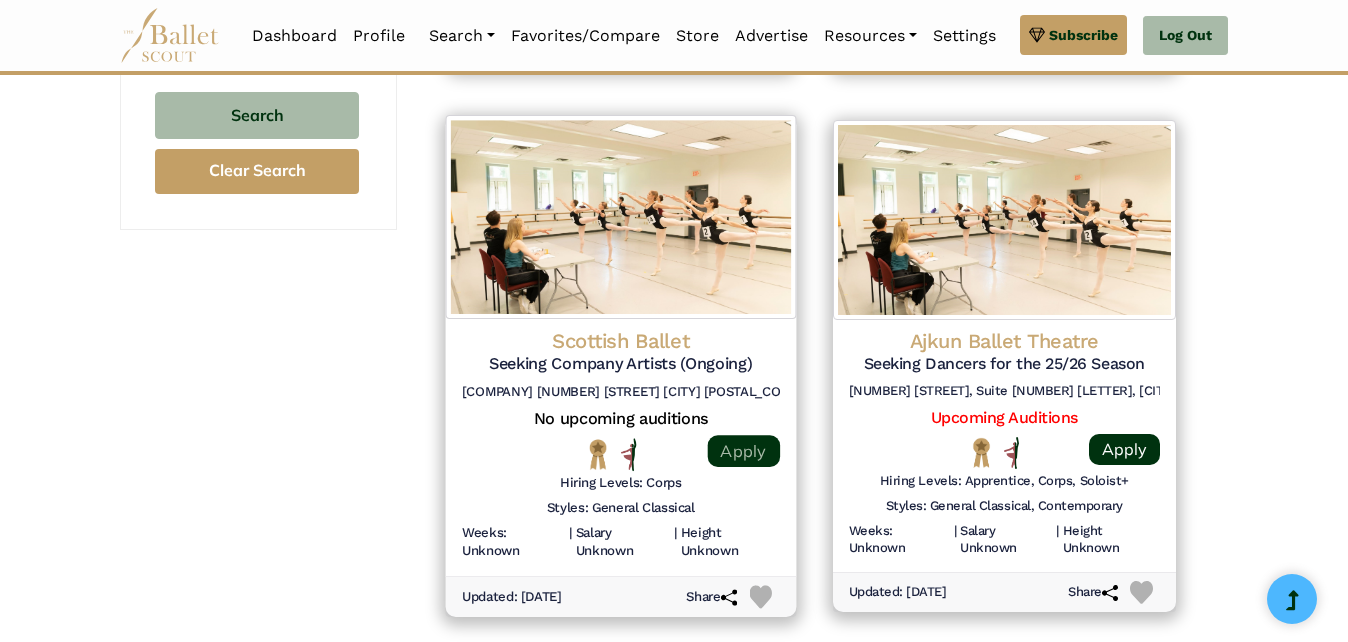 click on "Apply" at bounding box center (743, 451) 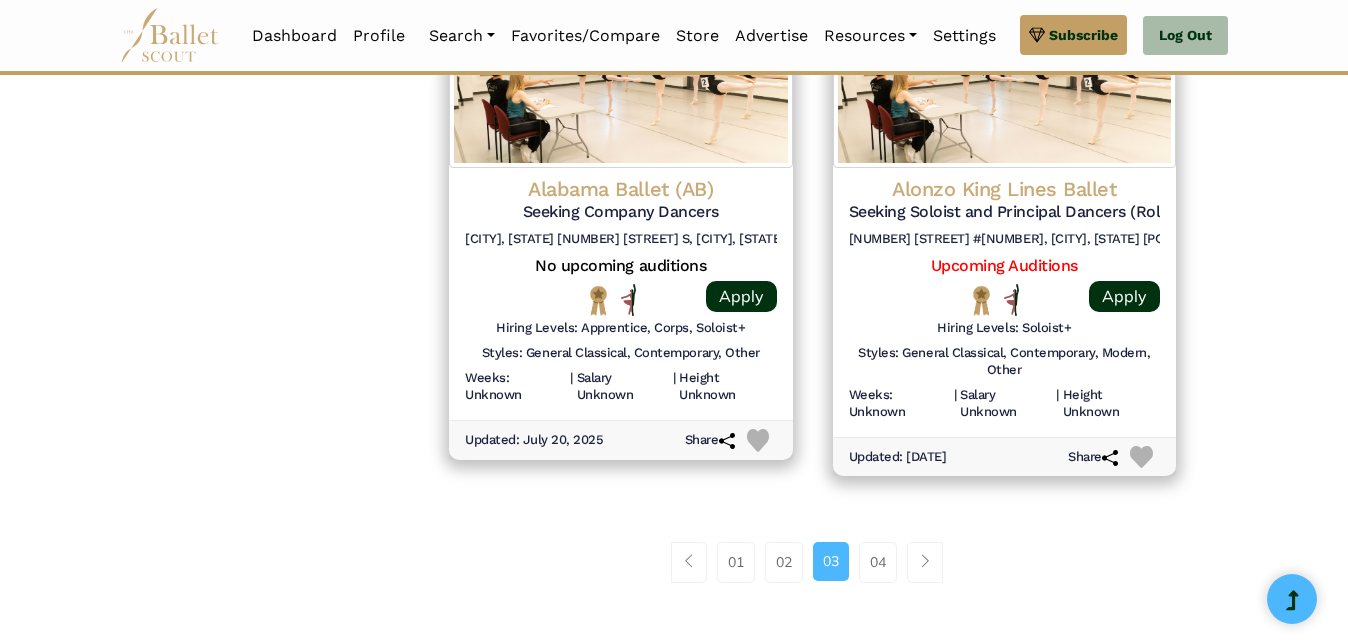 scroll, scrollTop: 2800, scrollLeft: 0, axis: vertical 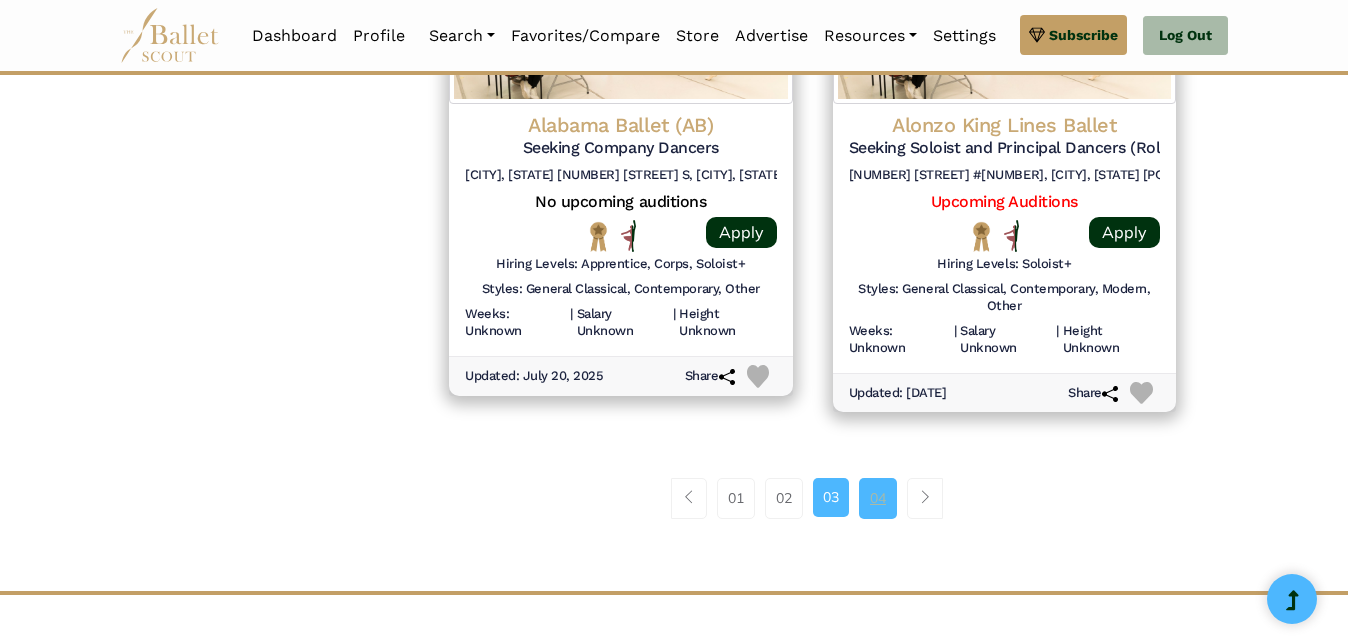 click on "04" at bounding box center [878, 498] 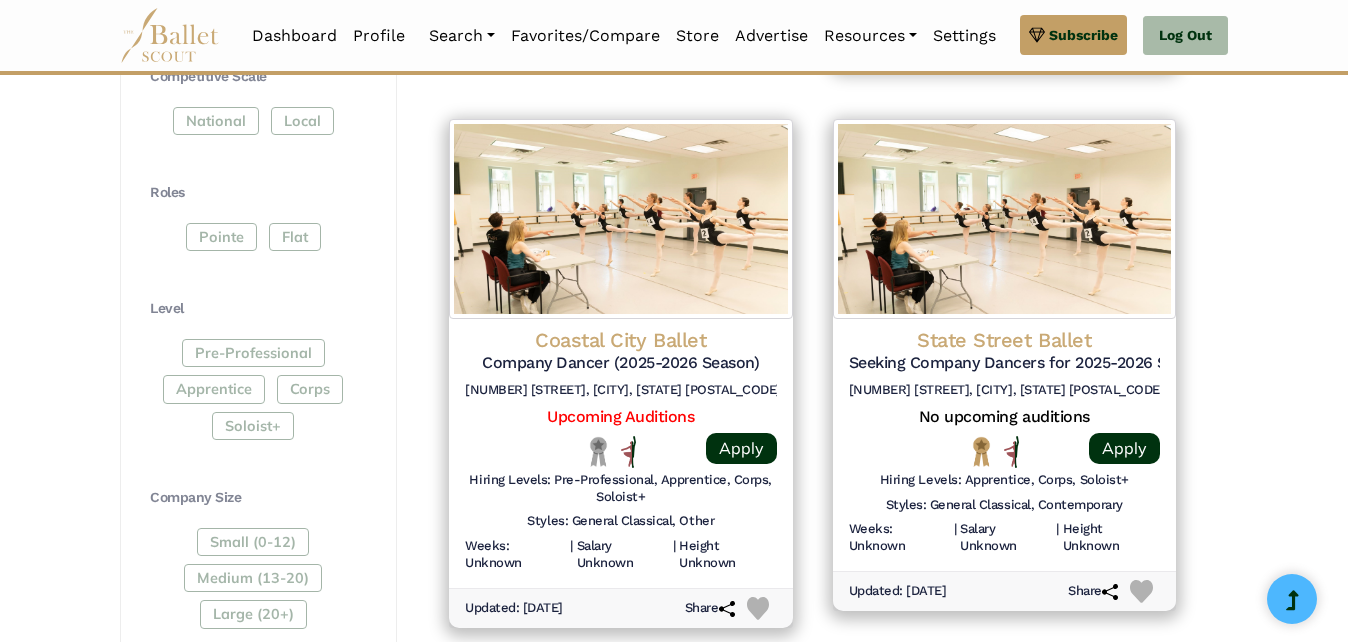 scroll, scrollTop: 960, scrollLeft: 0, axis: vertical 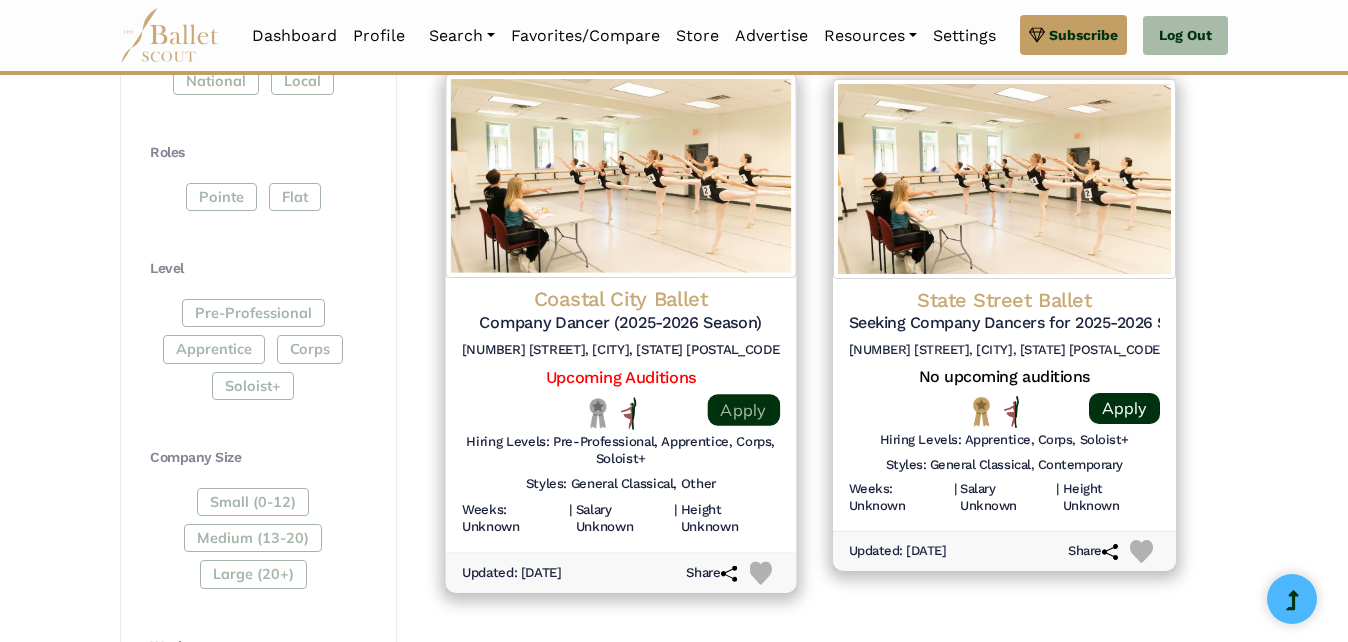 click on "Apply" at bounding box center (743, 410) 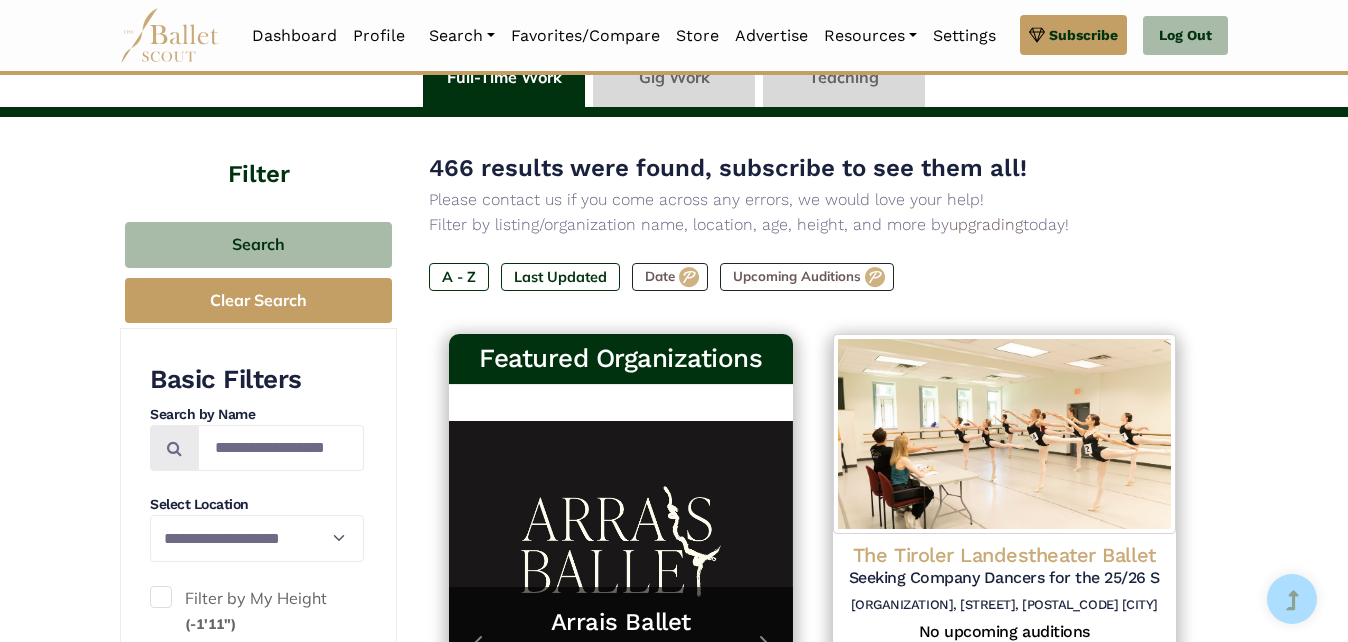 scroll, scrollTop: 0, scrollLeft: 0, axis: both 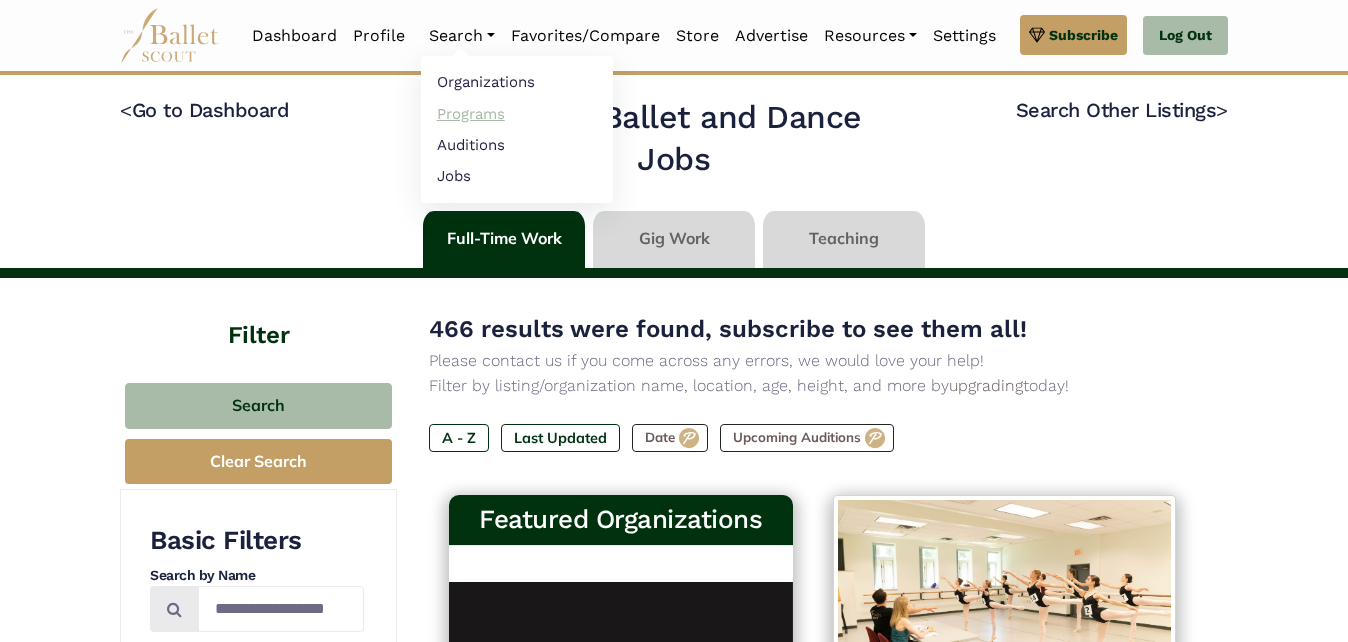 click on "Programs" at bounding box center [517, 113] 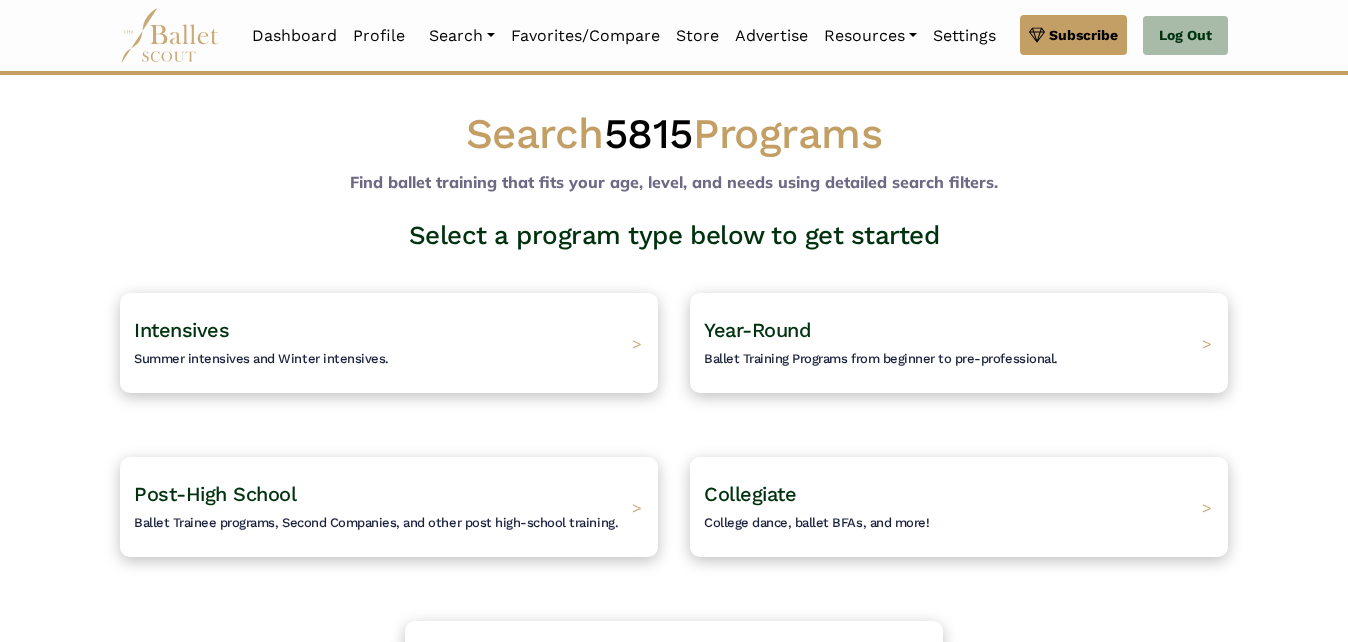 scroll, scrollTop: 0, scrollLeft: 0, axis: both 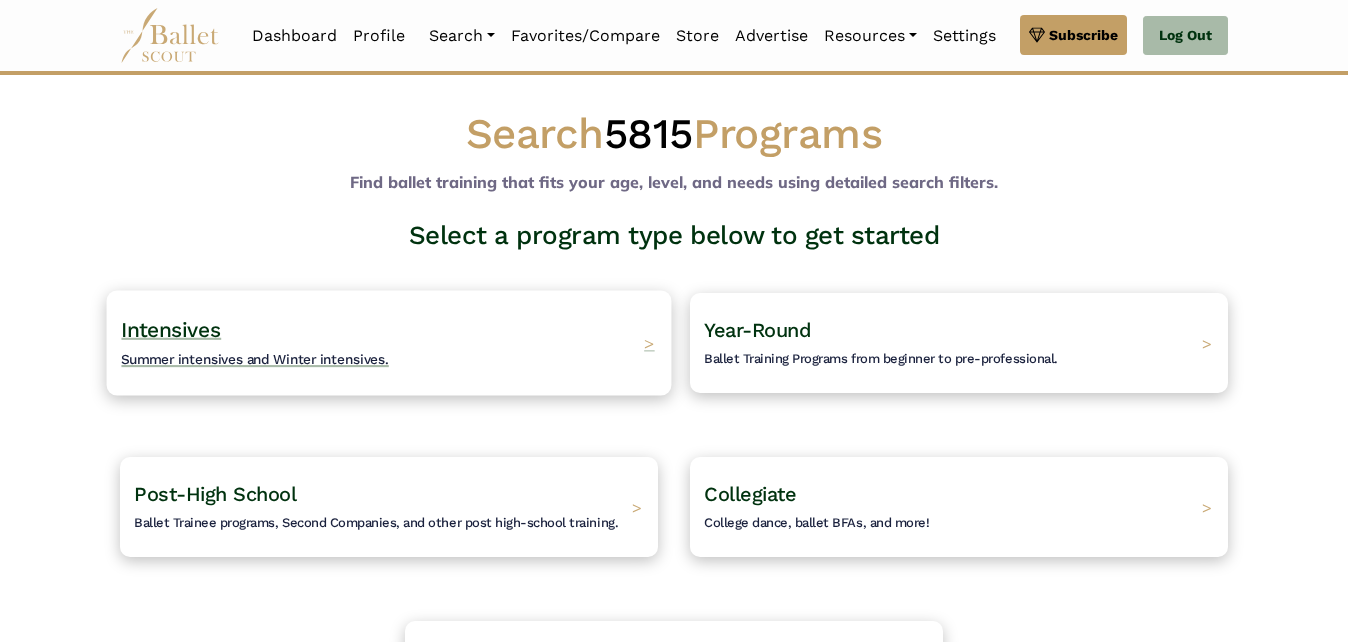 click on "Intensives Summer
intensives and Winter intensives." at bounding box center (255, 343) 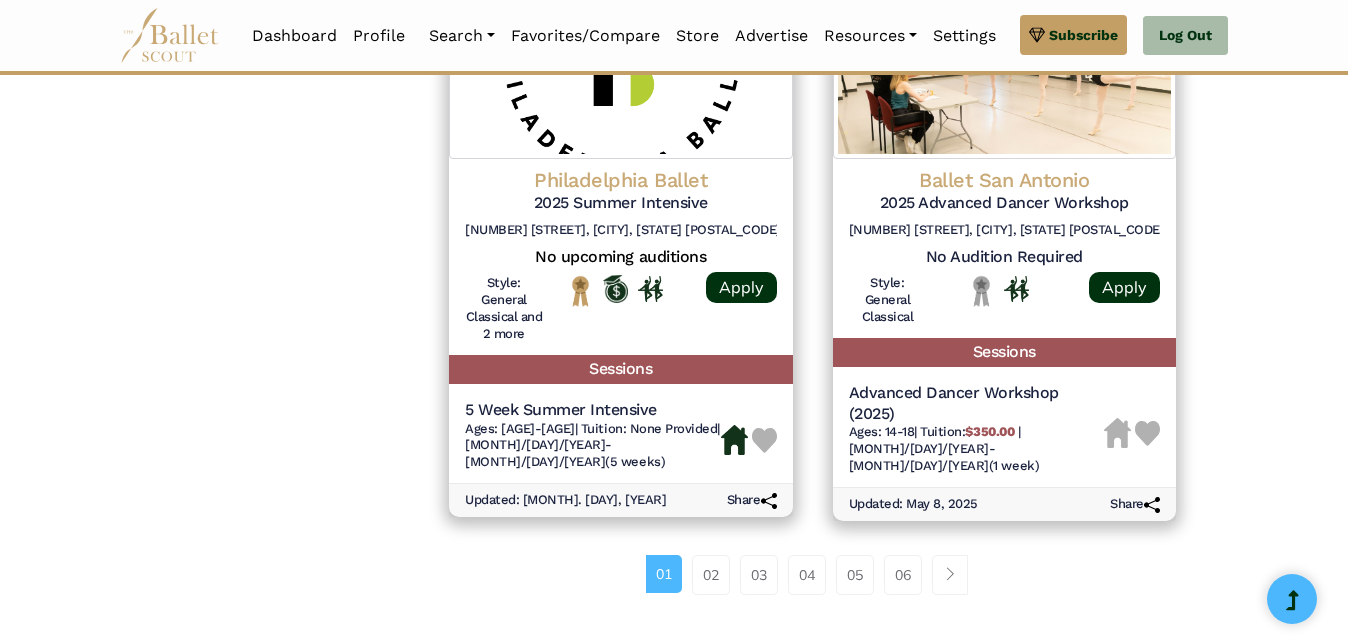 scroll, scrollTop: 2880, scrollLeft: 0, axis: vertical 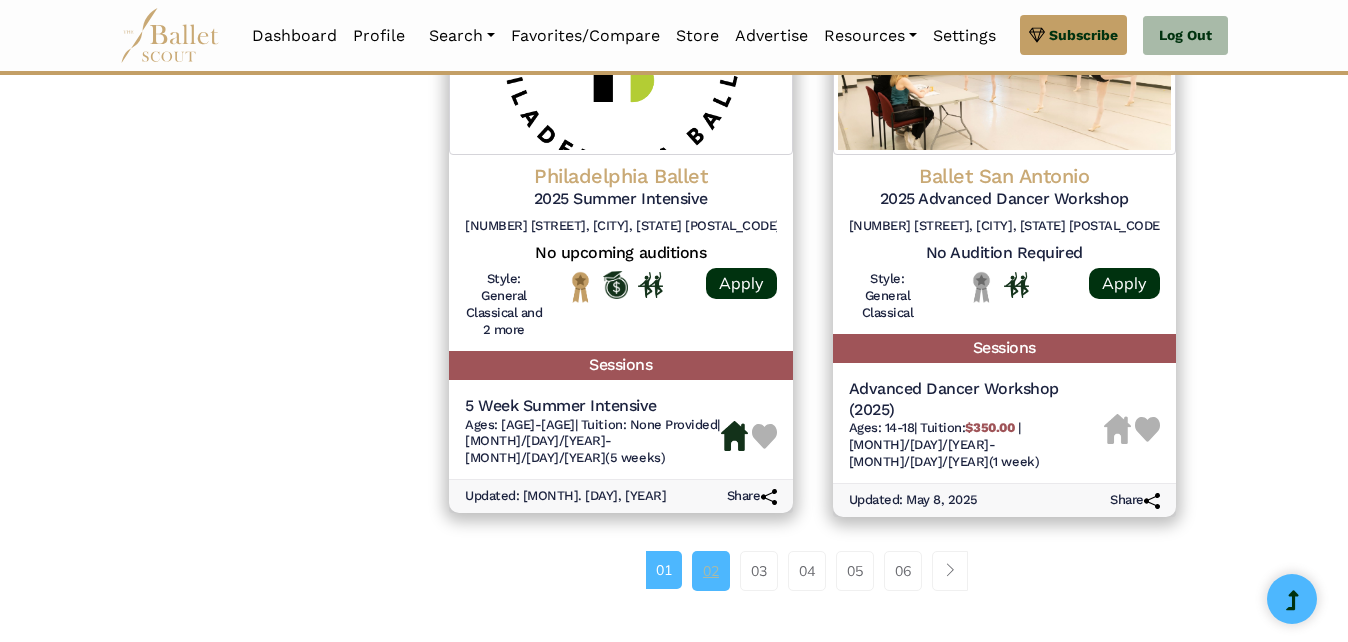 click on "02" at bounding box center [711, 571] 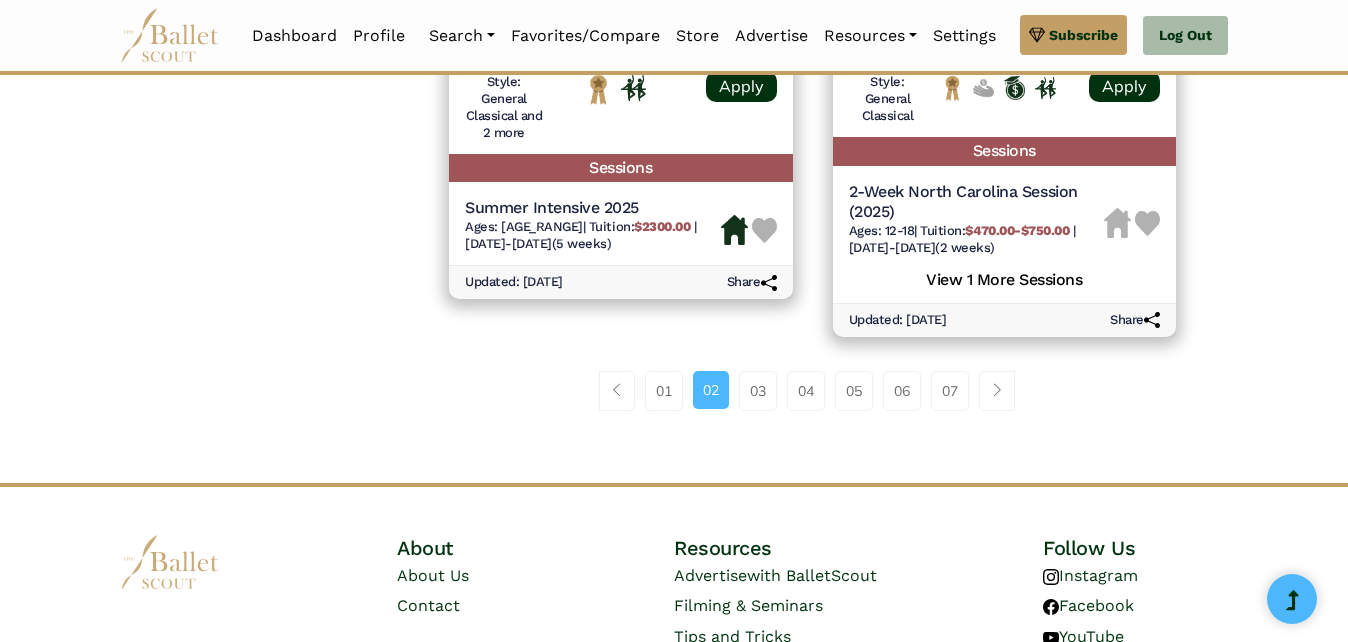 scroll, scrollTop: 3120, scrollLeft: 0, axis: vertical 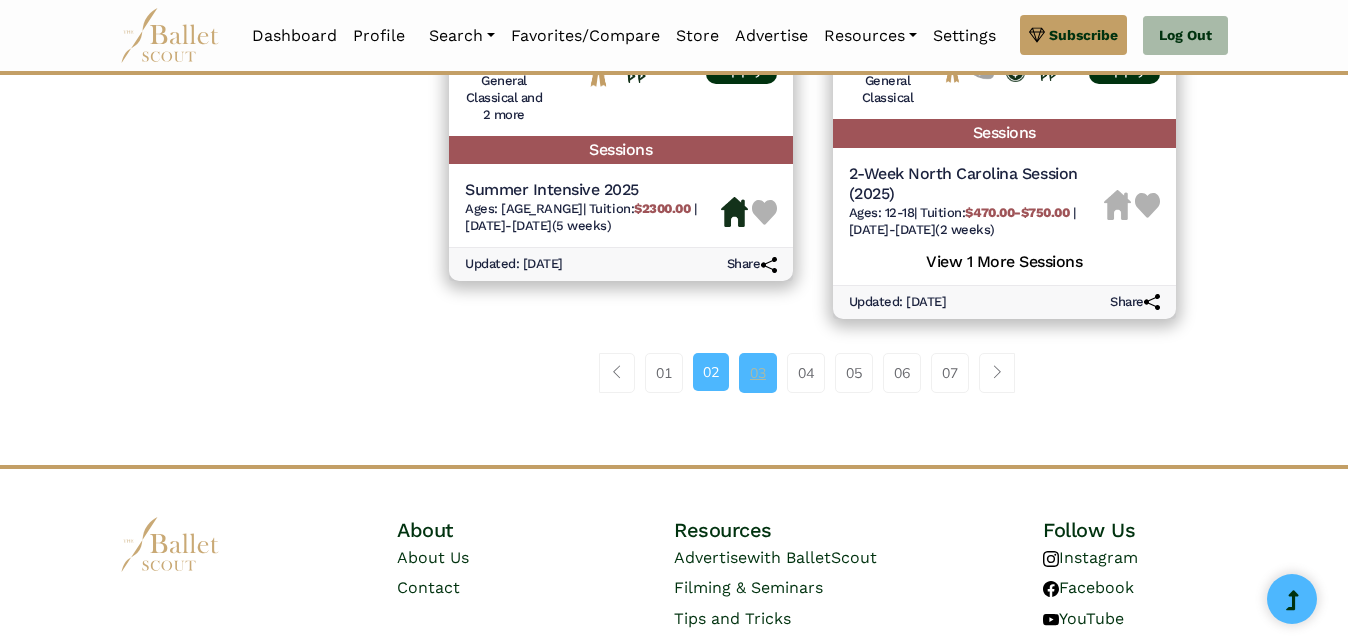 click on "03" at bounding box center [758, 373] 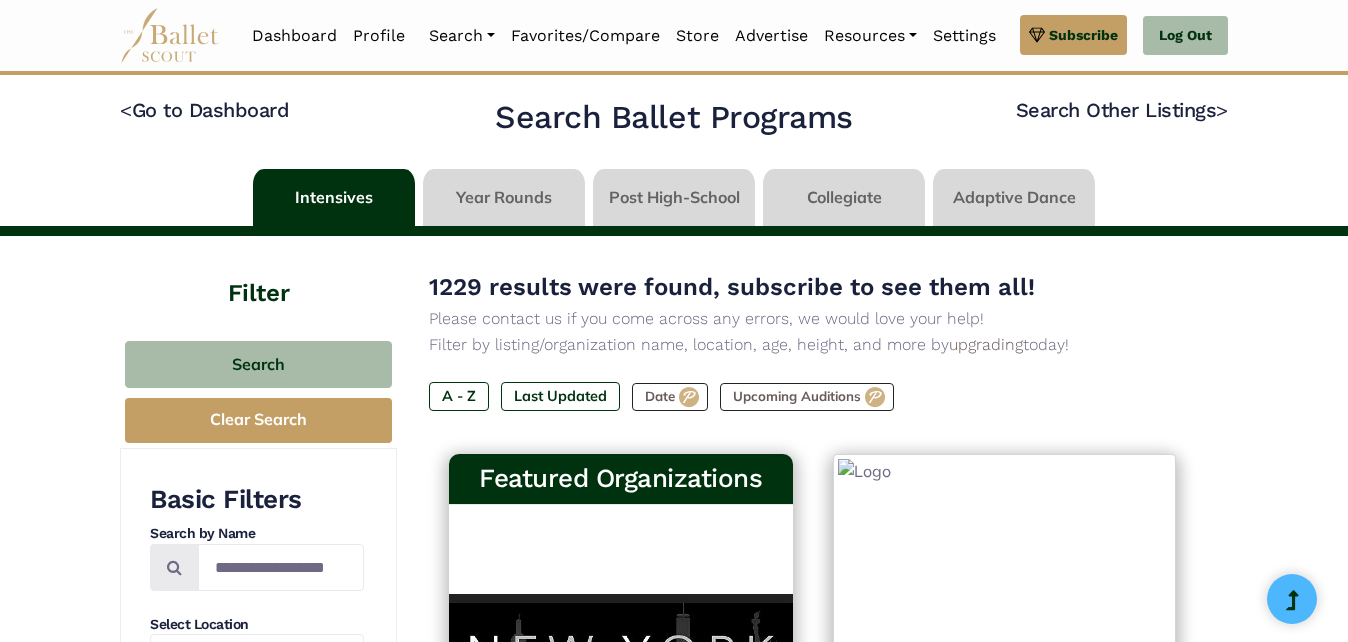 scroll, scrollTop: 0, scrollLeft: 0, axis: both 